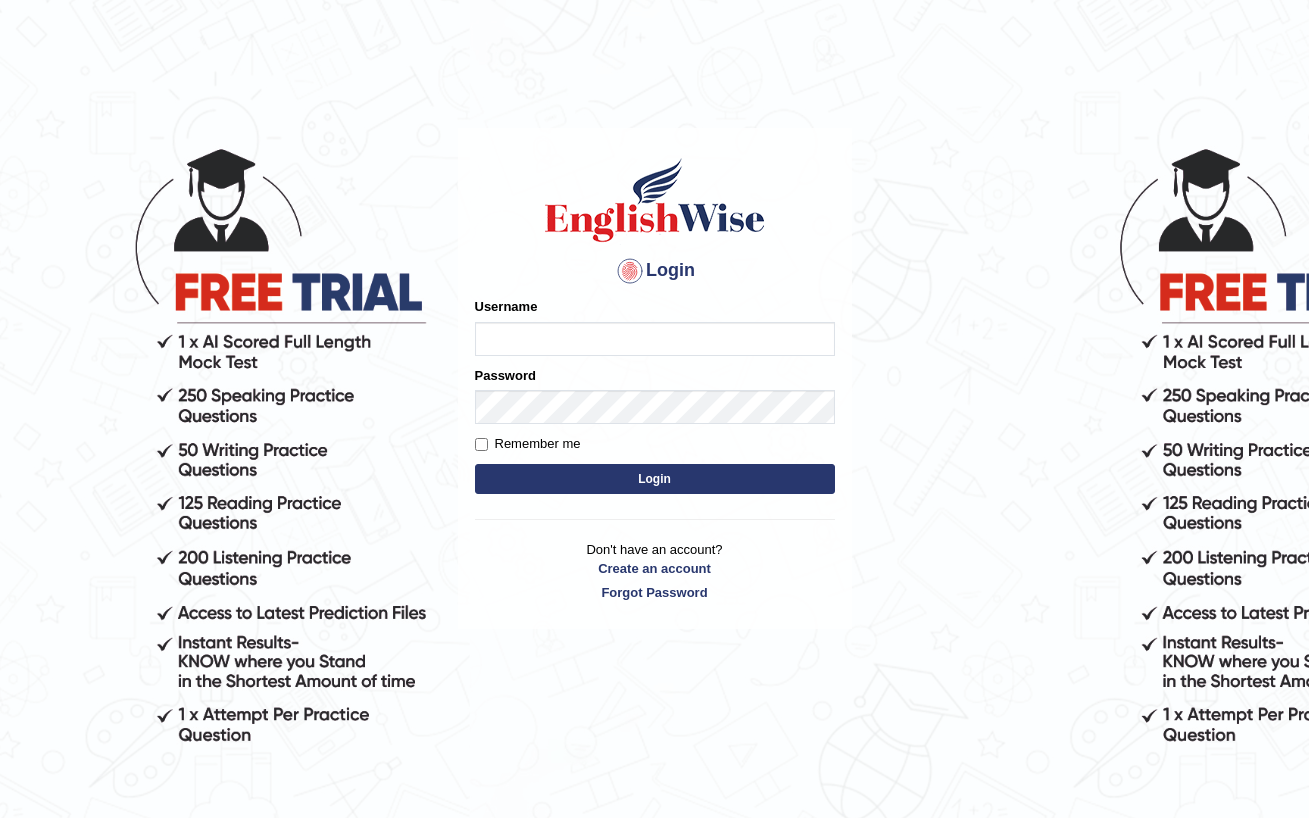 scroll, scrollTop: 0, scrollLeft: 0, axis: both 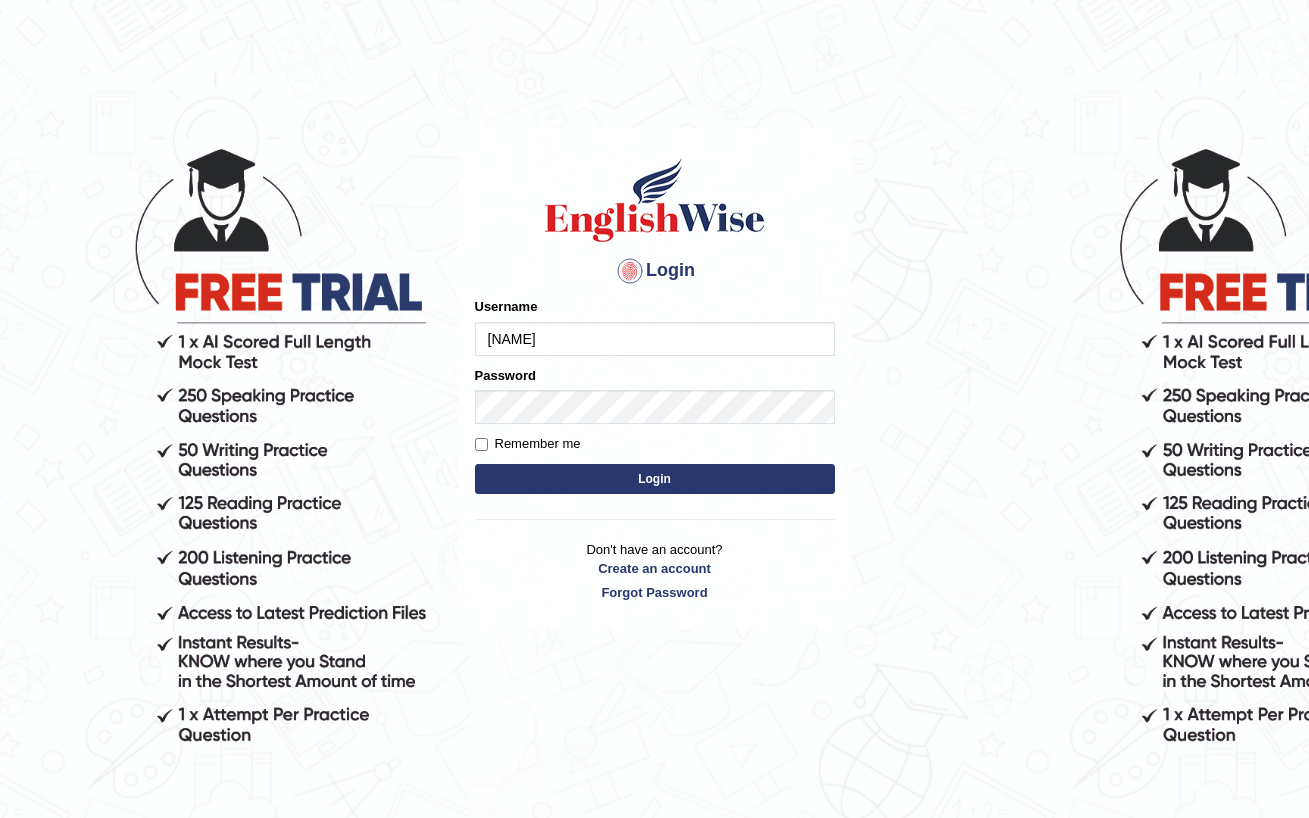 type on "[FIRST]" 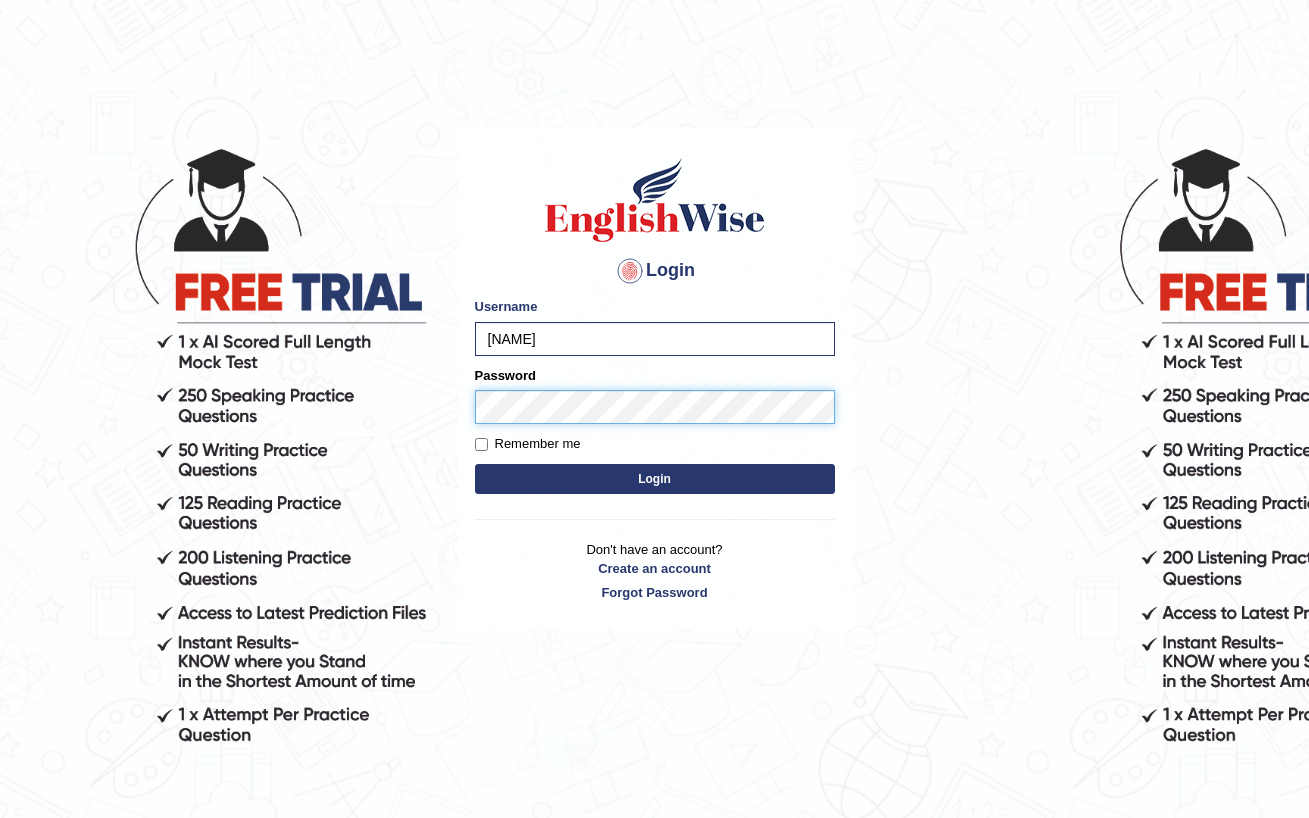 click on "Login" at bounding box center (655, 479) 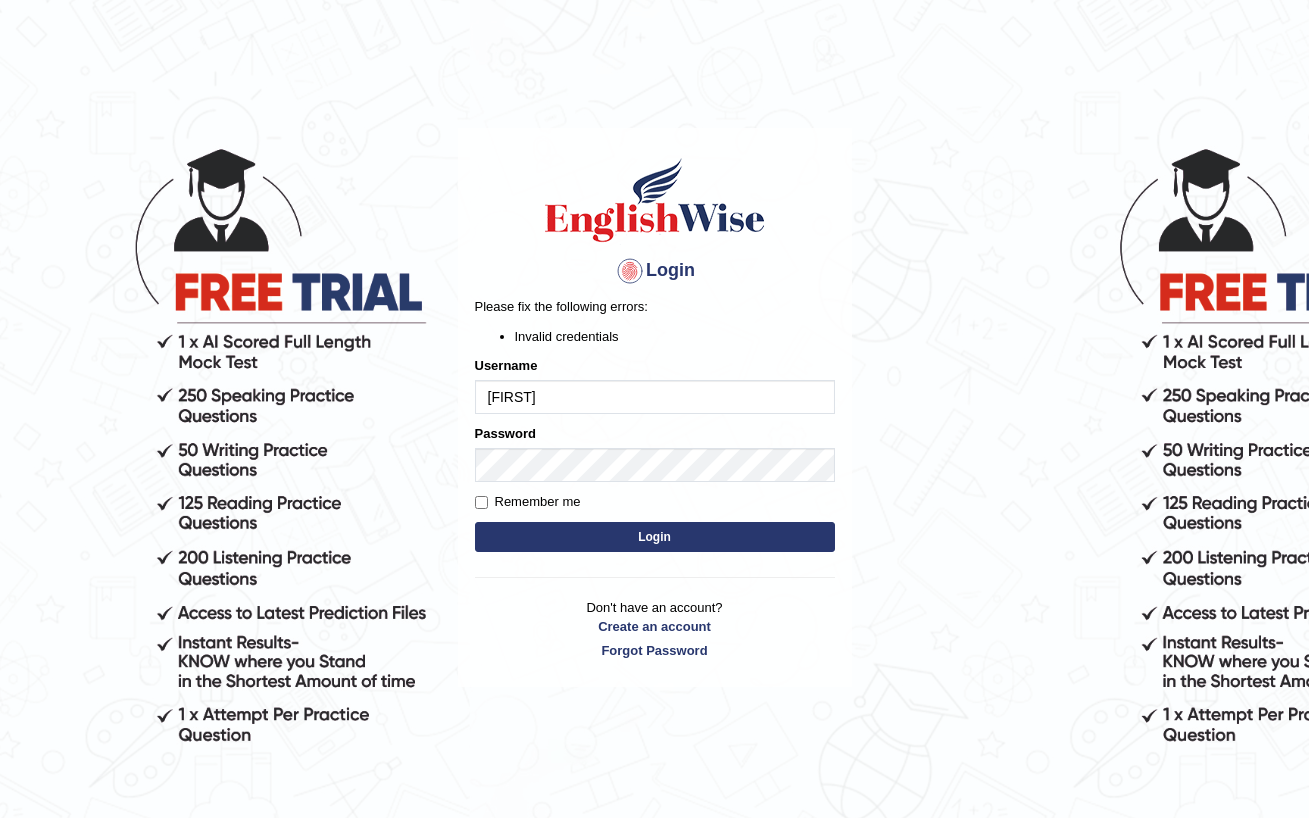 scroll, scrollTop: 0, scrollLeft: 0, axis: both 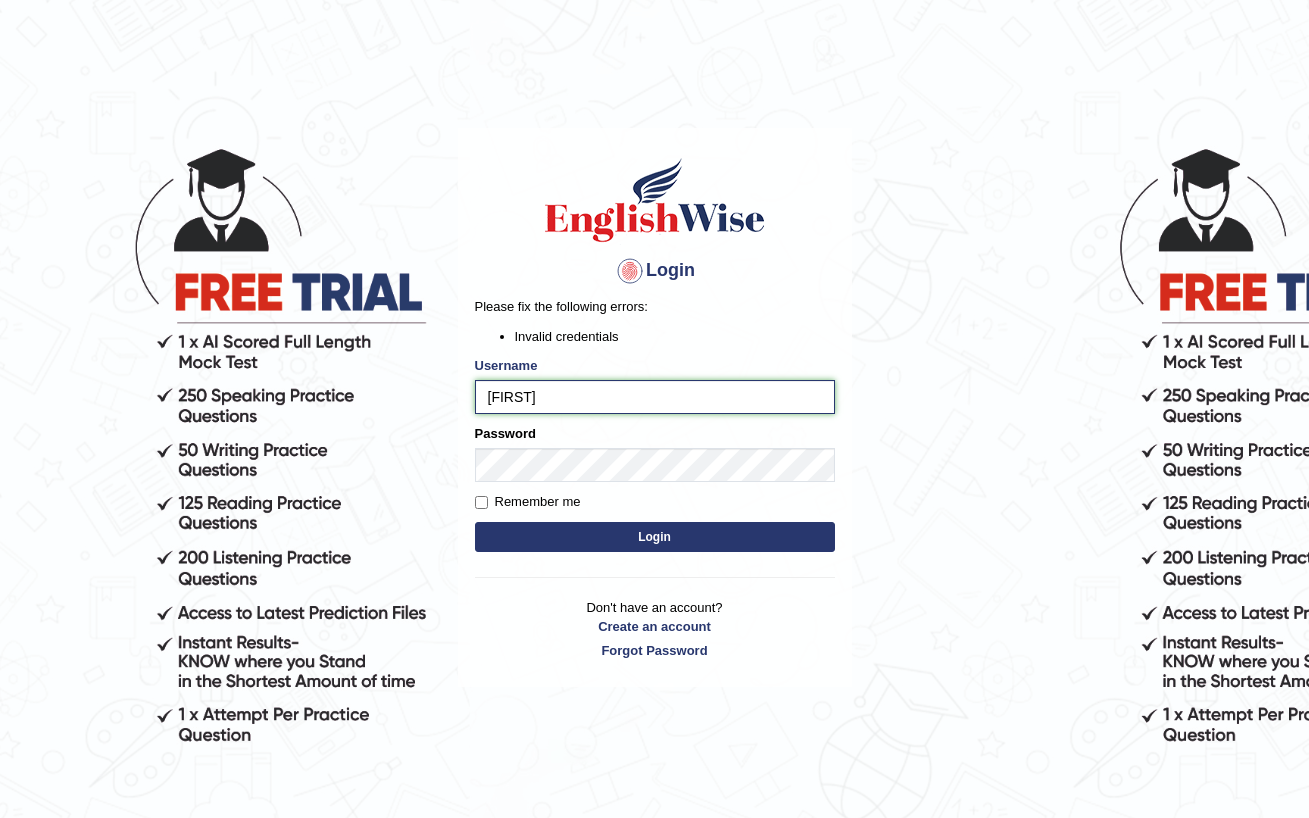 click on "[FIRST]" at bounding box center (655, 397) 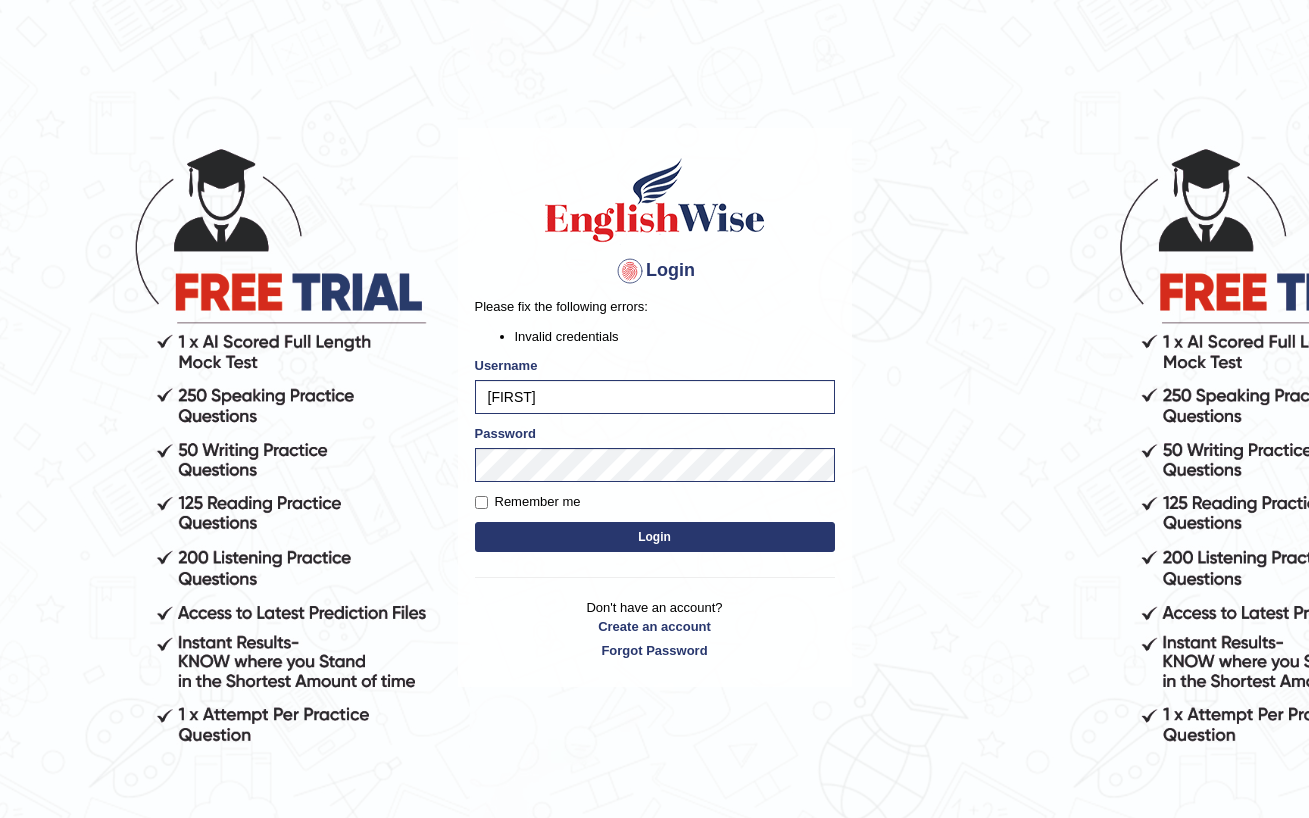 click on "Login" at bounding box center (655, 537) 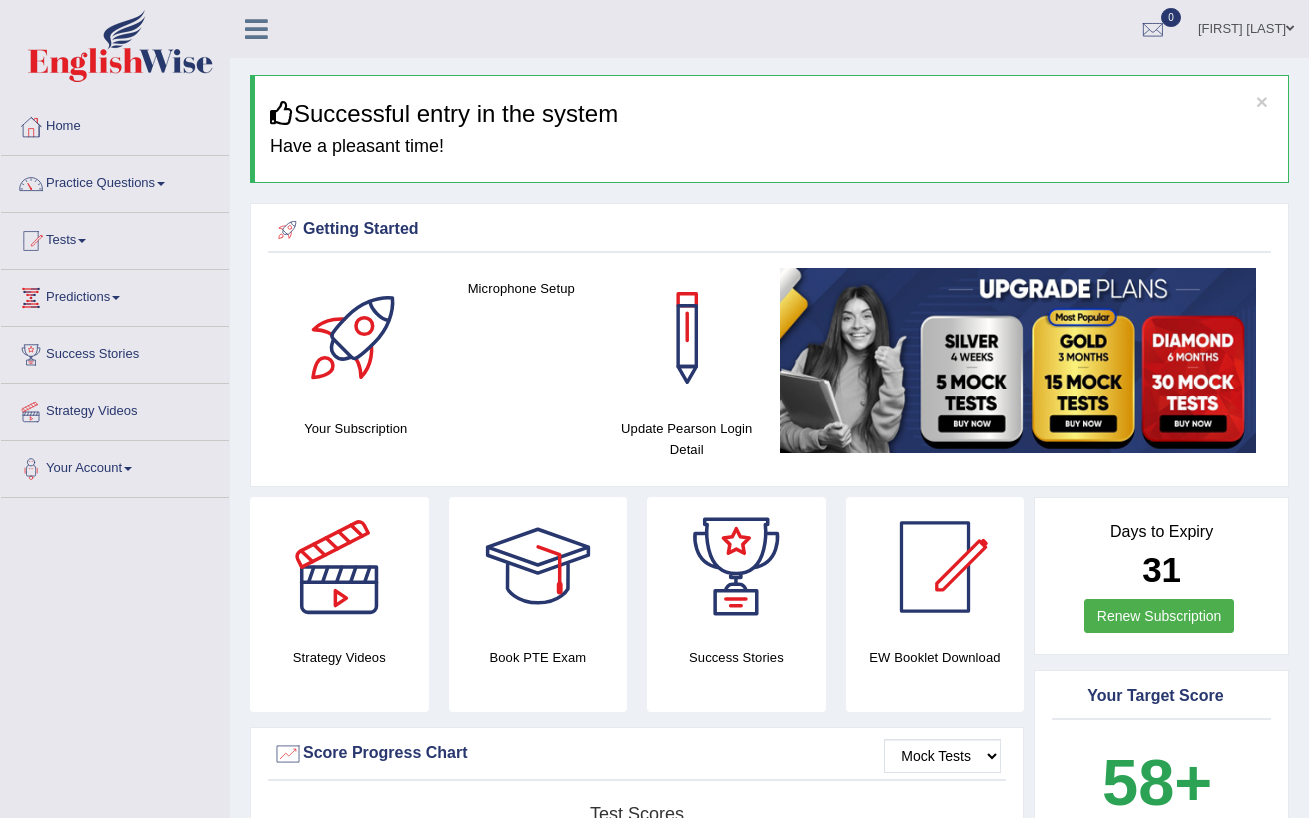 scroll, scrollTop: 0, scrollLeft: 0, axis: both 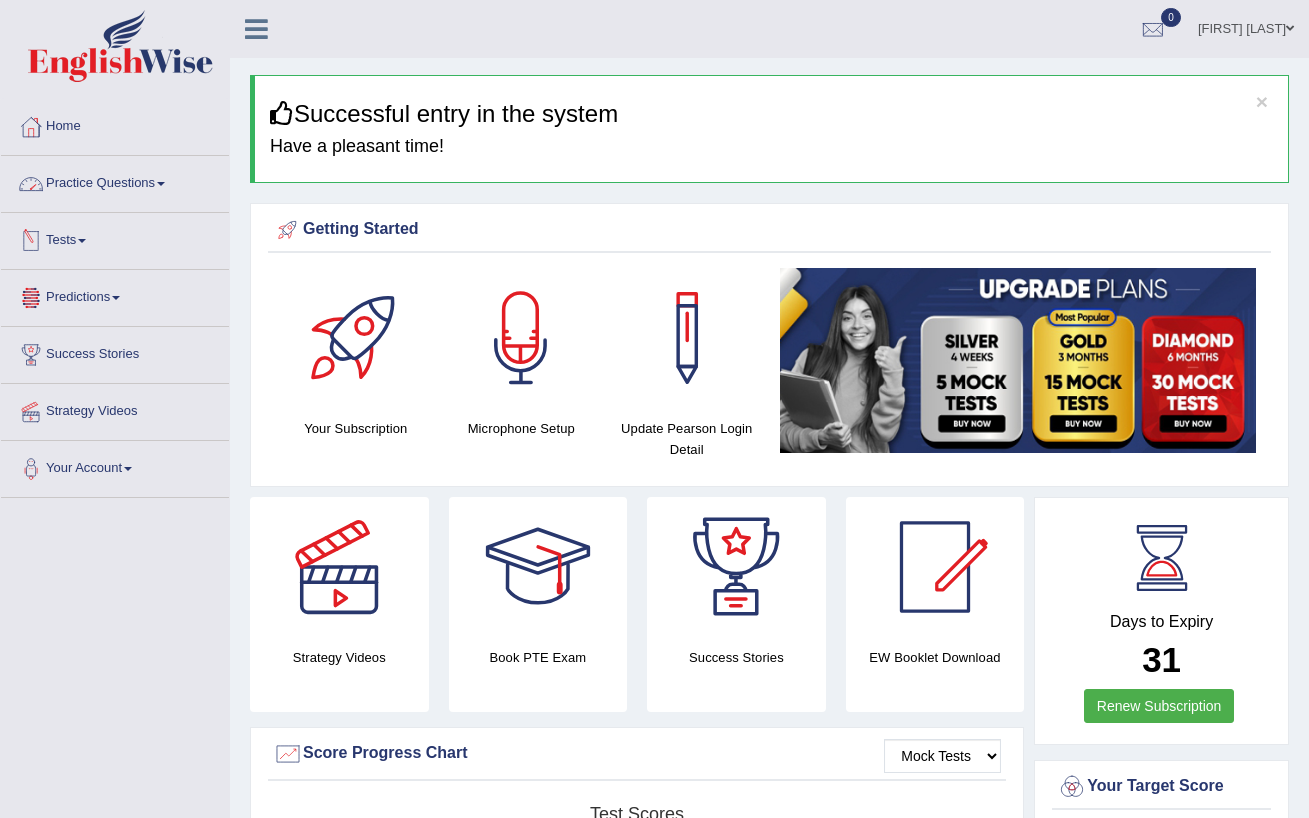 click on "Practice Questions" at bounding box center [115, 181] 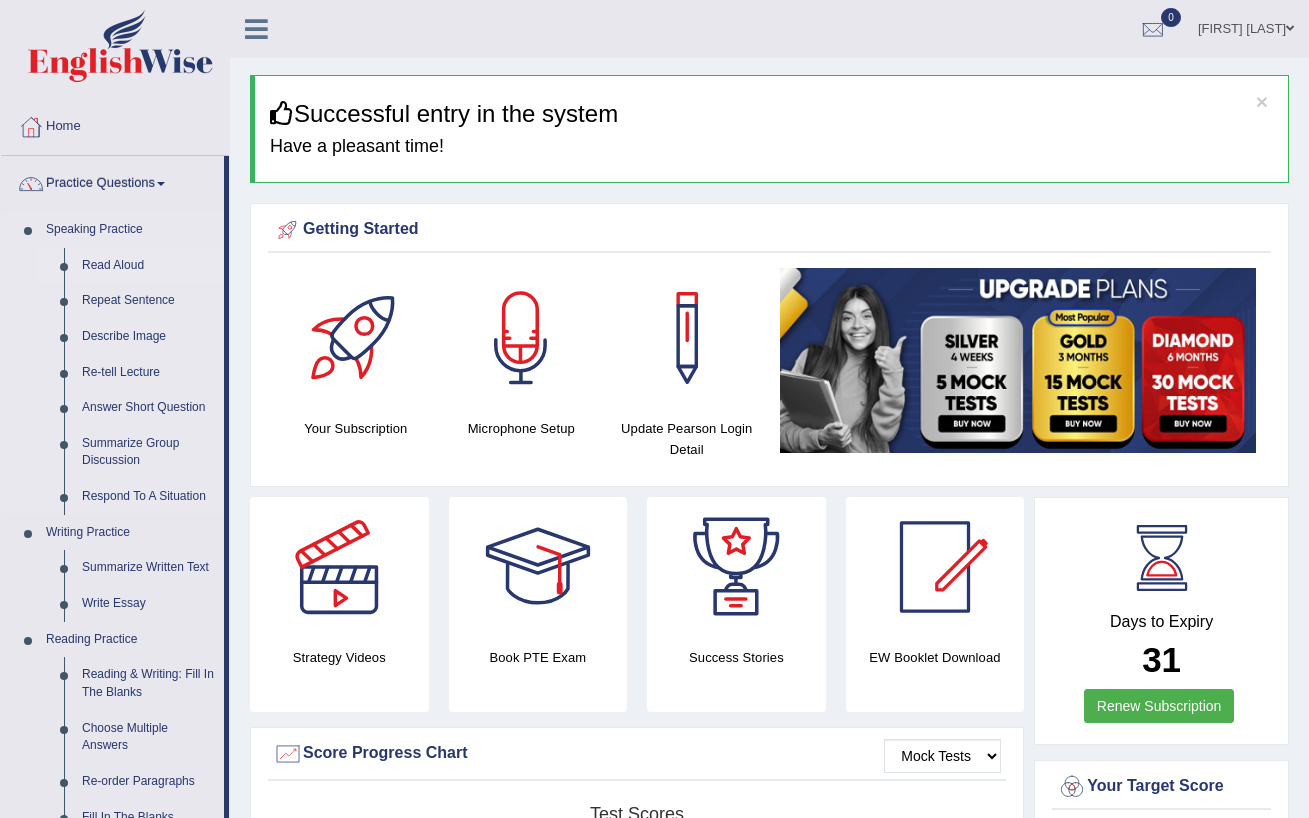 click on "Read Aloud" at bounding box center [148, 266] 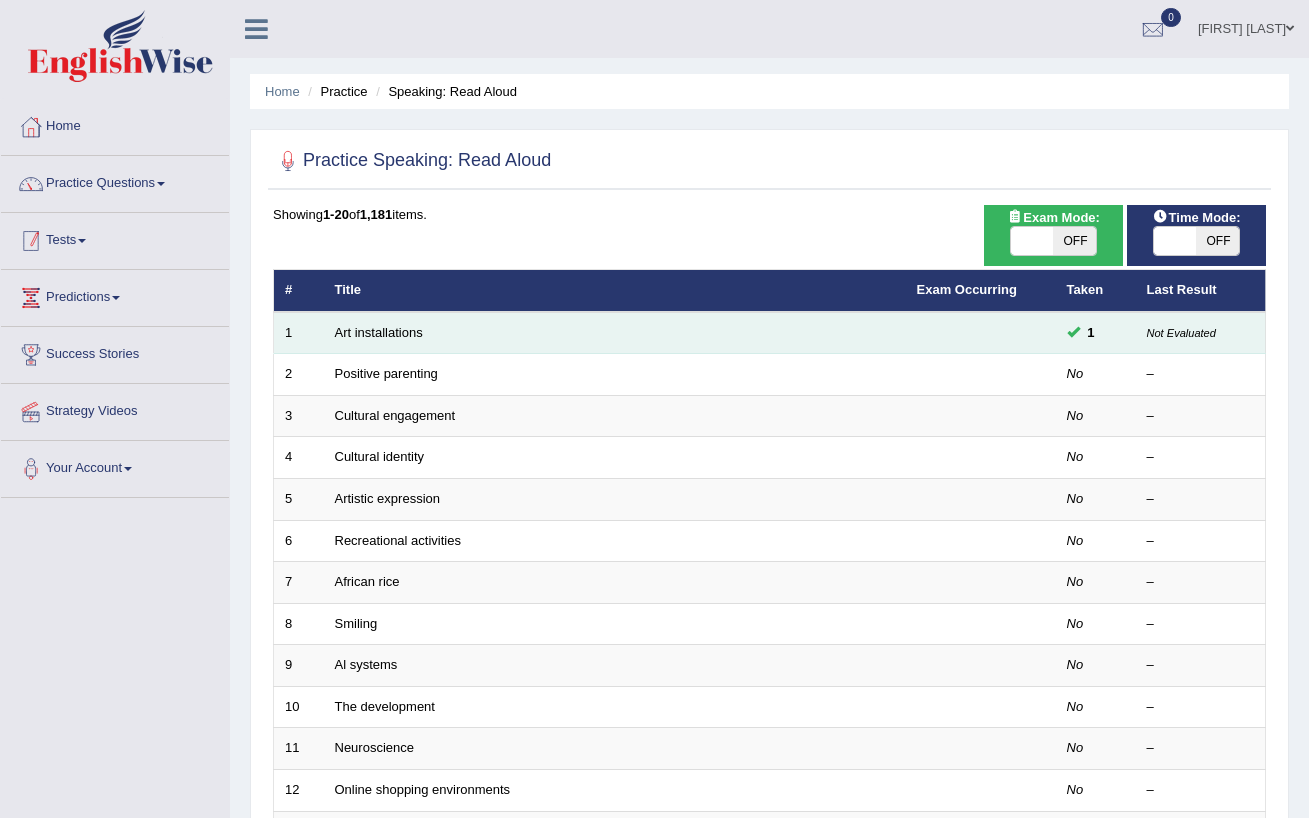 scroll, scrollTop: 0, scrollLeft: 0, axis: both 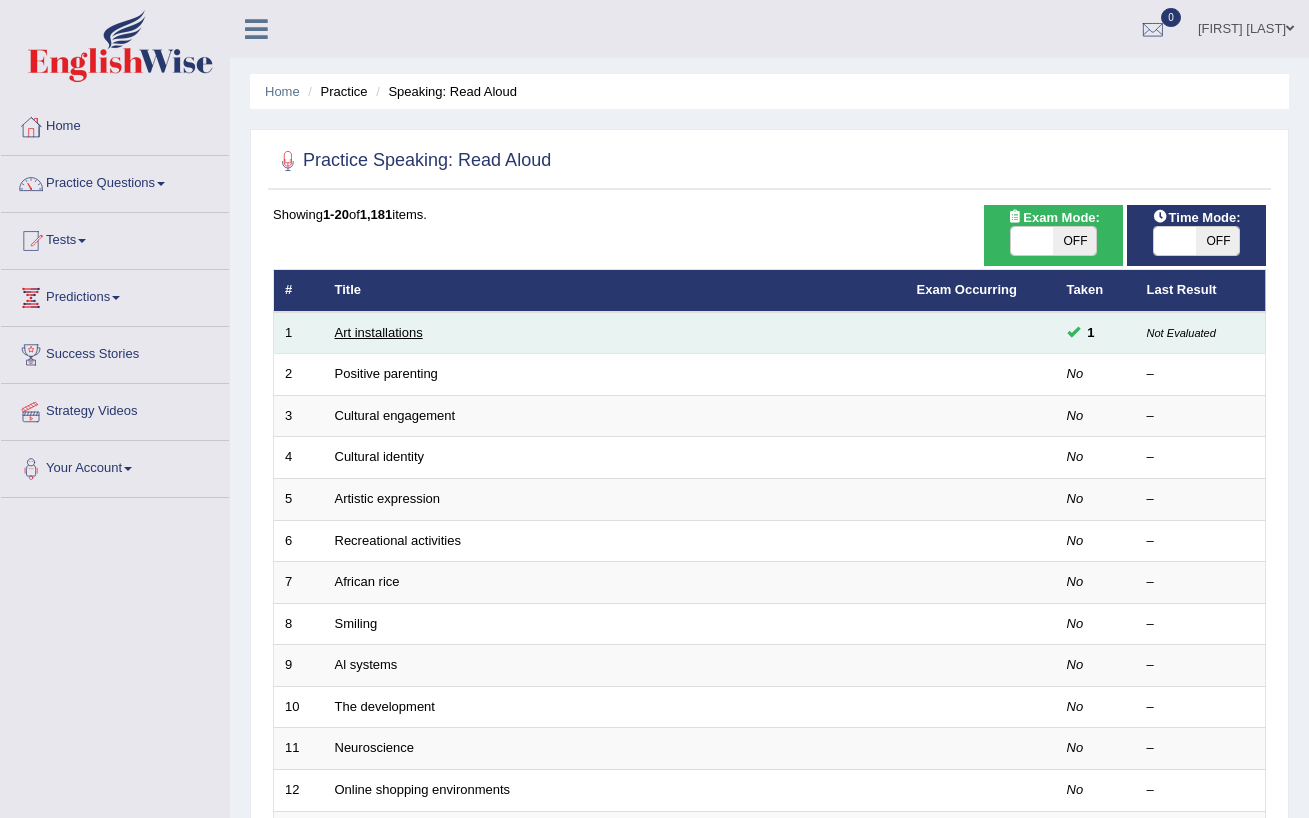 click on "Art installations" at bounding box center (379, 332) 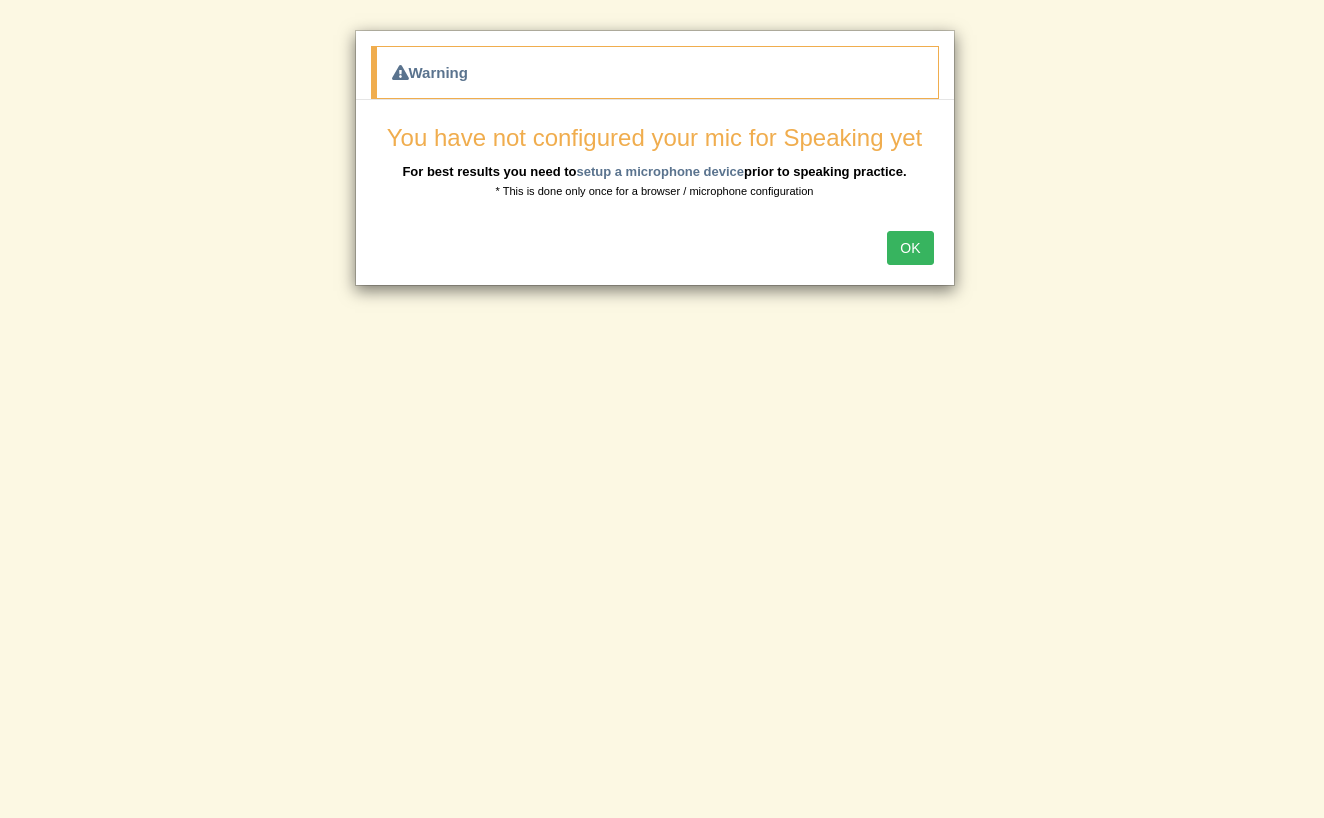 scroll, scrollTop: 0, scrollLeft: 0, axis: both 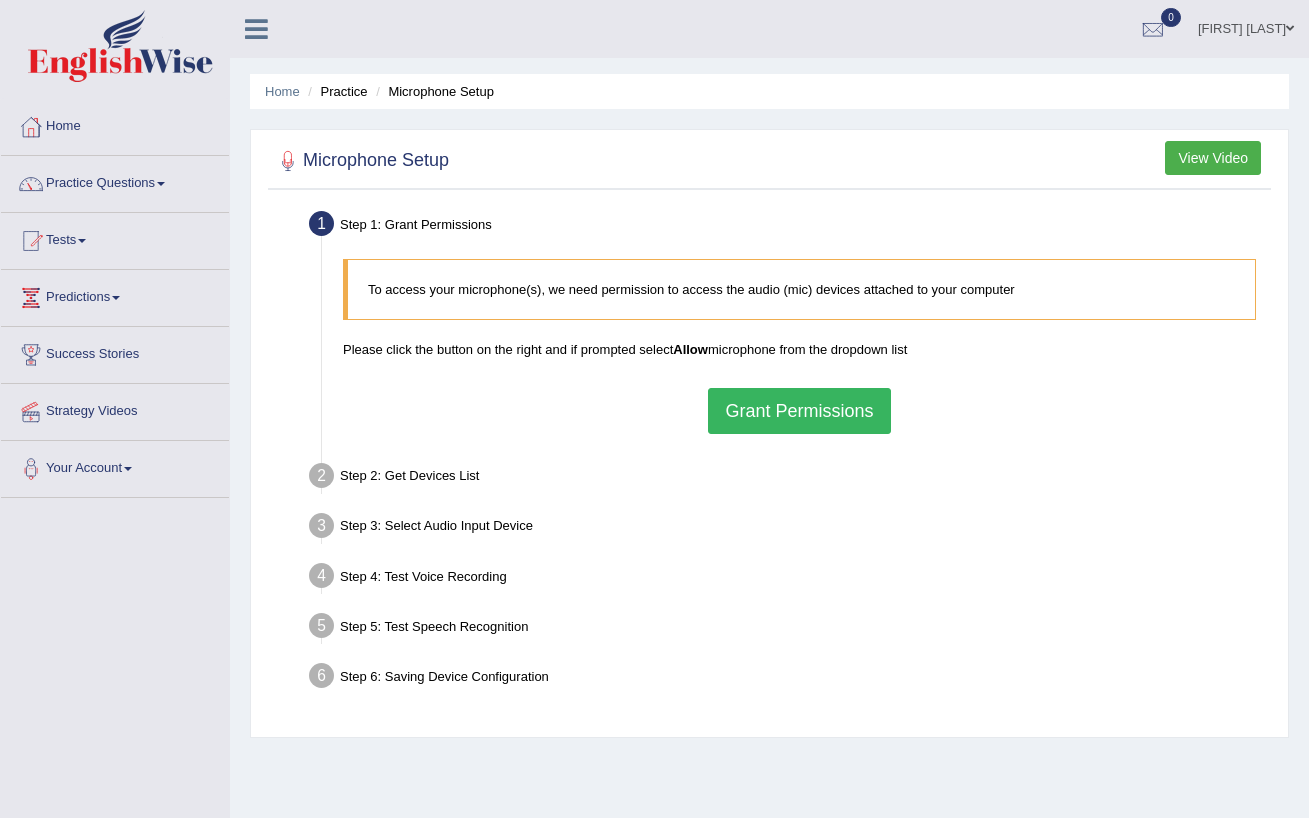 click on "Grant Permissions" at bounding box center (799, 411) 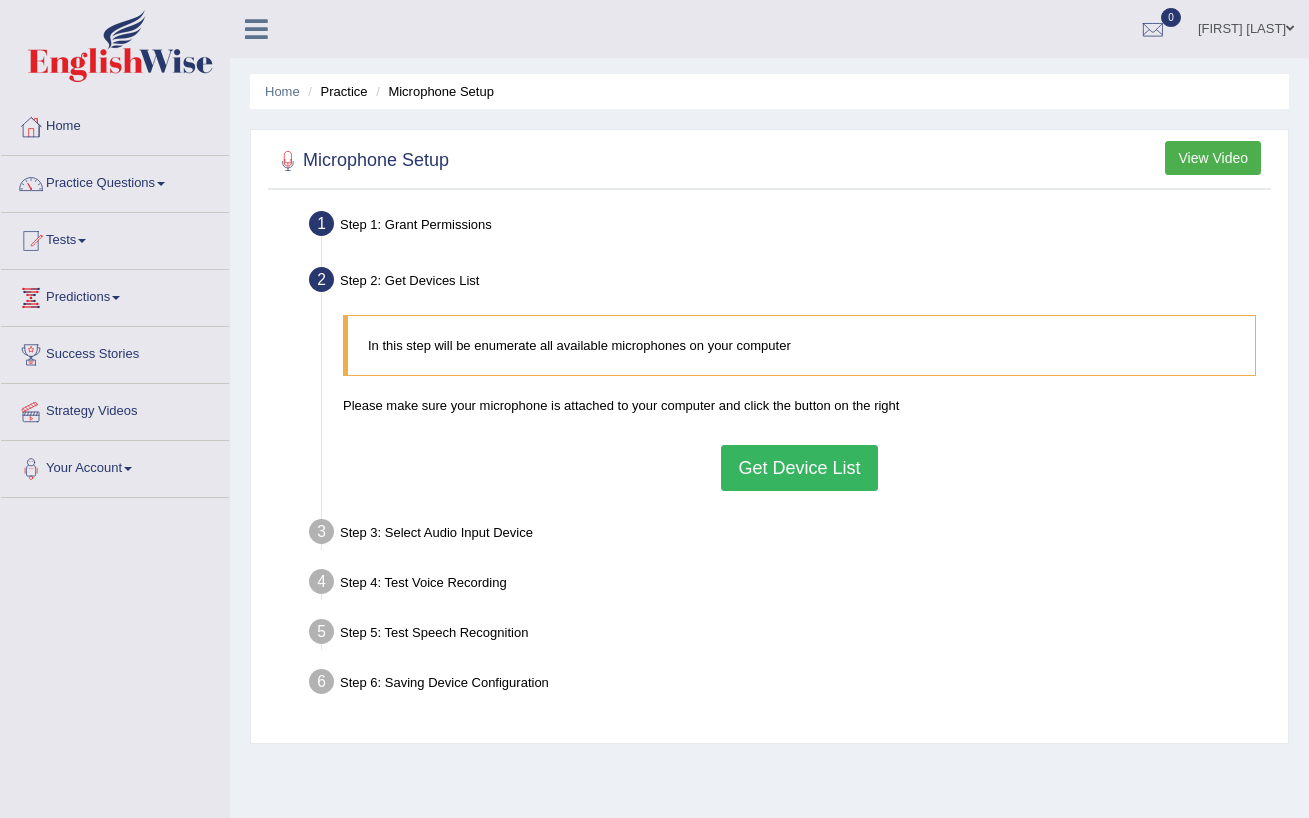 click on "Get Device List" at bounding box center (799, 468) 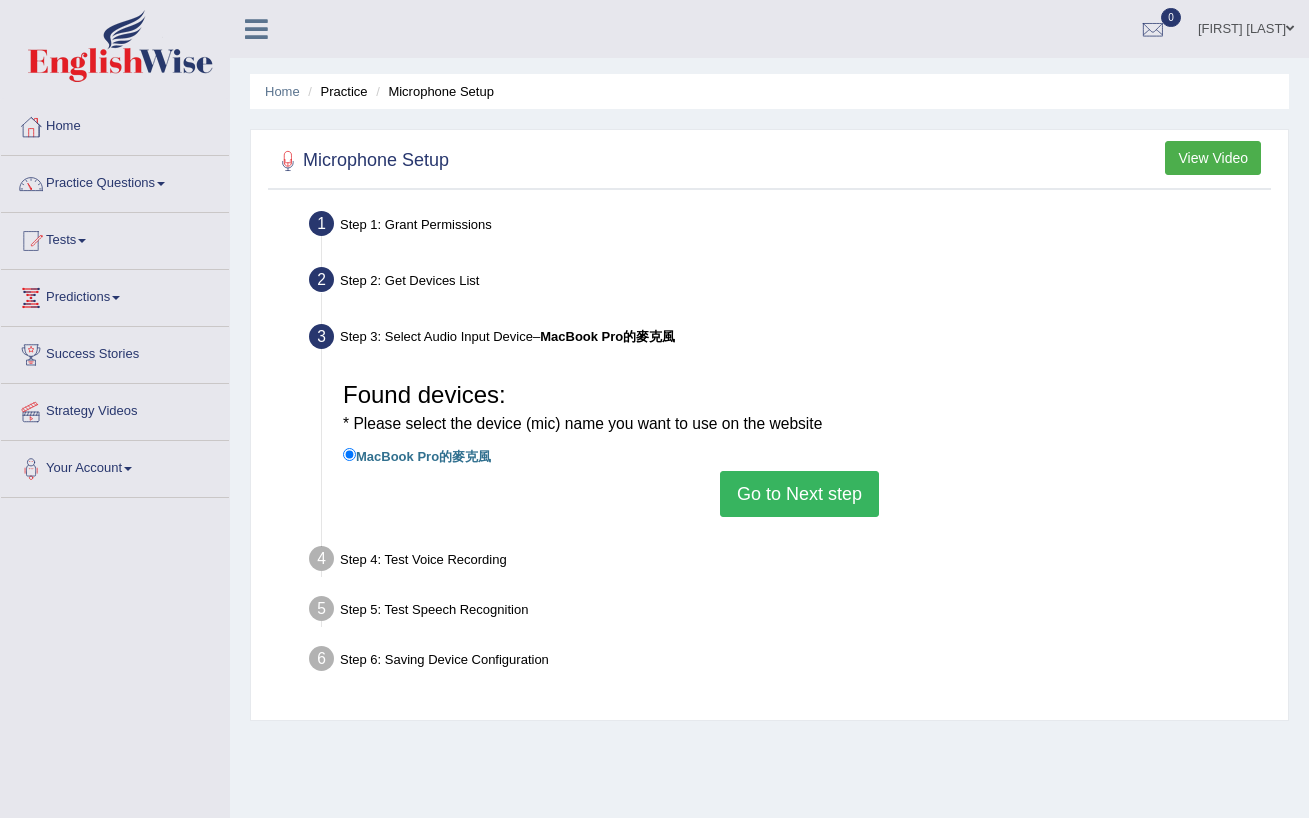 click on "Go to Next step" at bounding box center (799, 494) 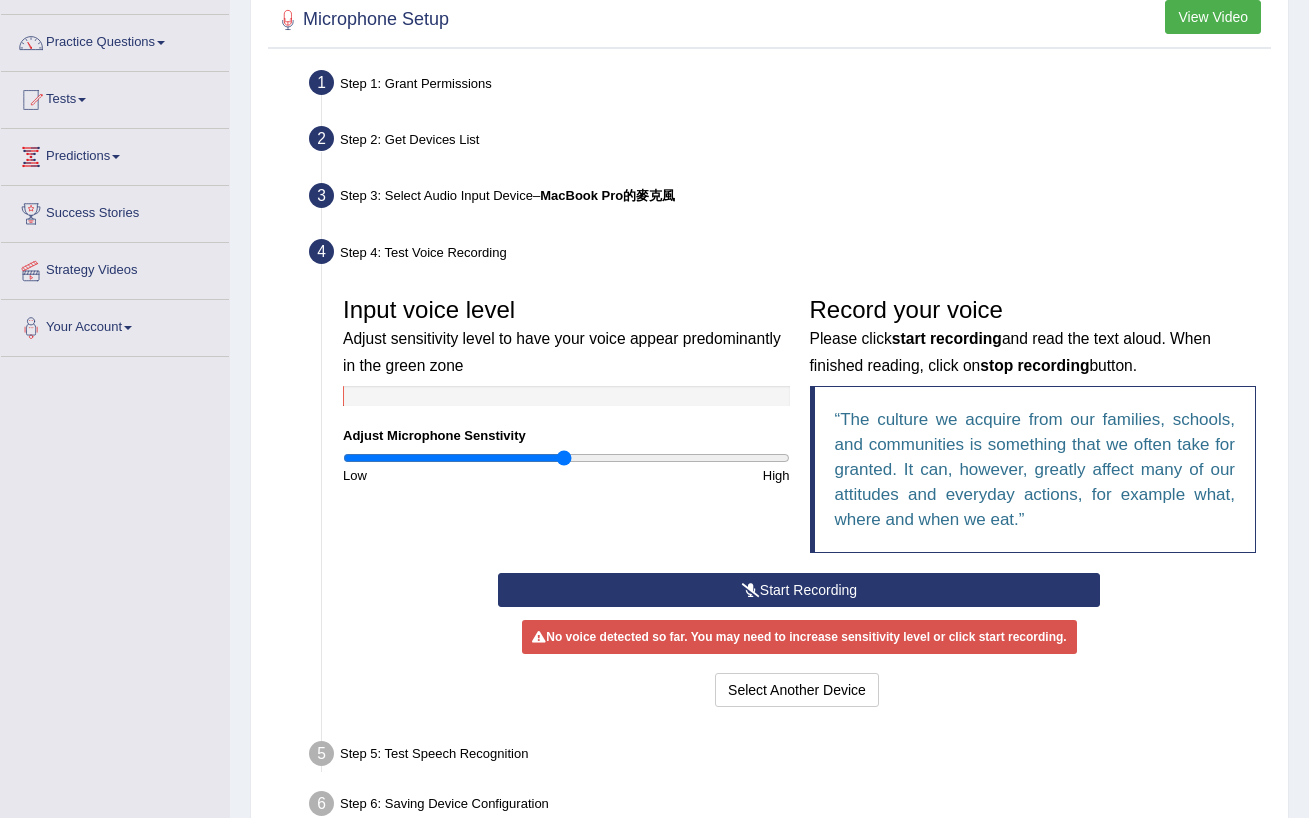 scroll, scrollTop: 135, scrollLeft: 0, axis: vertical 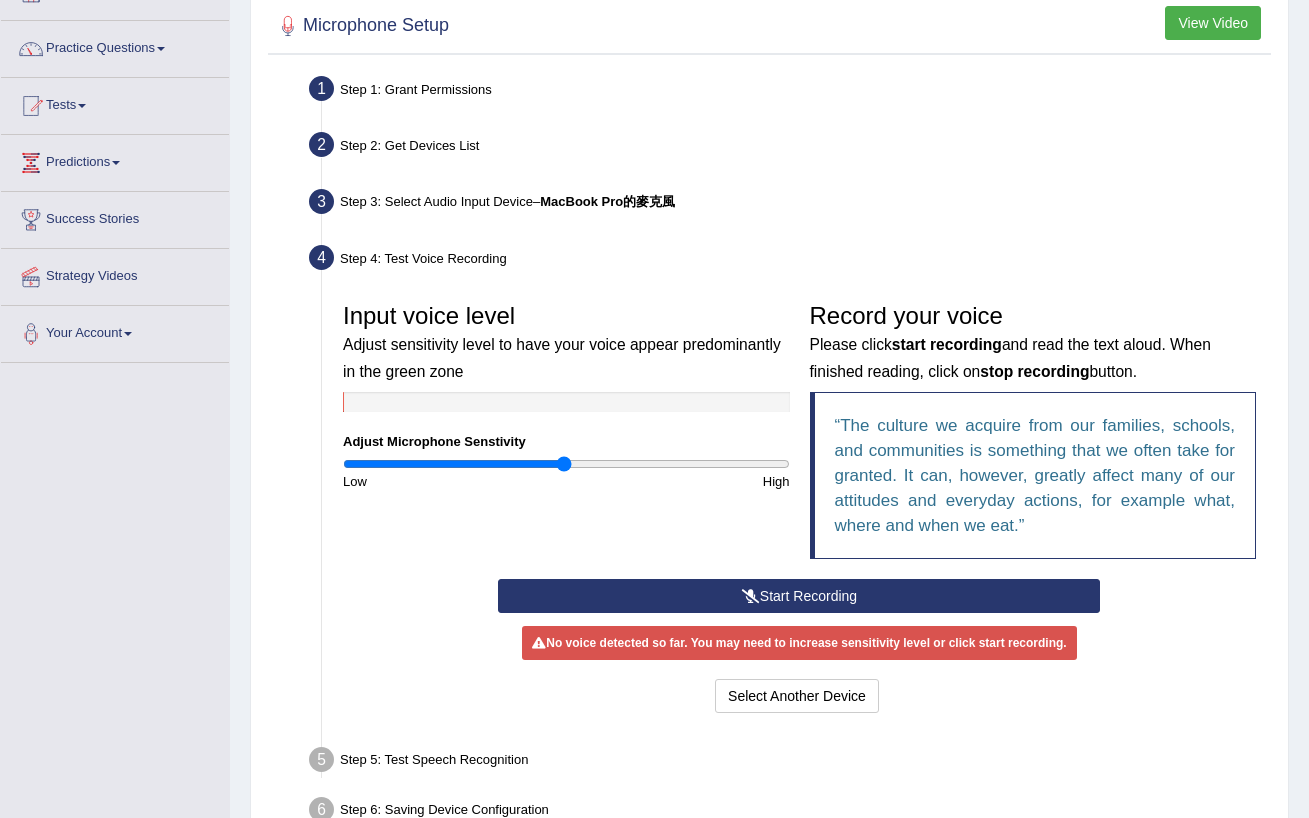 click on "Start Recording" at bounding box center (799, 596) 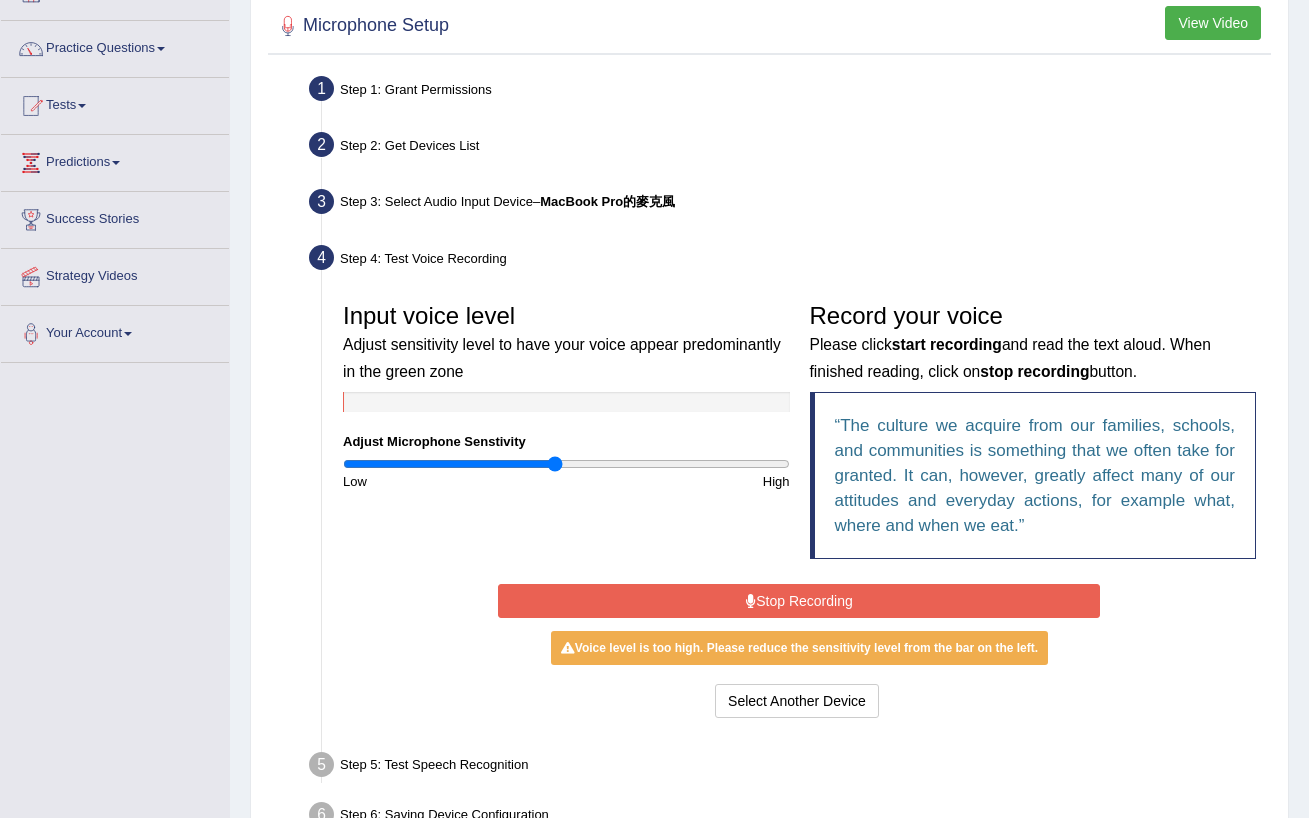 click at bounding box center (566, 464) 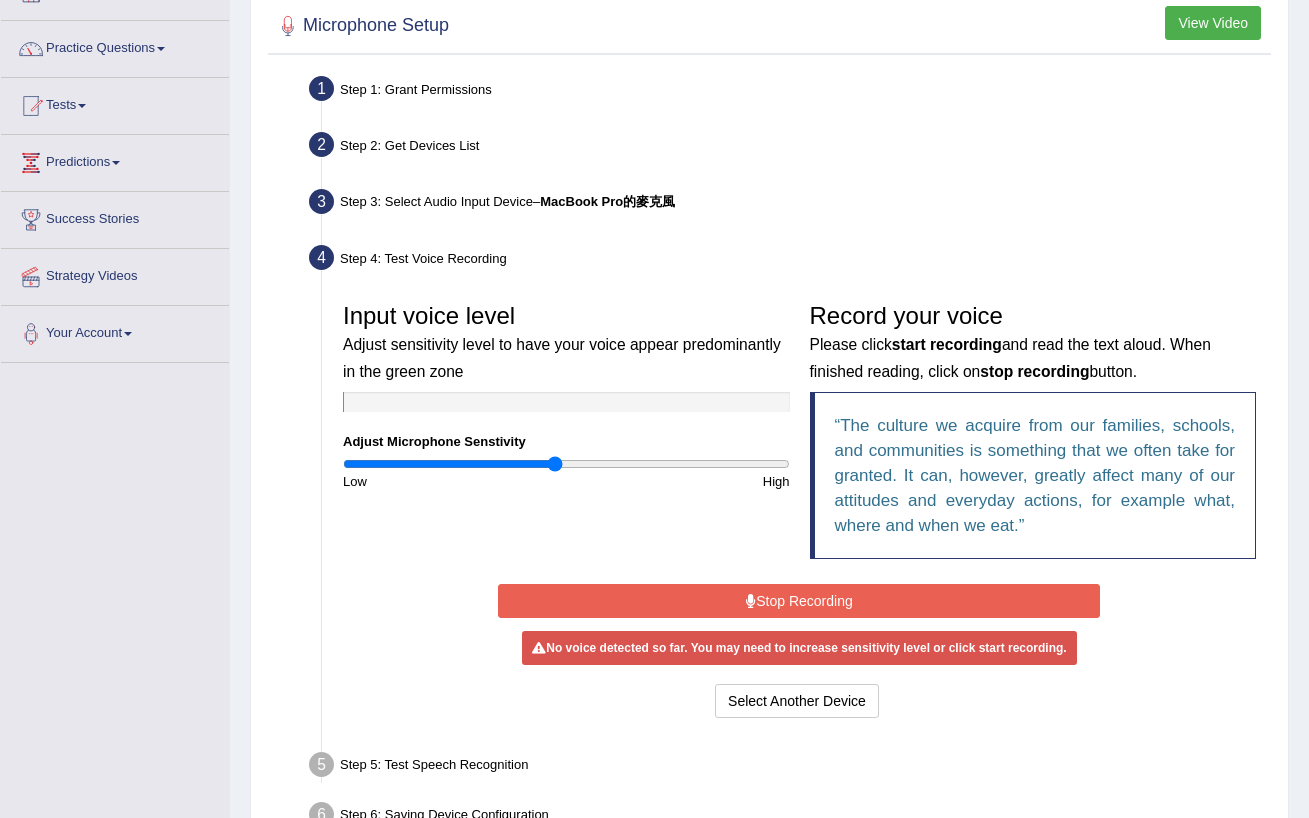 click at bounding box center [566, 464] 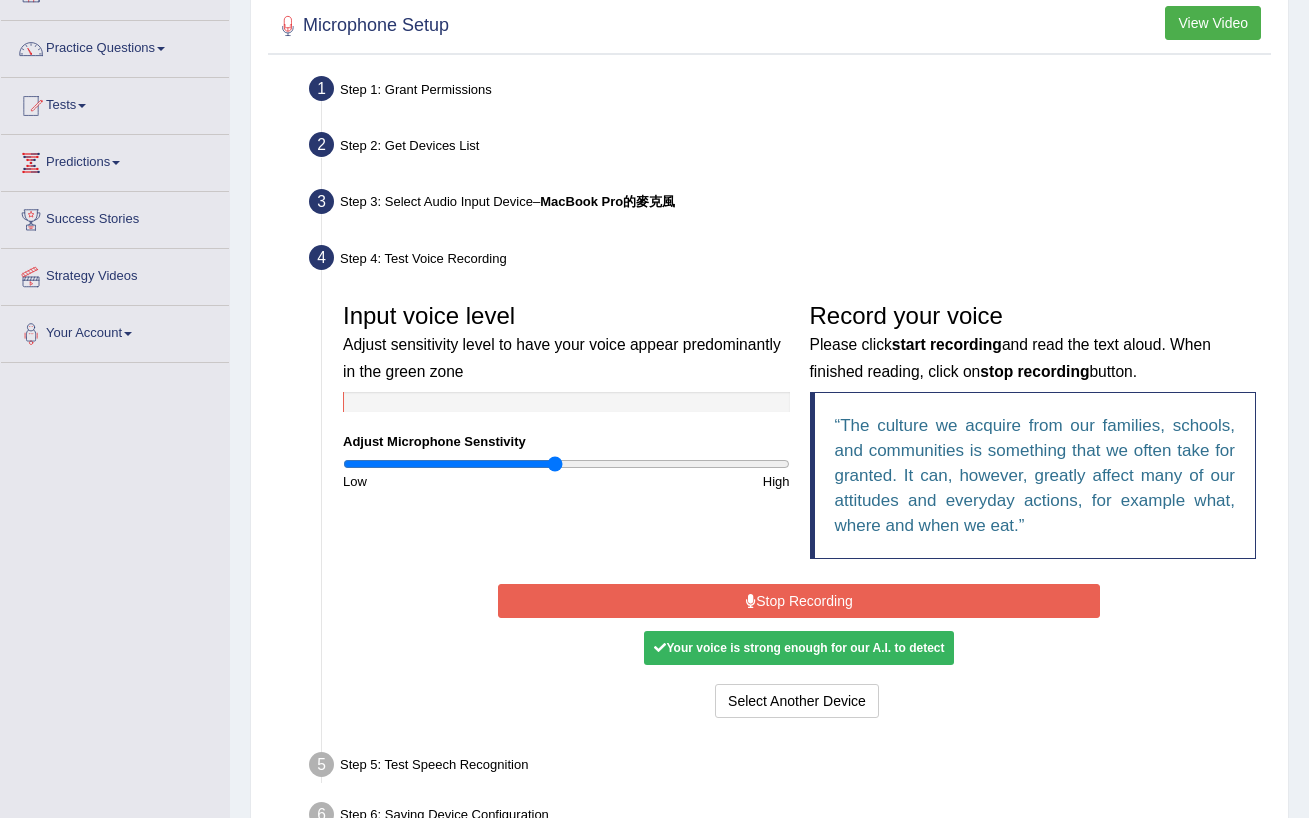 click at bounding box center [566, 464] 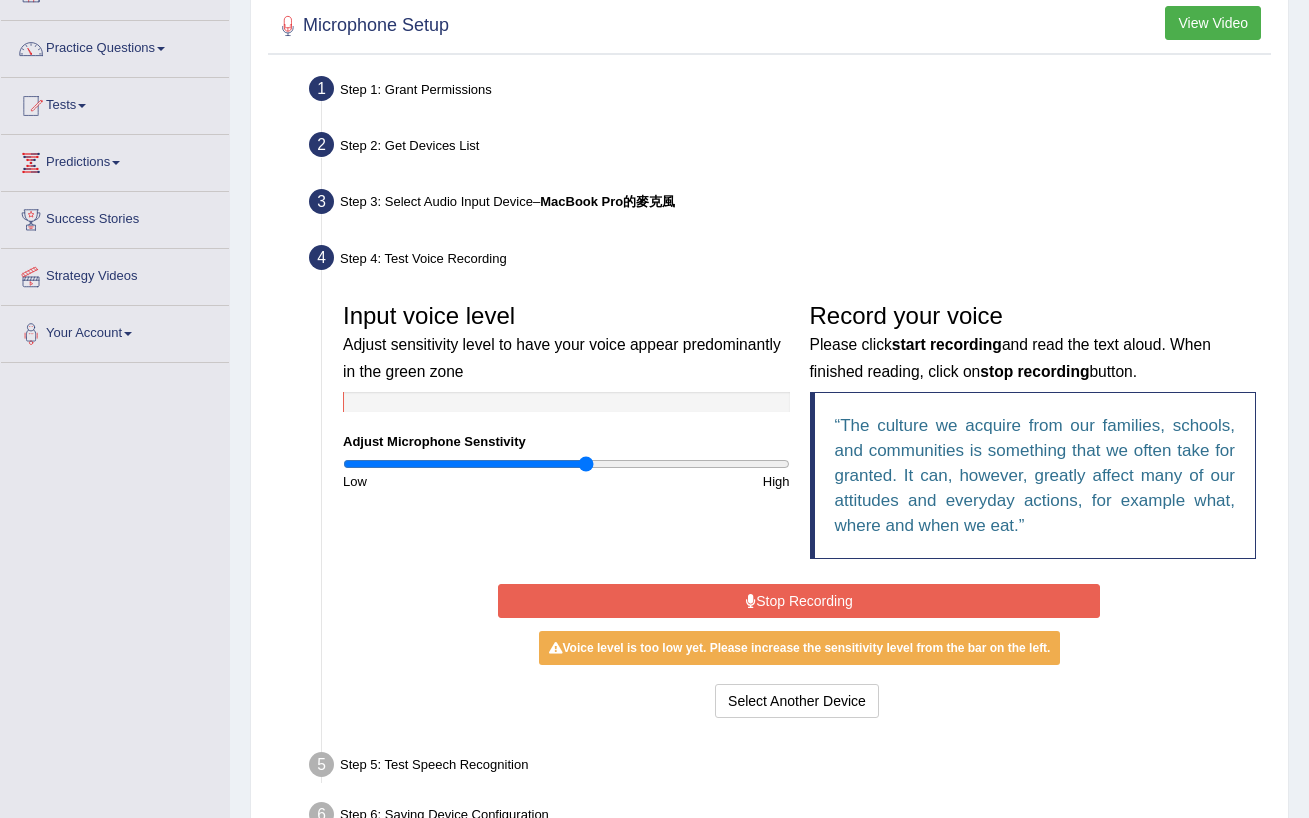 type on "1.1" 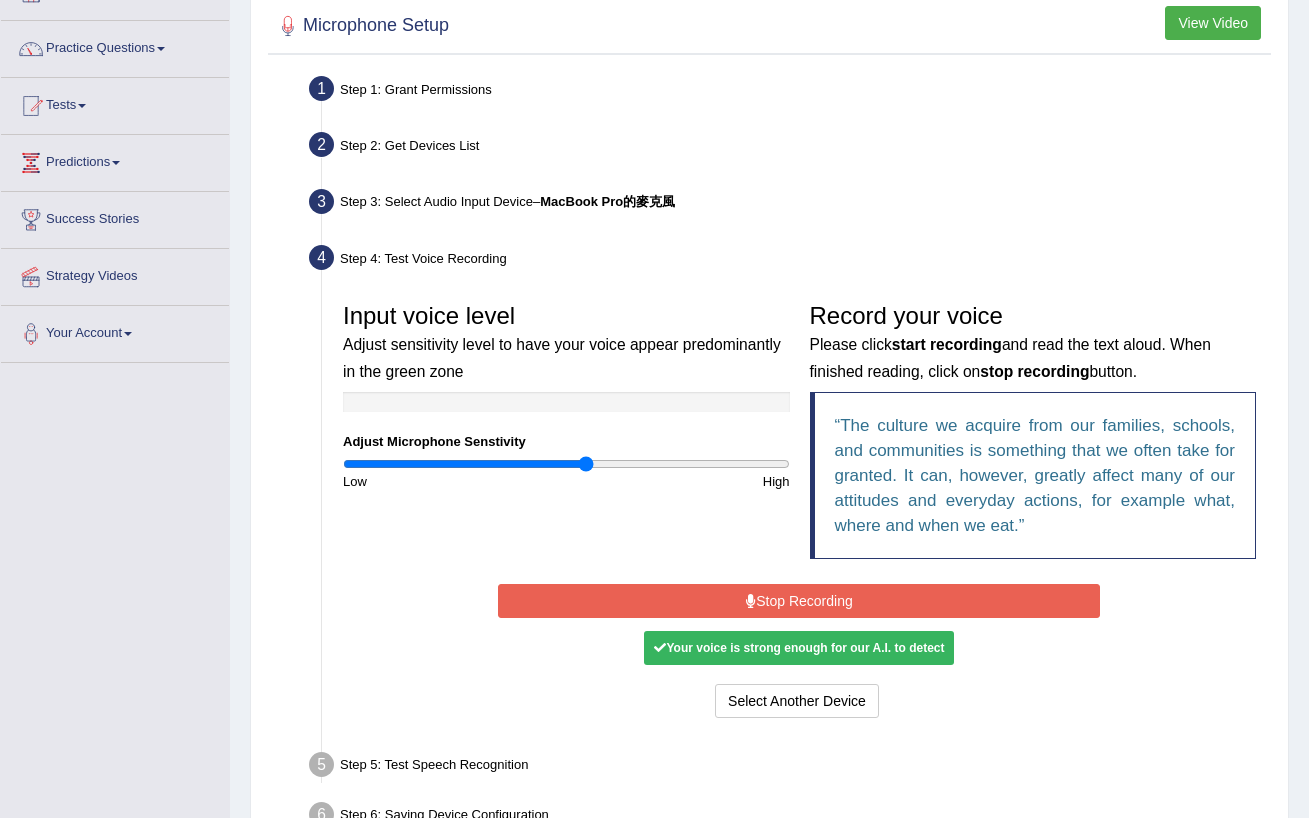click on "Stop Recording" at bounding box center (799, 601) 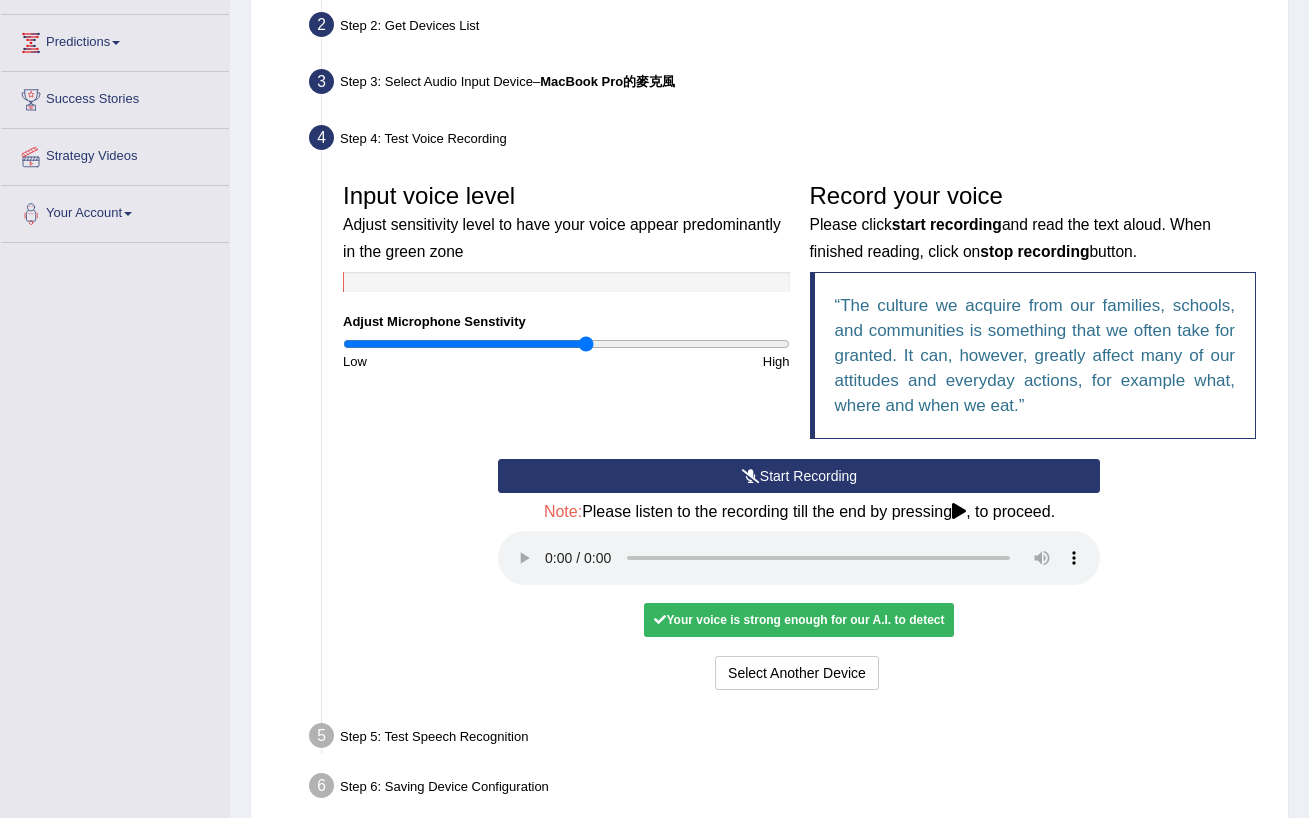 scroll, scrollTop: 257, scrollLeft: 0, axis: vertical 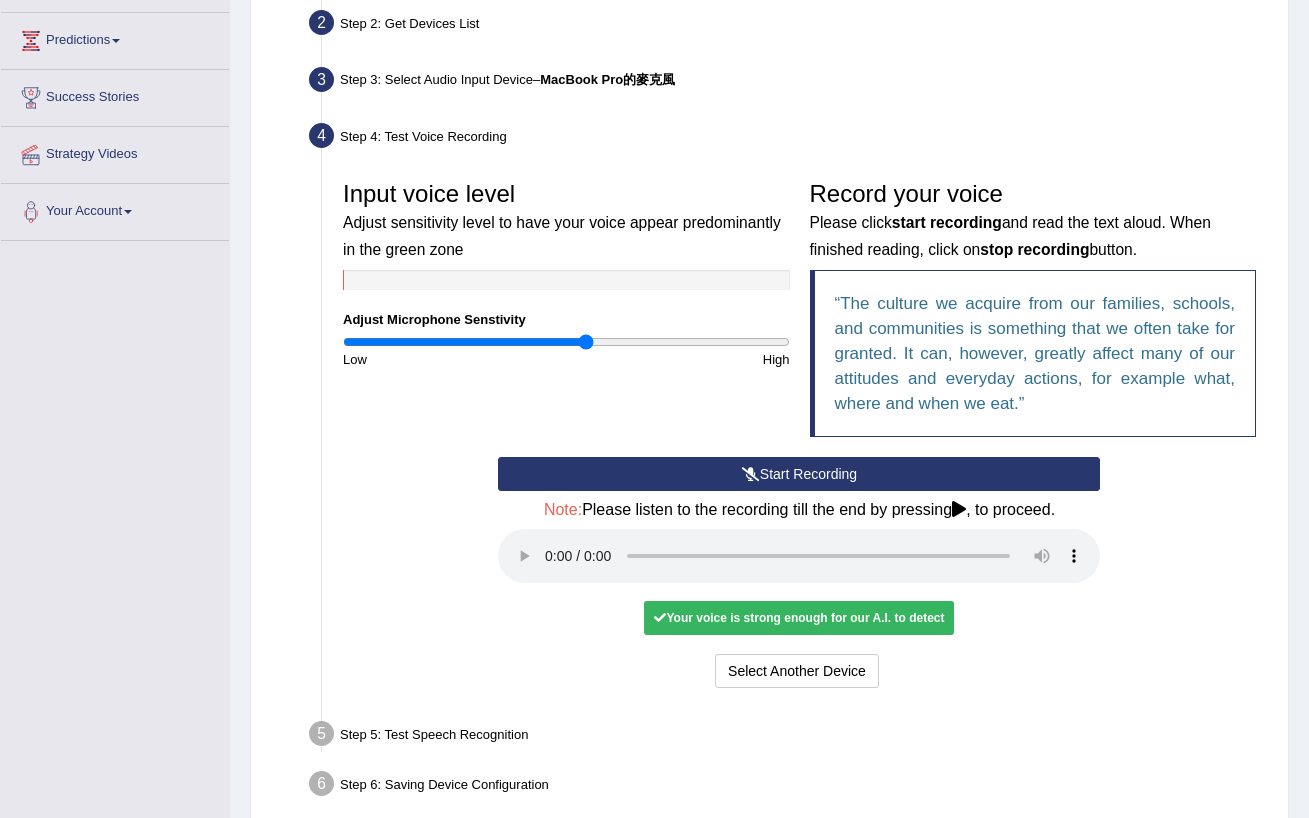 click at bounding box center [799, 556] 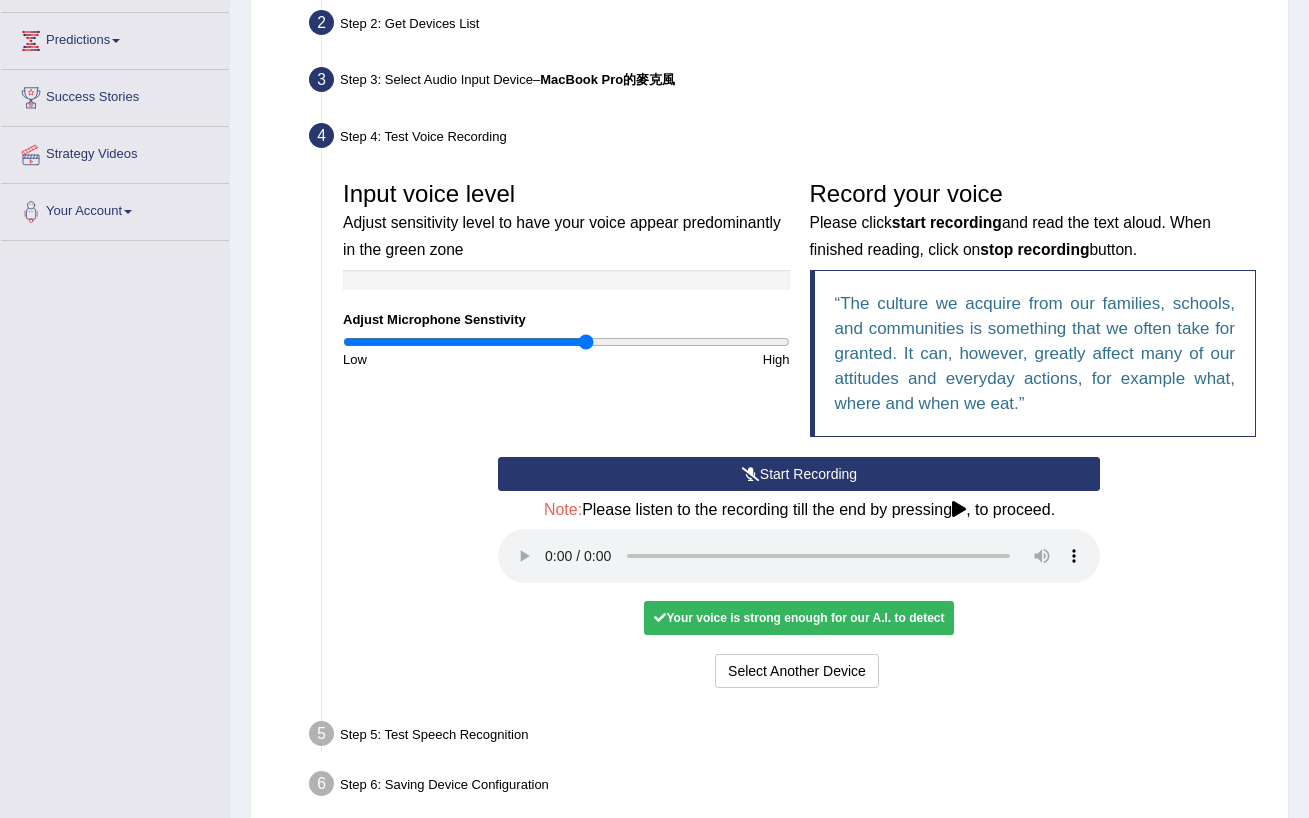 type 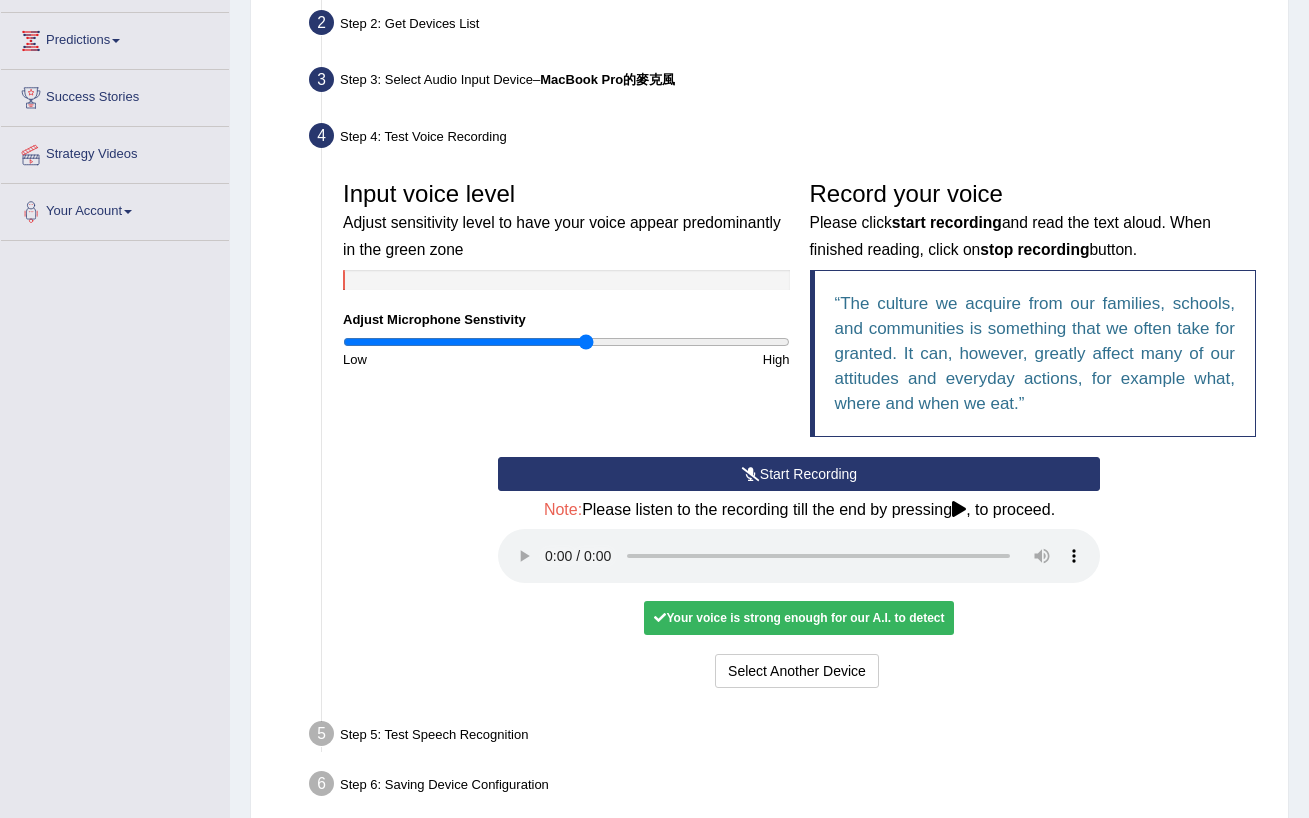 click at bounding box center (799, 556) 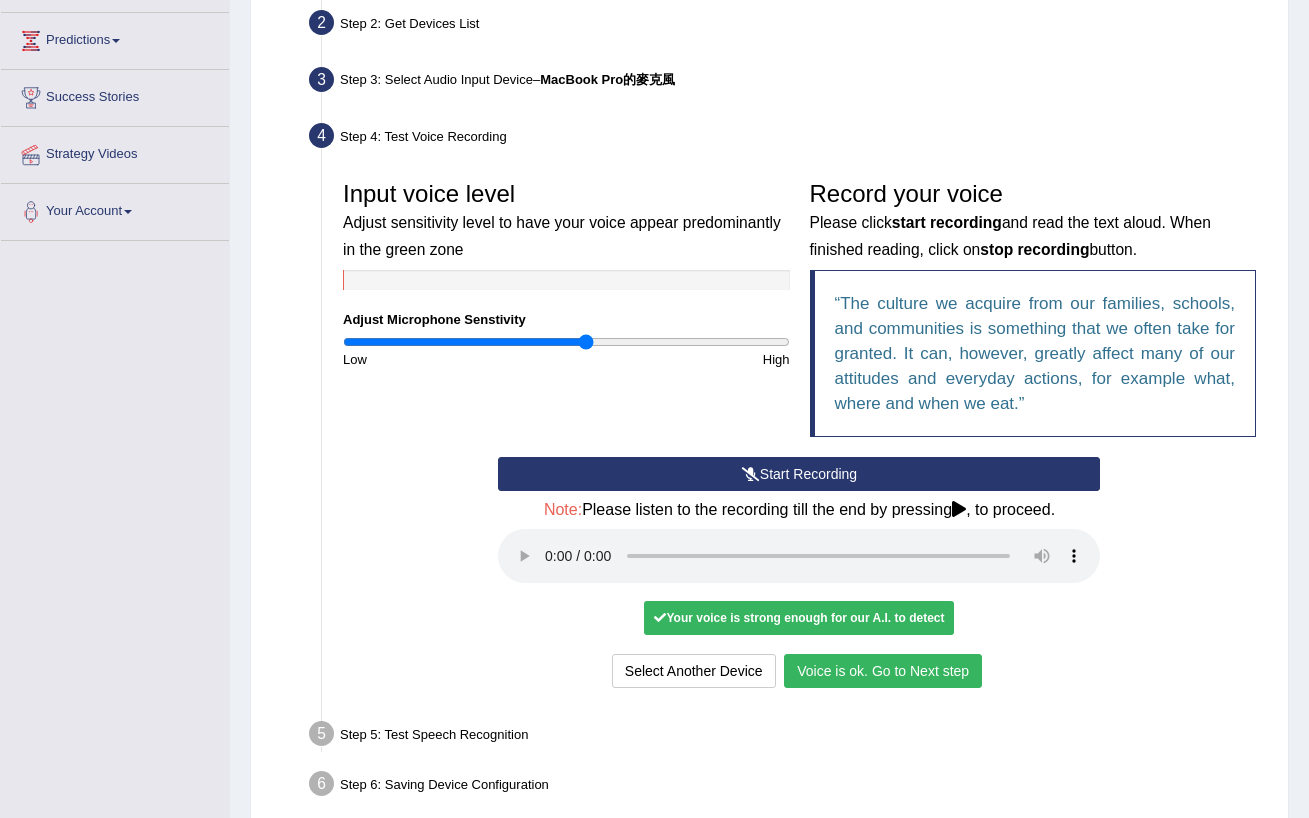 click on "Voice is ok. Go to Next step" at bounding box center (883, 671) 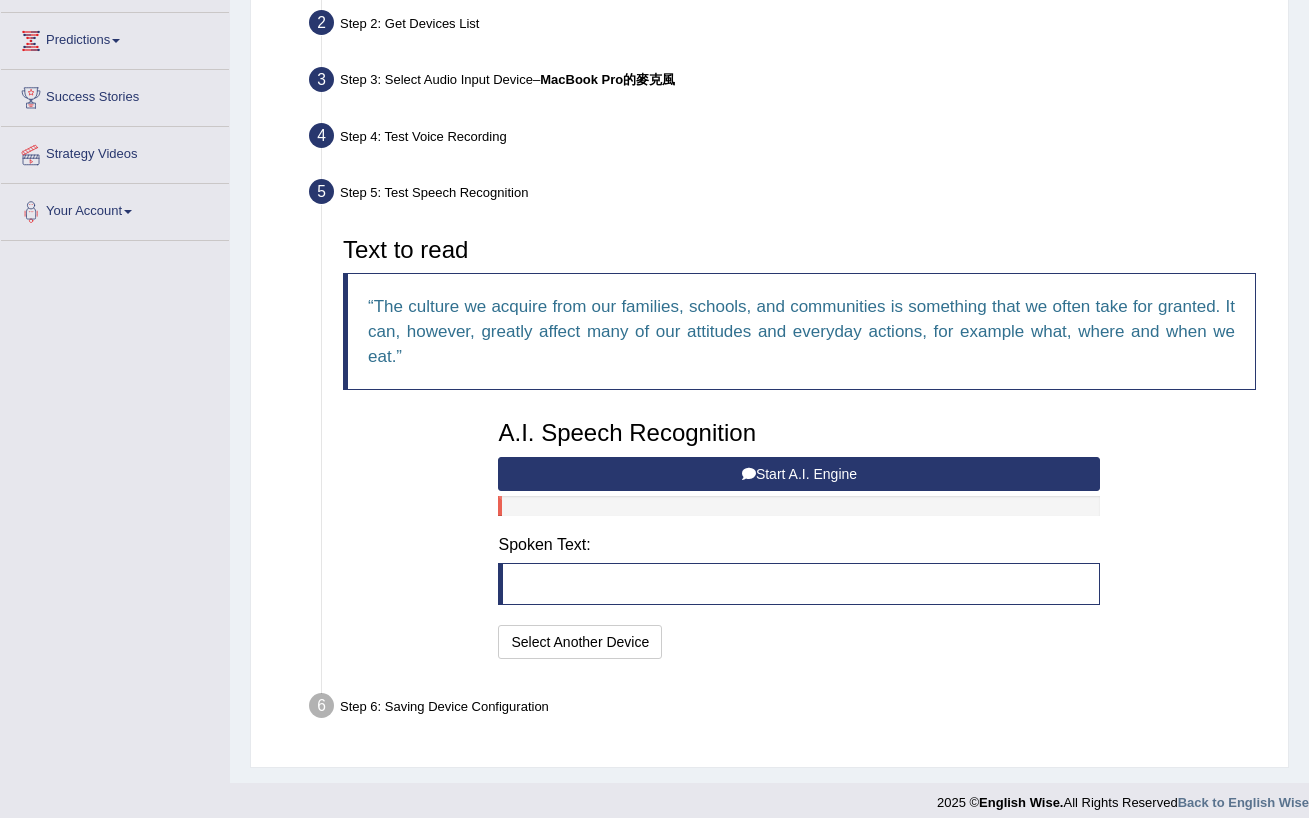 click on "Start A.I. Engine" at bounding box center [799, 474] 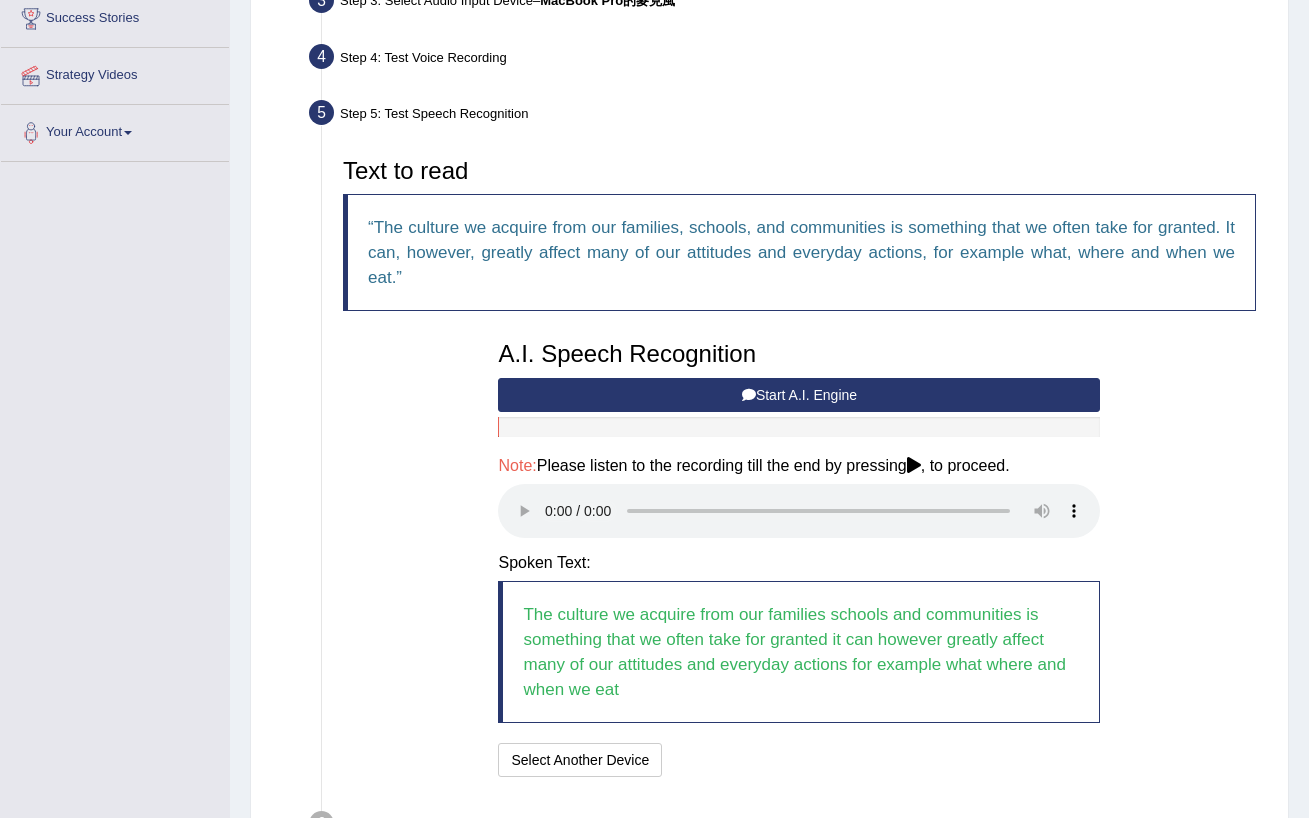 scroll, scrollTop: 340, scrollLeft: 0, axis: vertical 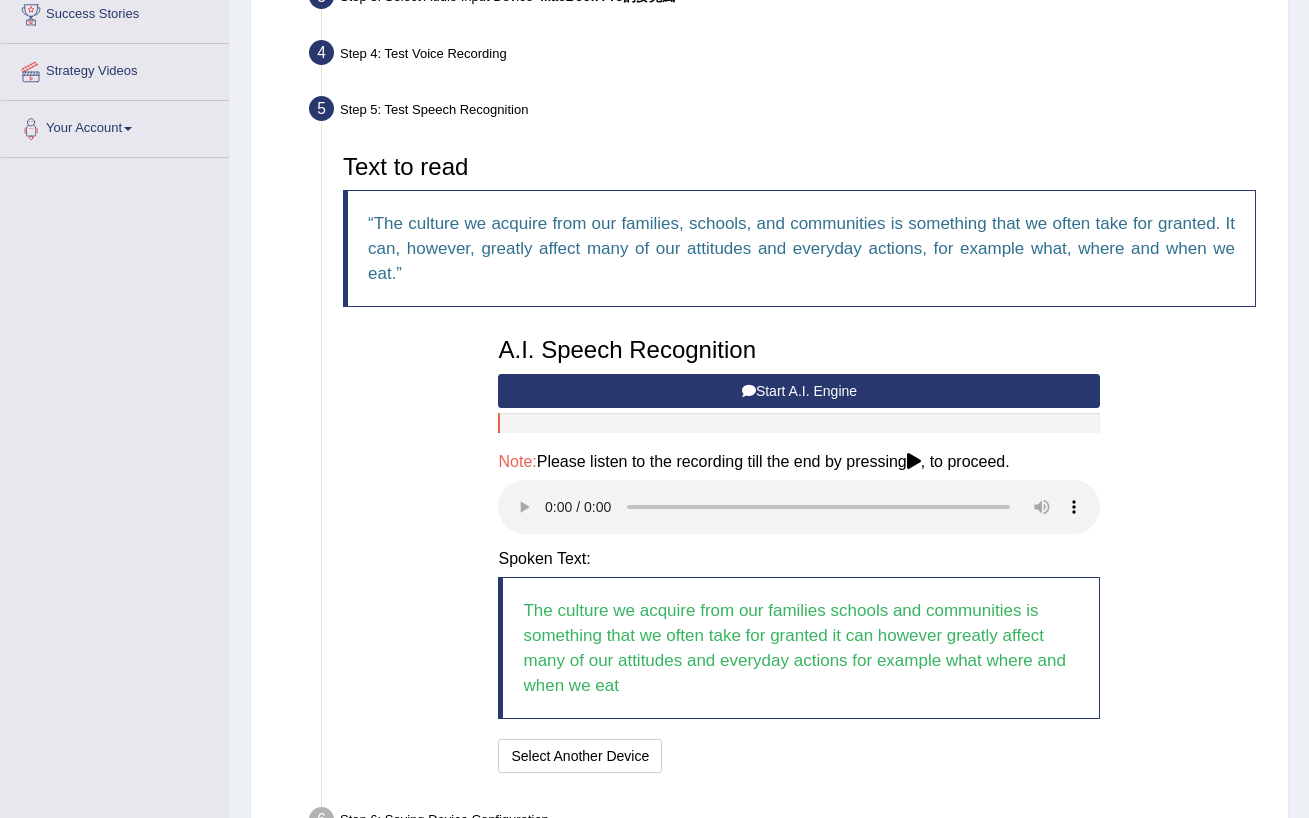 drag, startPoint x: 681, startPoint y: 676, endPoint x: 679, endPoint y: 665, distance: 11.18034 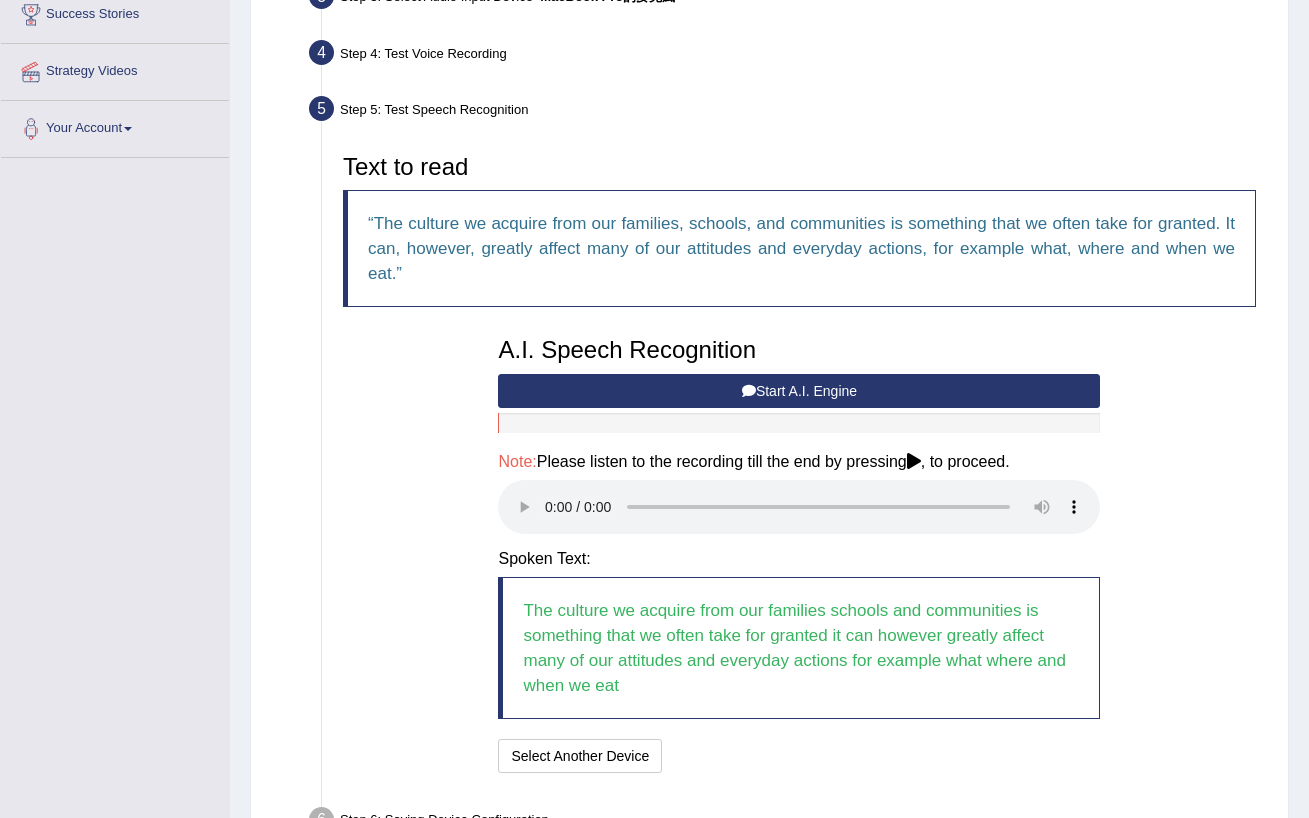 click at bounding box center [799, 507] 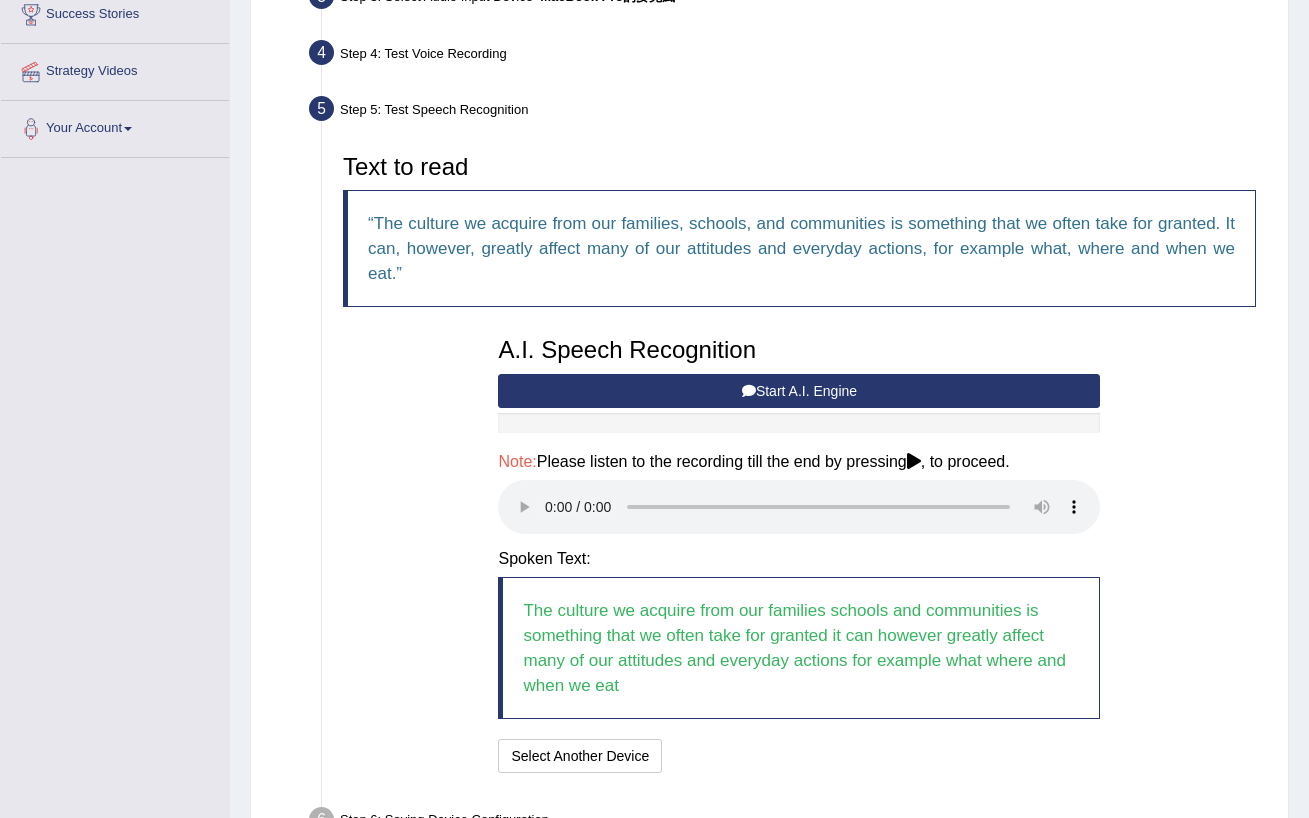 type 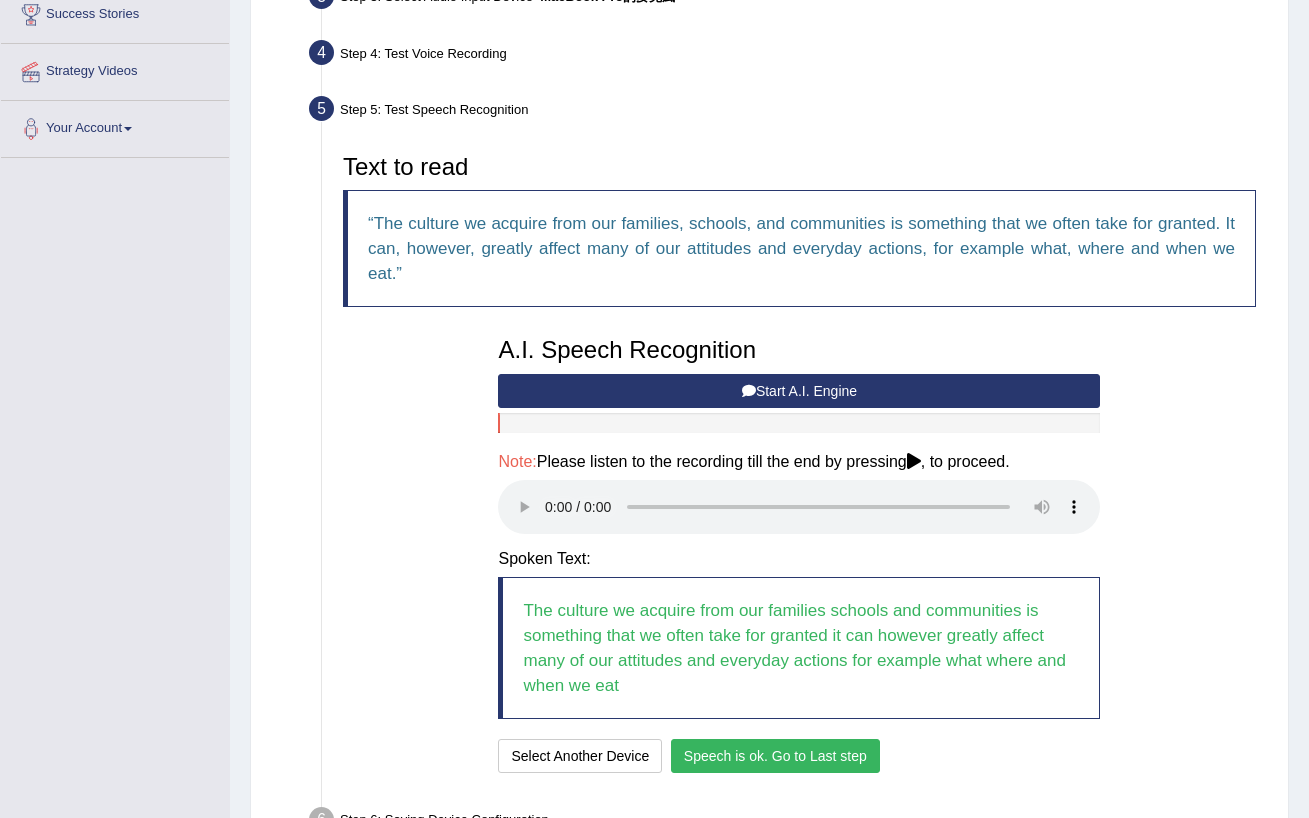 drag, startPoint x: 859, startPoint y: 445, endPoint x: 859, endPoint y: 496, distance: 51 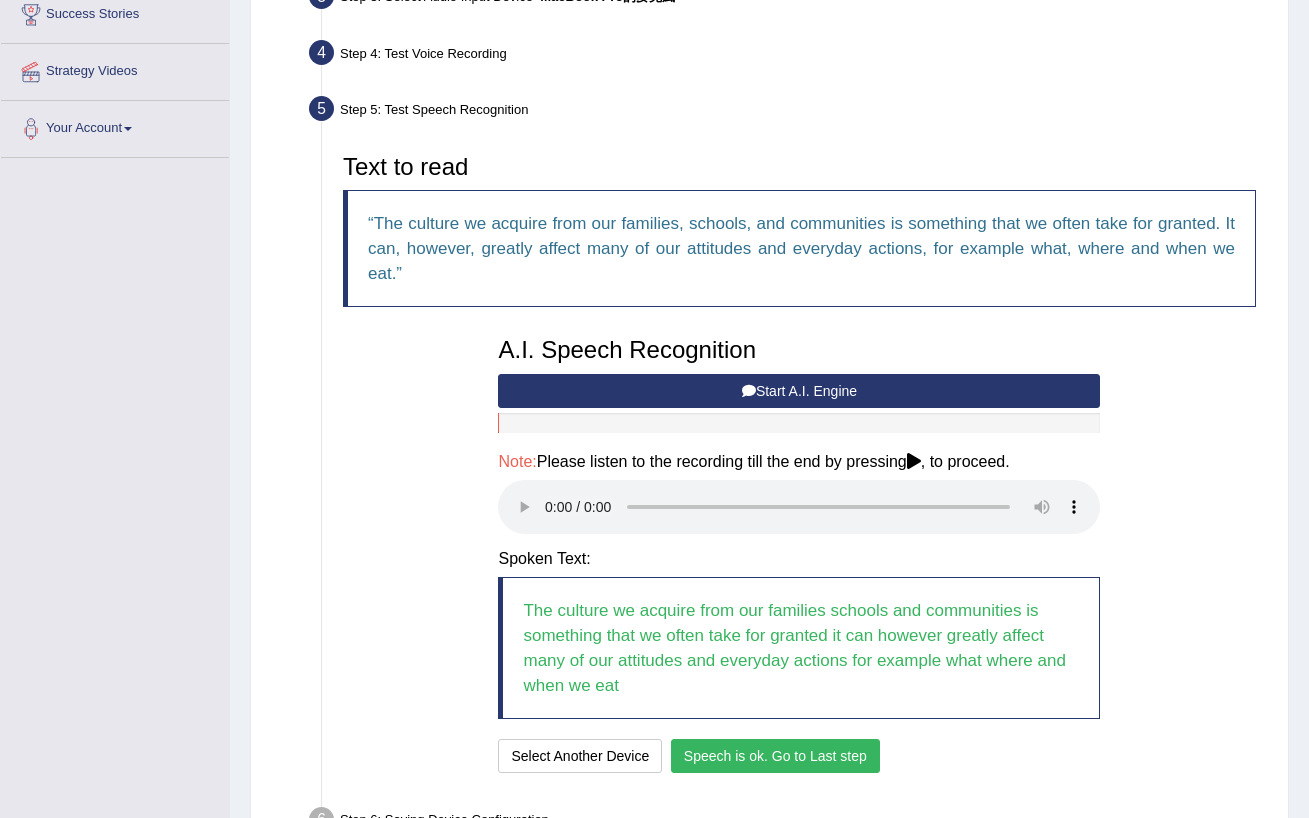 click on "Speech is ok. Go to Last step" at bounding box center (775, 756) 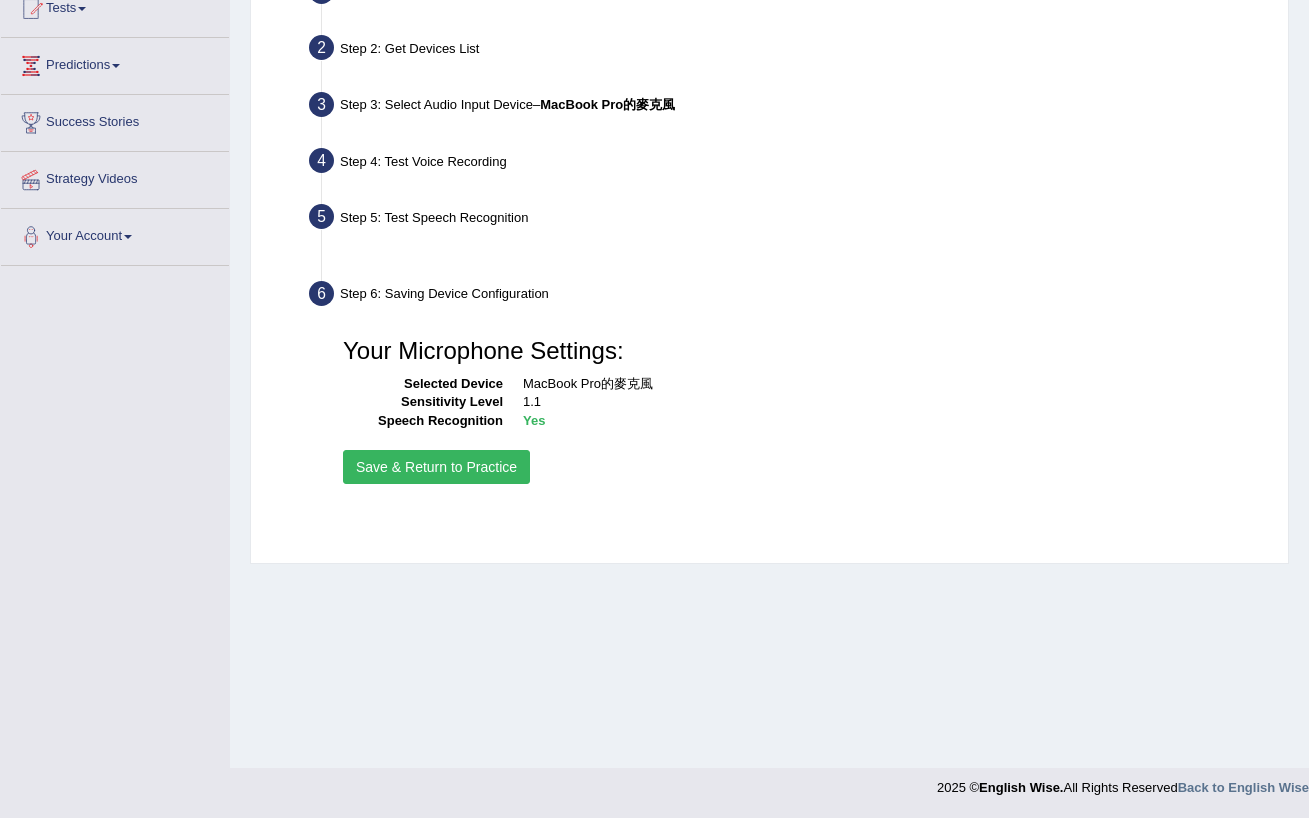 scroll, scrollTop: 232, scrollLeft: 0, axis: vertical 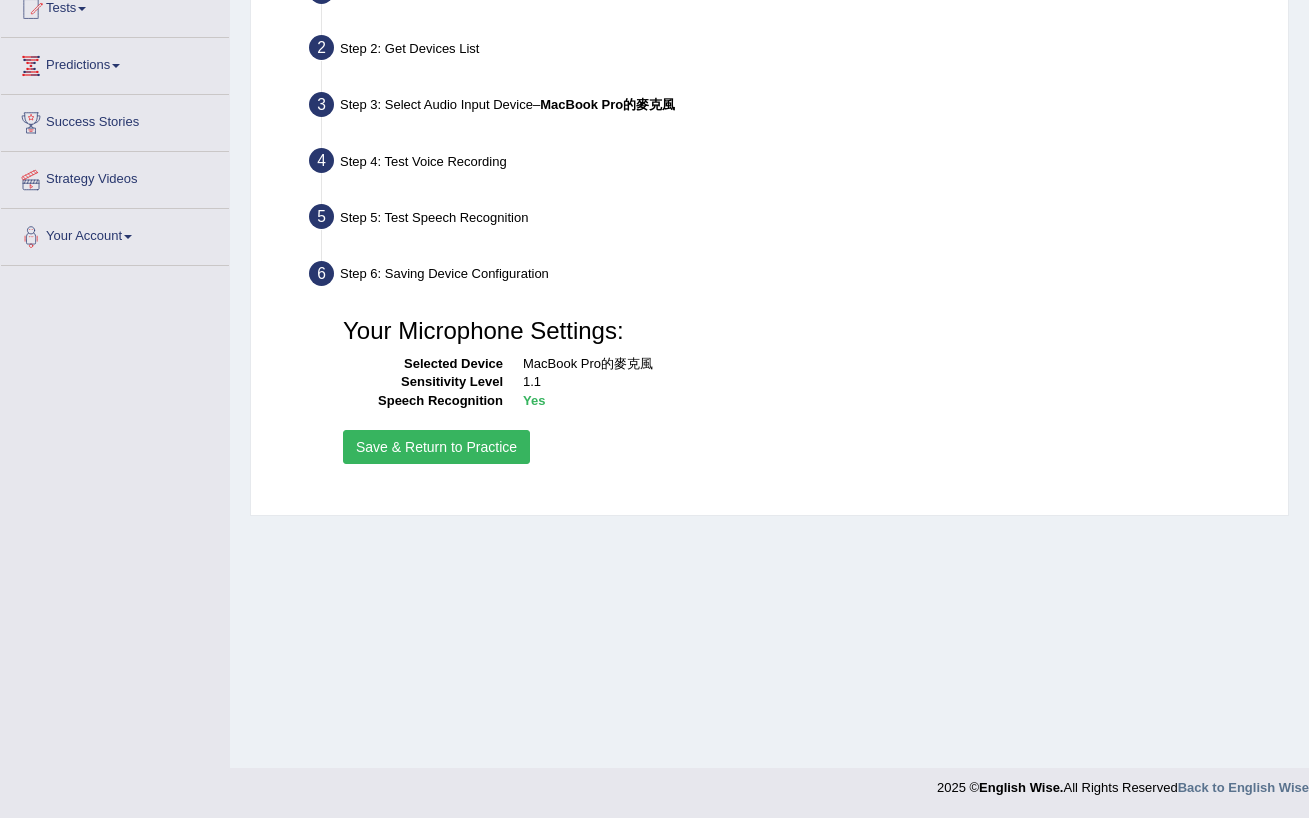 click on "Save & Return to Practice" at bounding box center [436, 447] 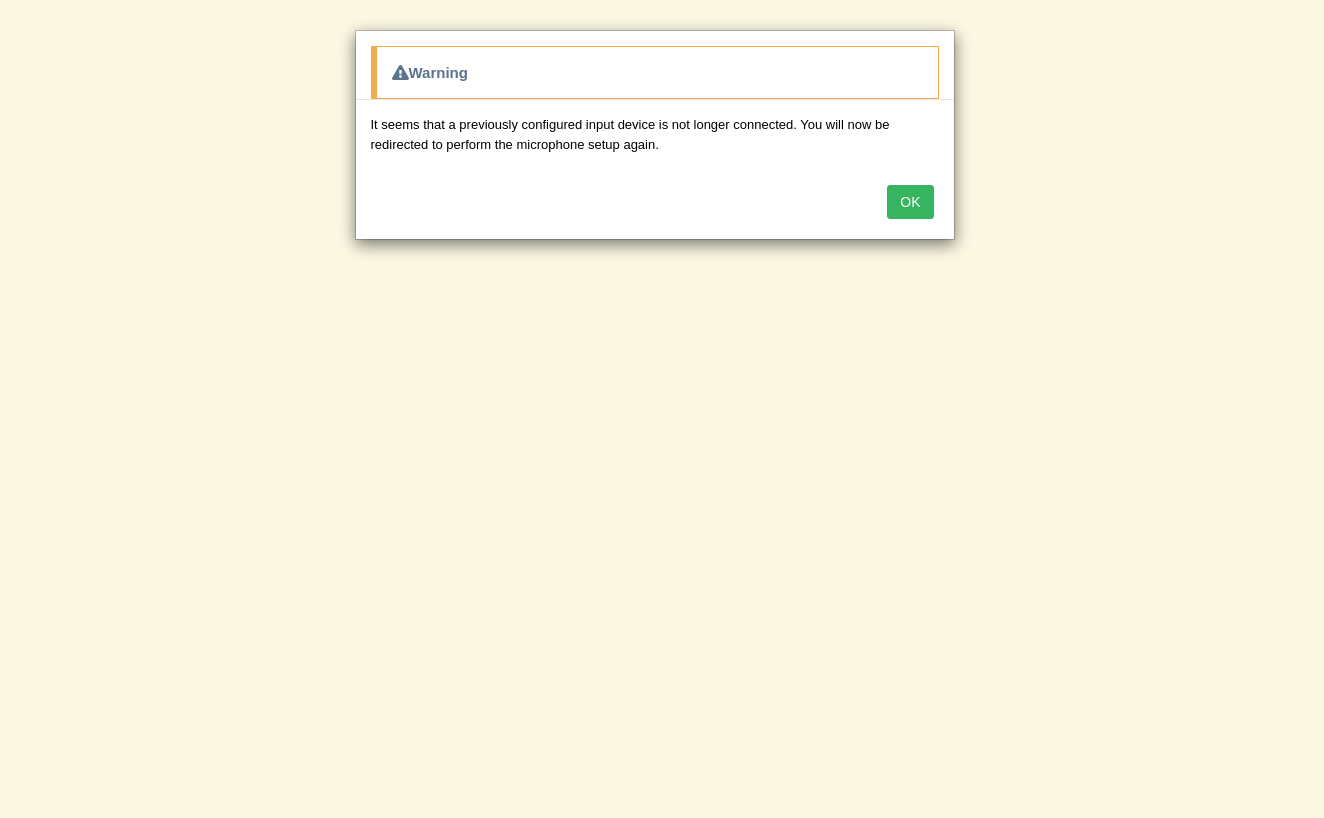 scroll, scrollTop: 0, scrollLeft: 0, axis: both 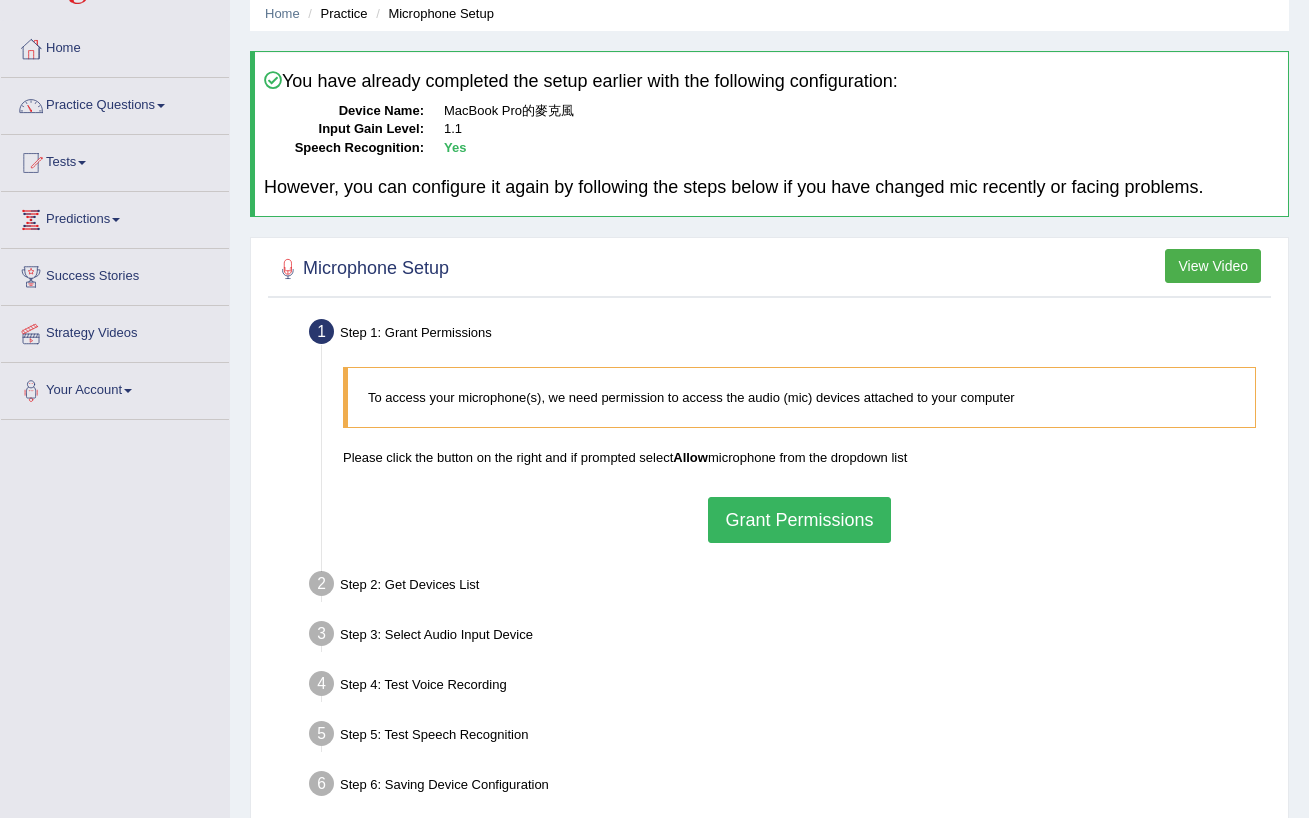 click on "Grant Permissions" at bounding box center [799, 520] 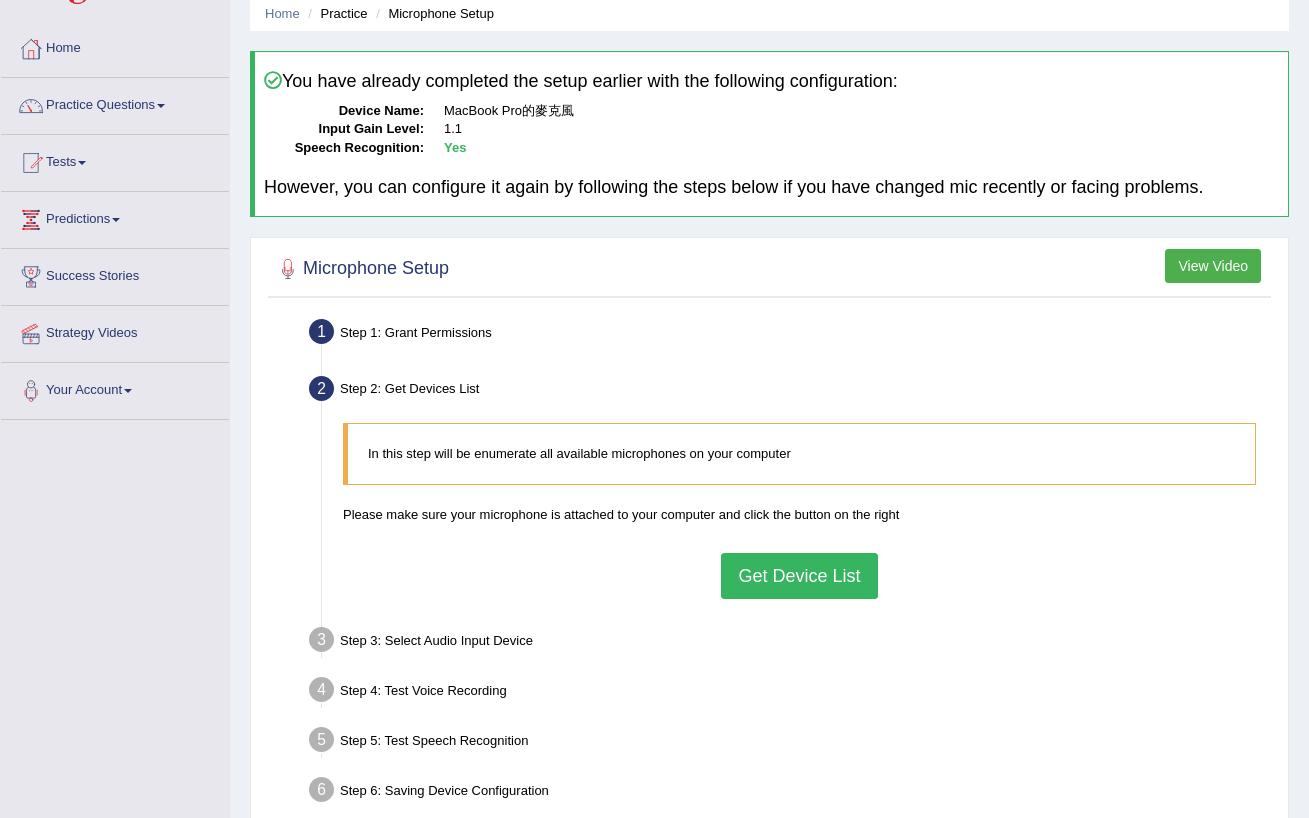 click on "Get Device List" at bounding box center (799, 576) 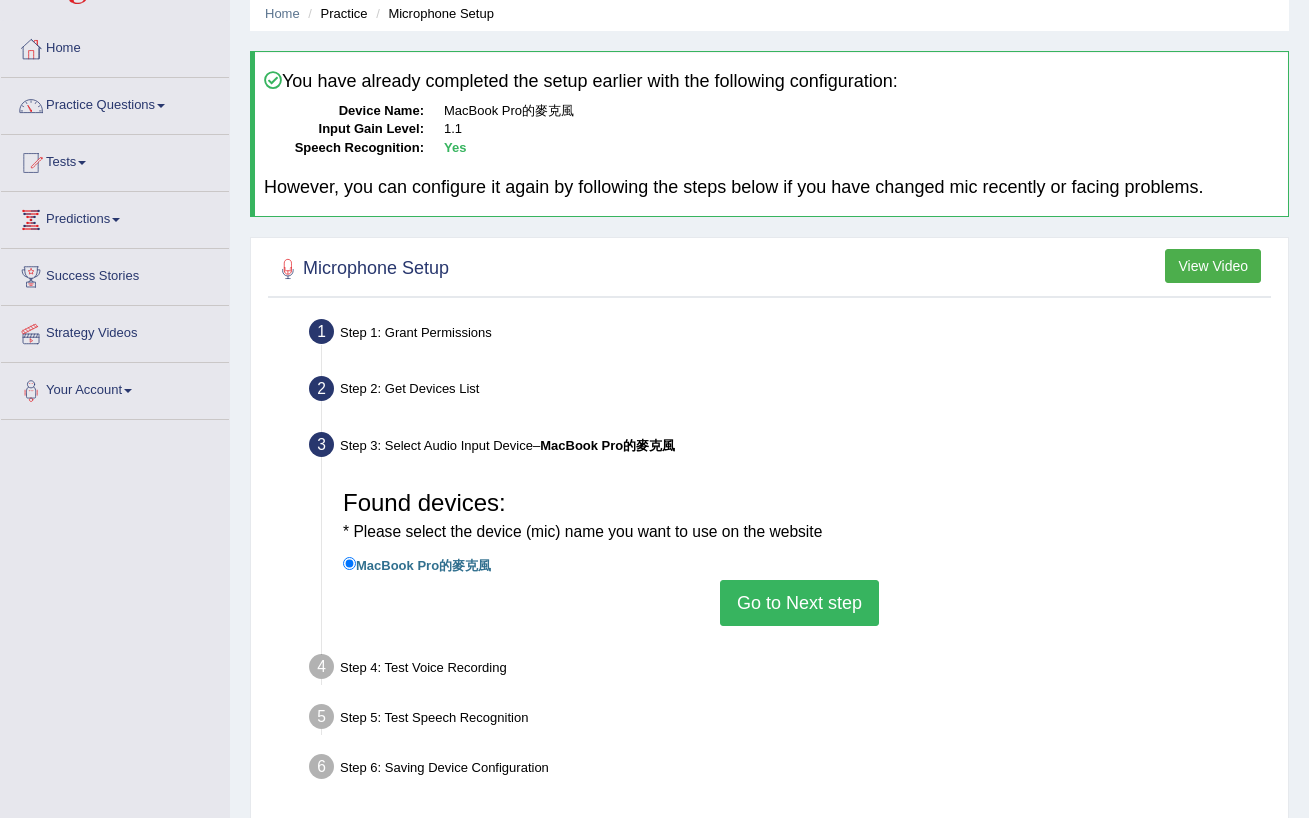 click on "Go to Next step" at bounding box center (799, 603) 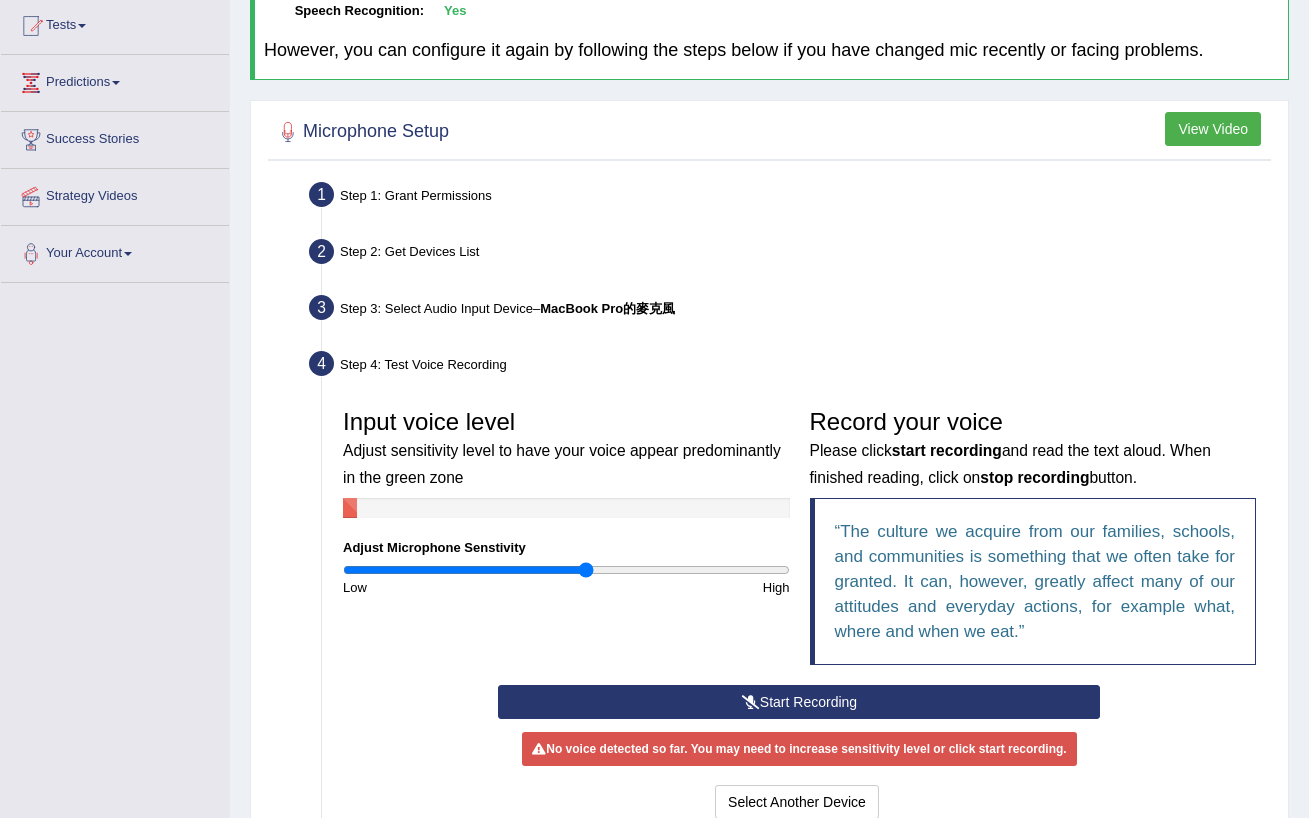 scroll, scrollTop: 223, scrollLeft: 0, axis: vertical 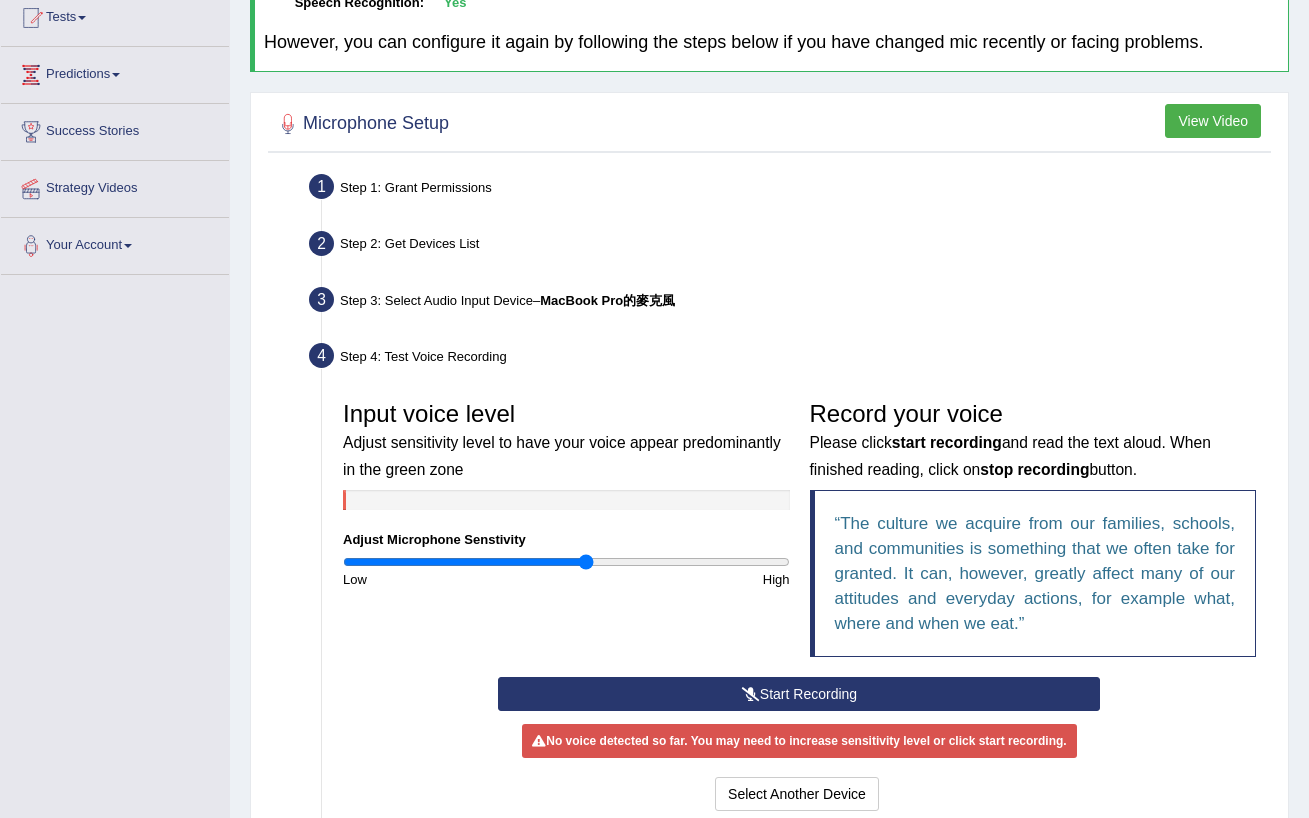 click on "Start Recording" at bounding box center (799, 694) 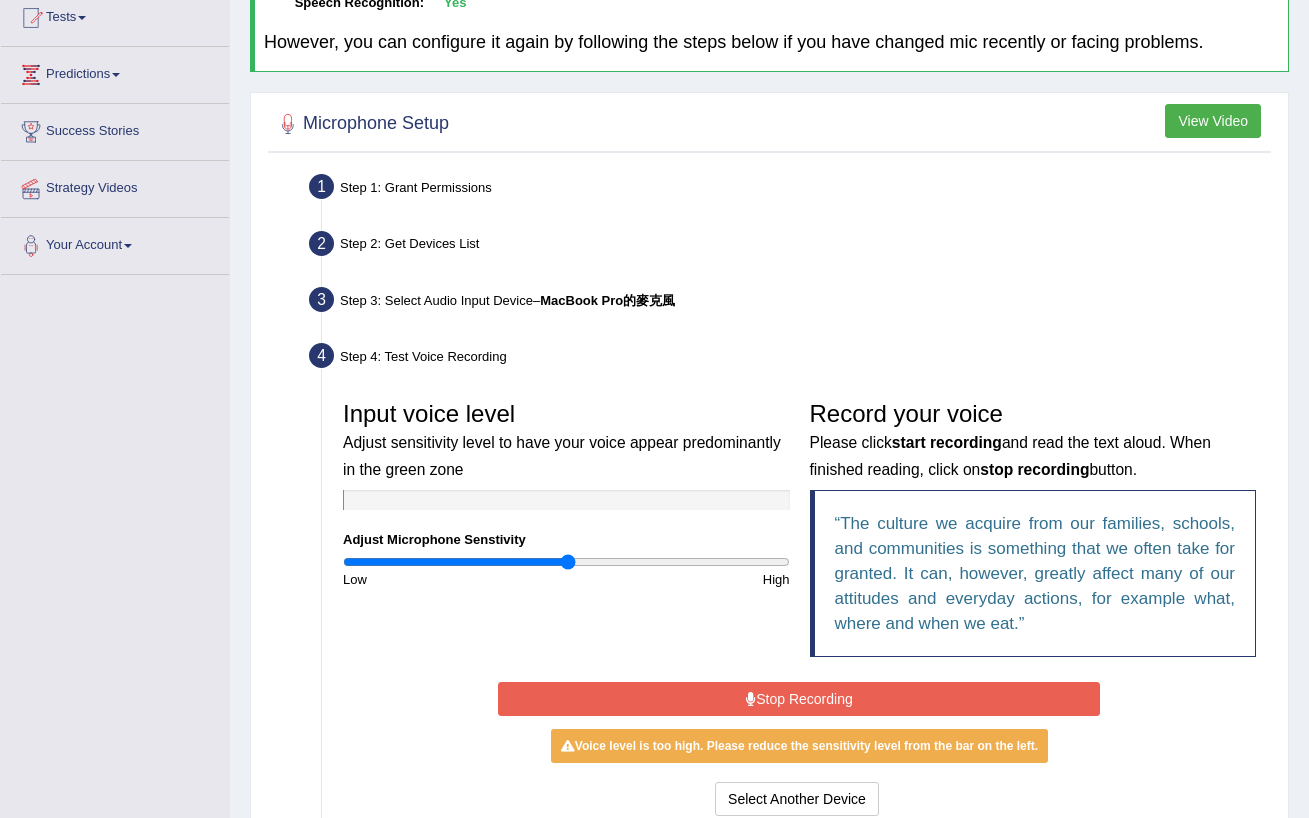 type on "1.02" 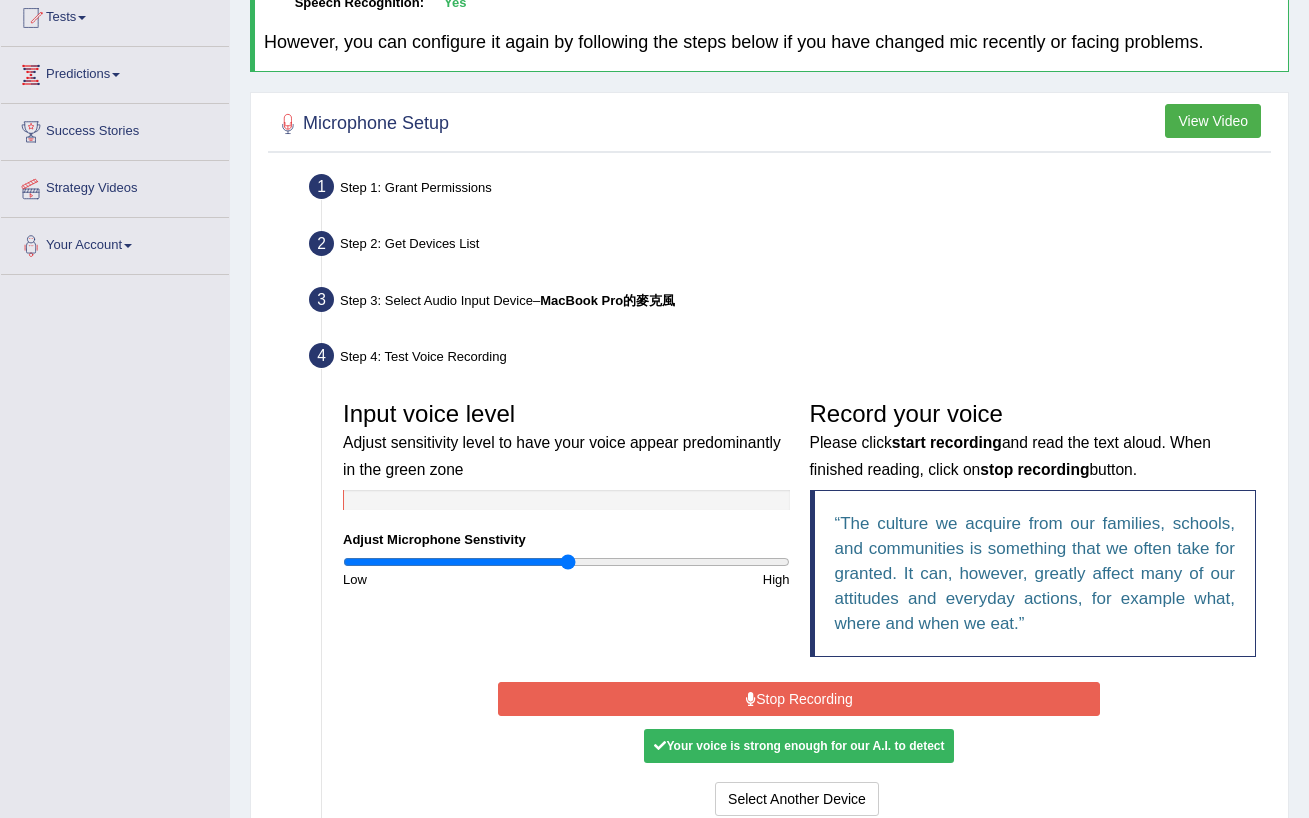 click on "Stop Recording" at bounding box center (799, 699) 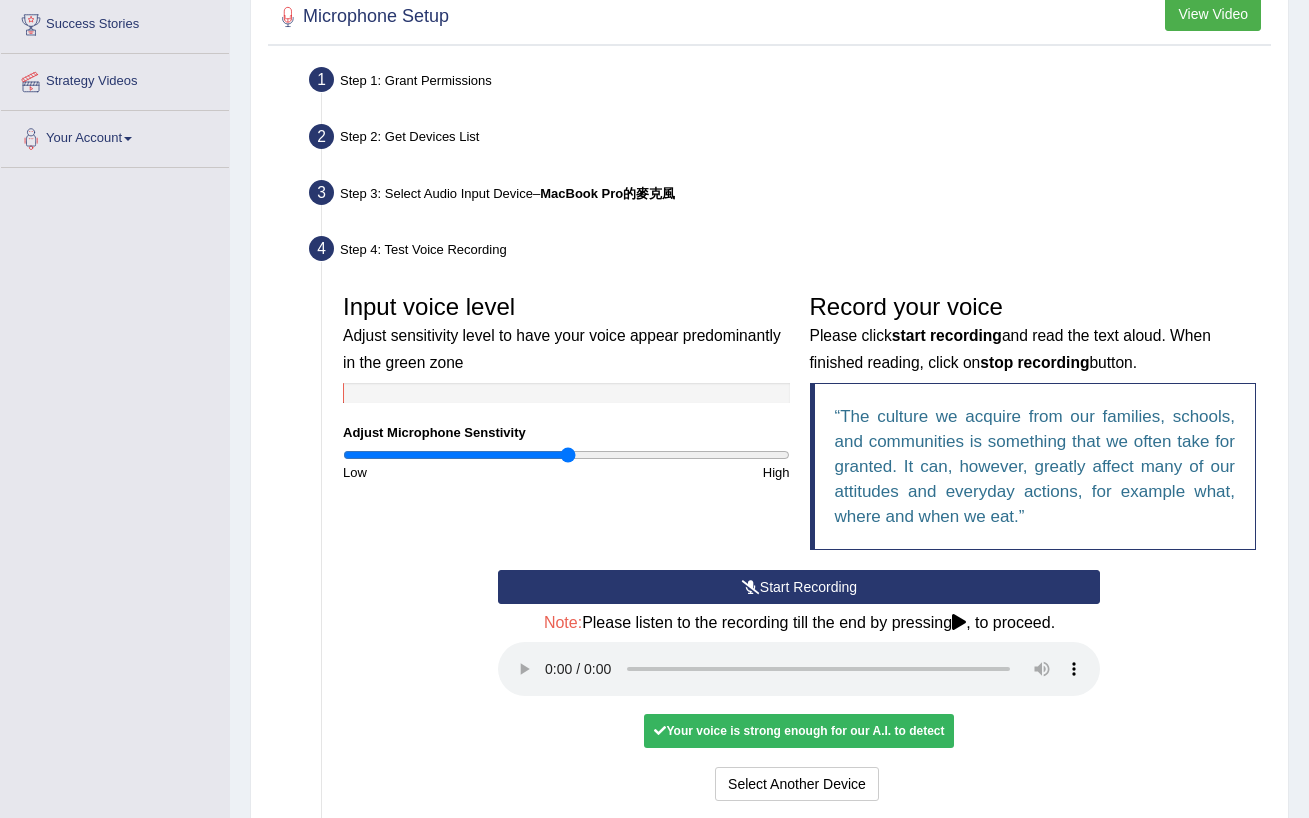 scroll, scrollTop: 331, scrollLeft: 0, axis: vertical 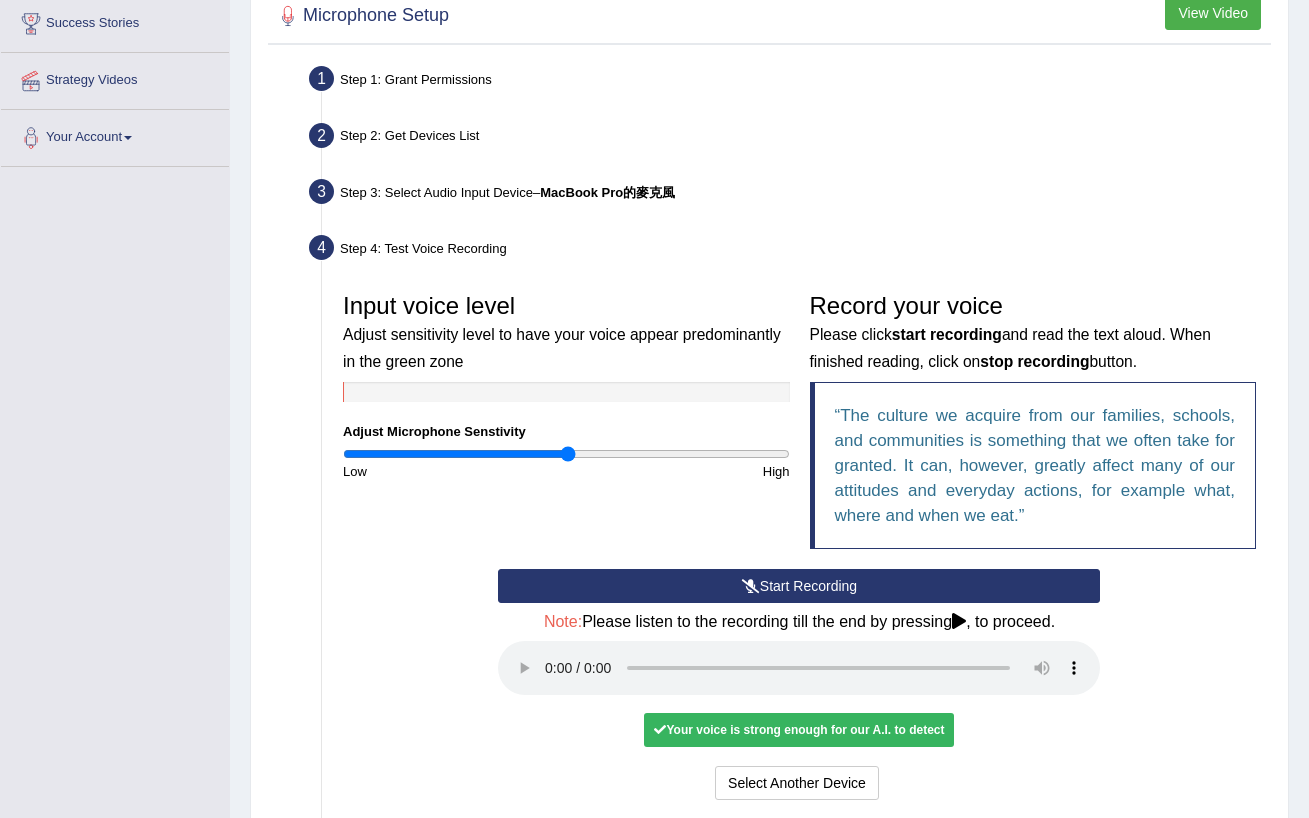 type 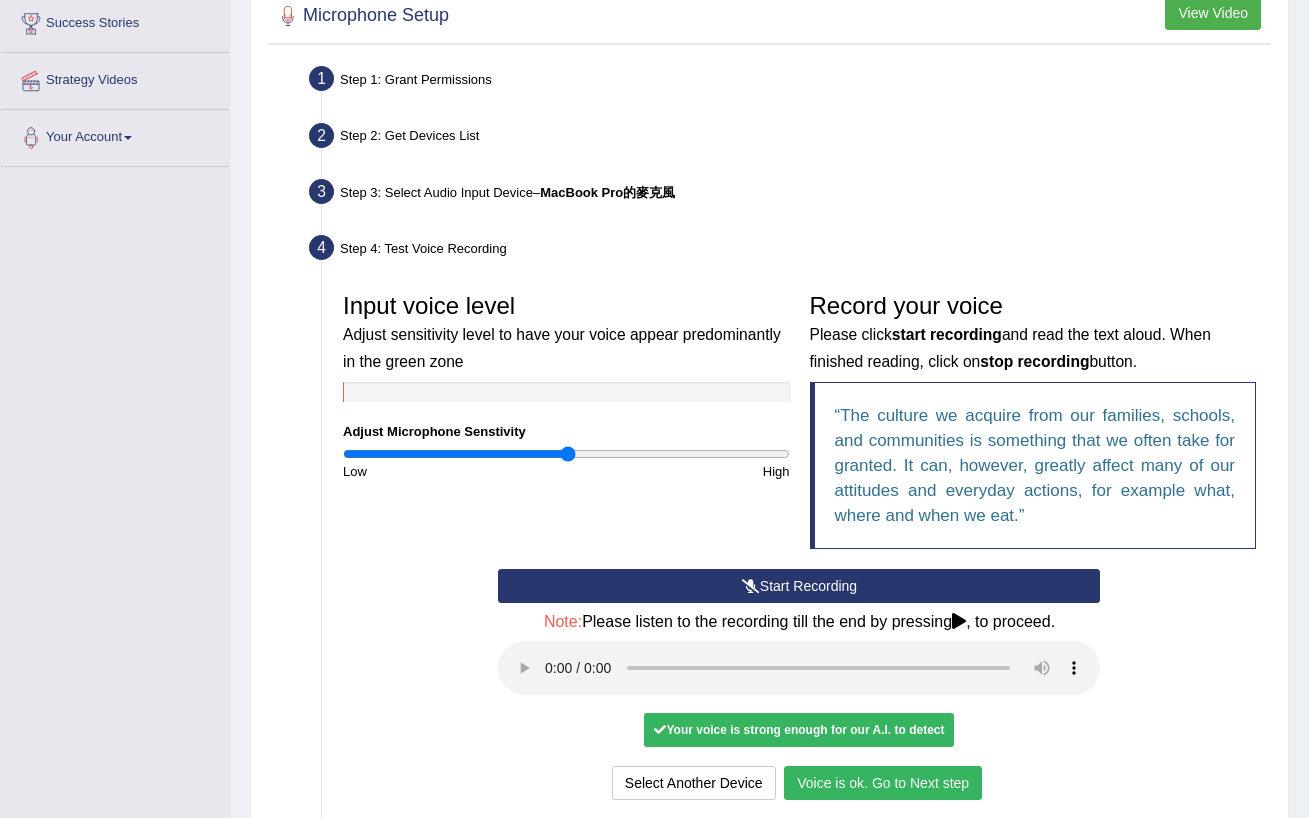 click on "Voice is ok. Go to Next step" at bounding box center (883, 783) 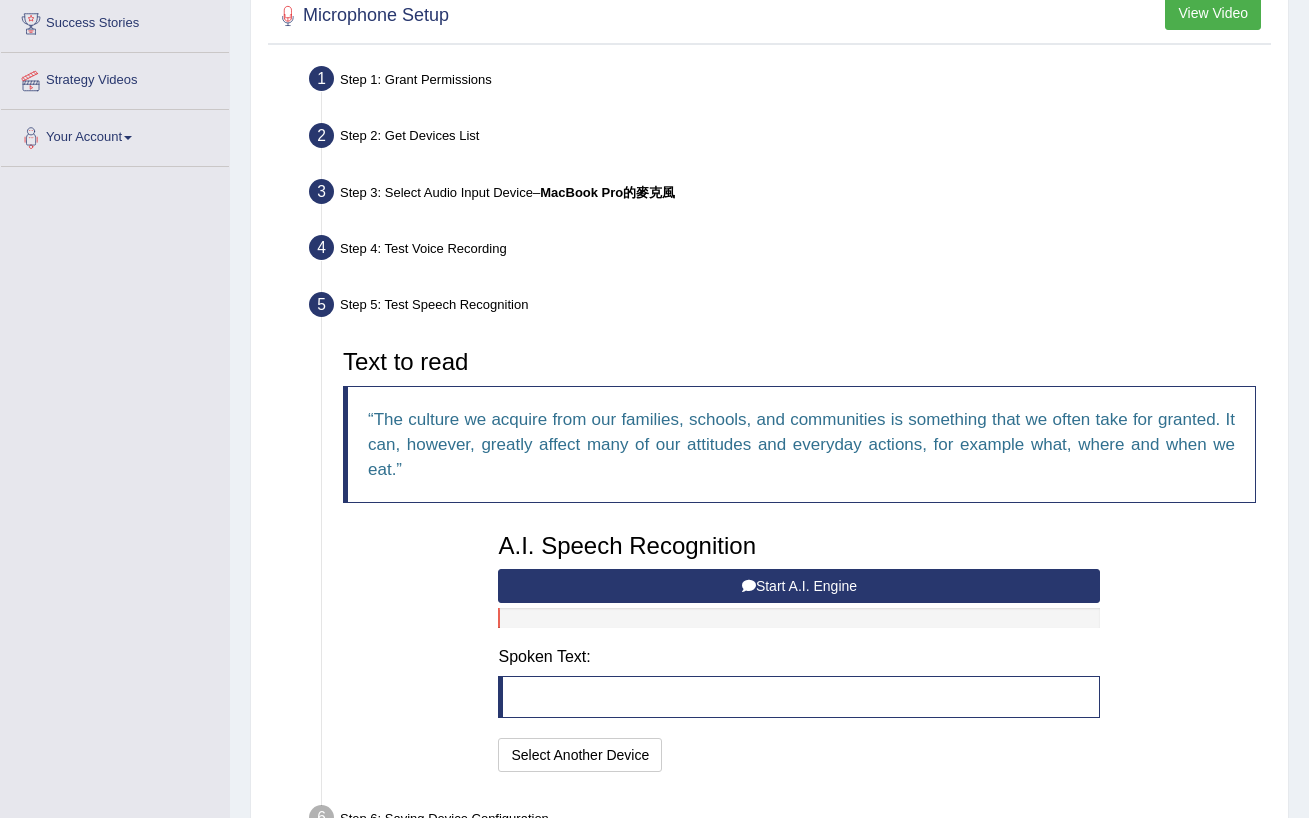 click on "Start A.I. Engine" at bounding box center [799, 586] 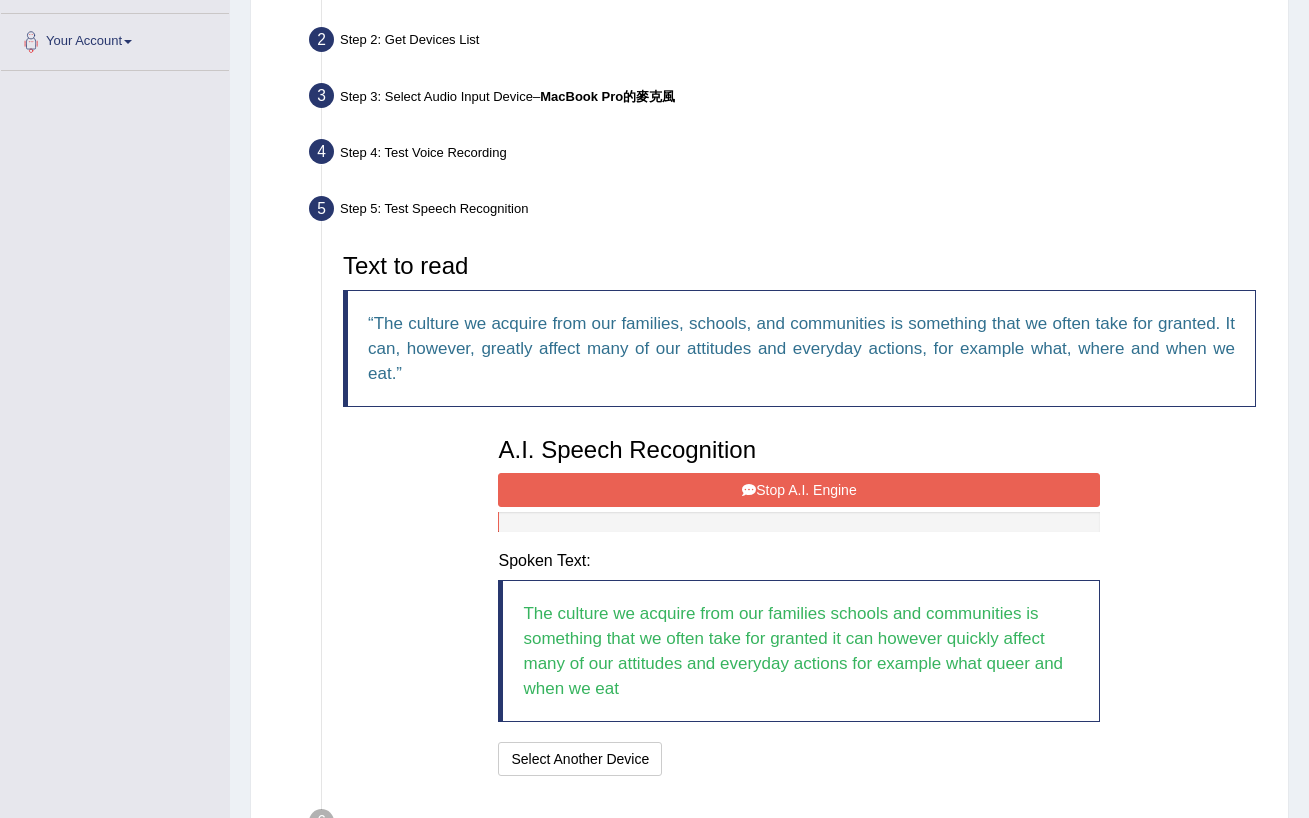 scroll, scrollTop: 442, scrollLeft: 0, axis: vertical 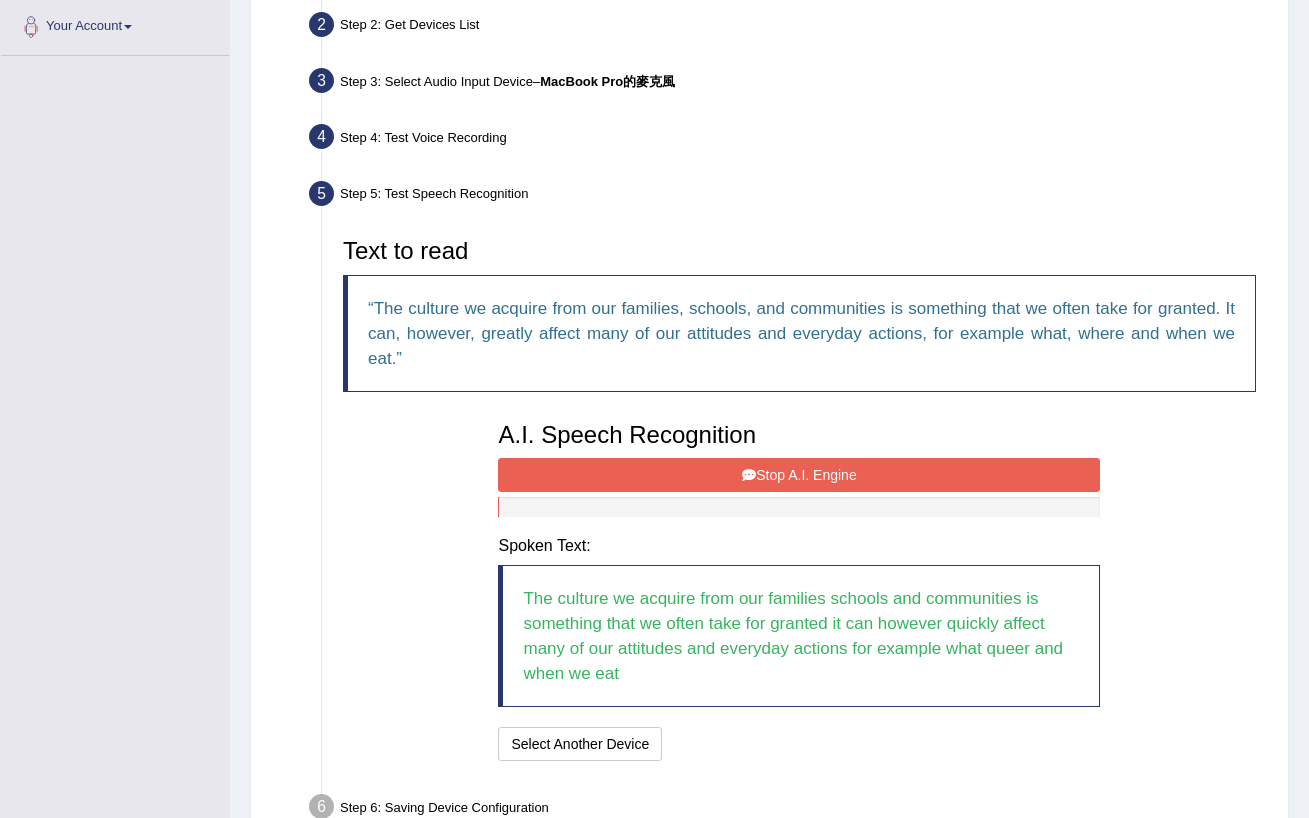 click on "Stop A.I. Engine" at bounding box center (799, 475) 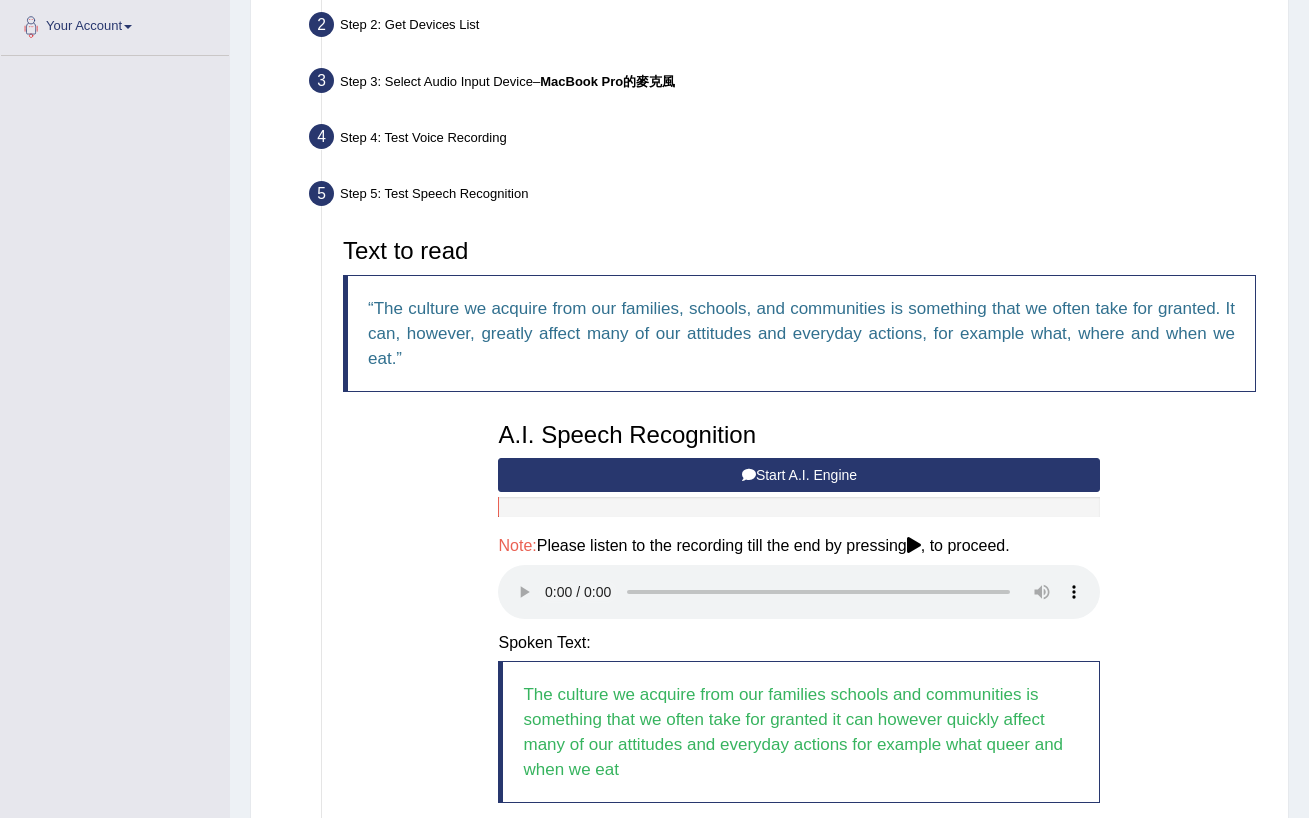 click at bounding box center (799, 592) 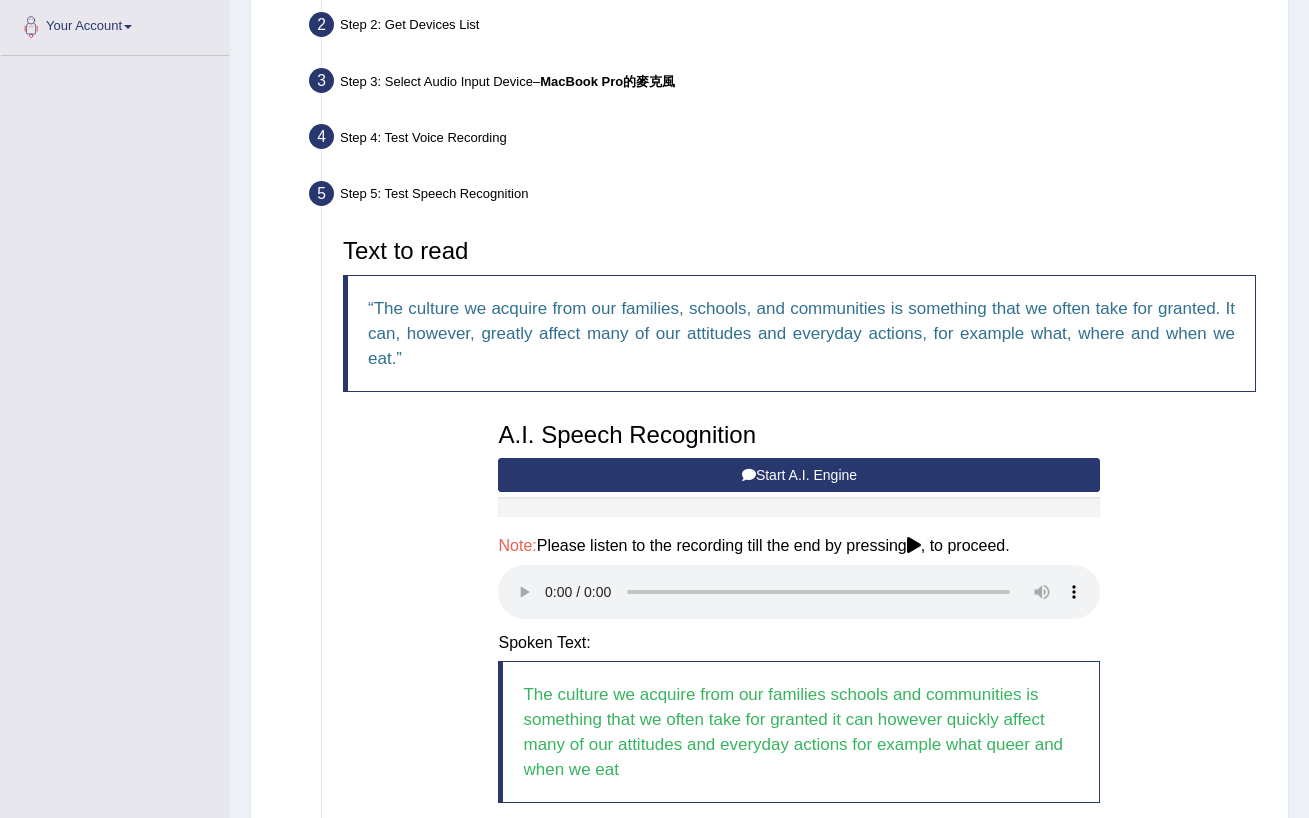 type 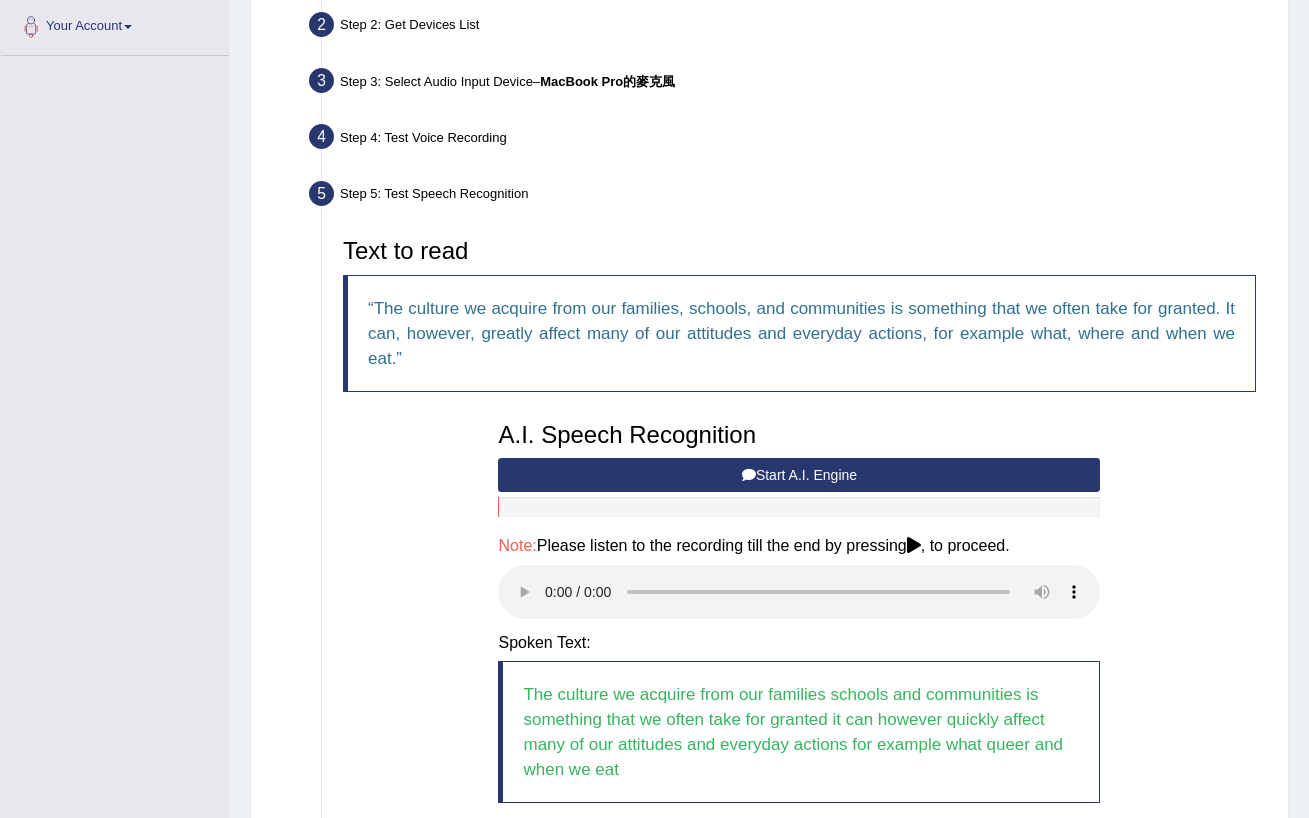 click at bounding box center (799, 592) 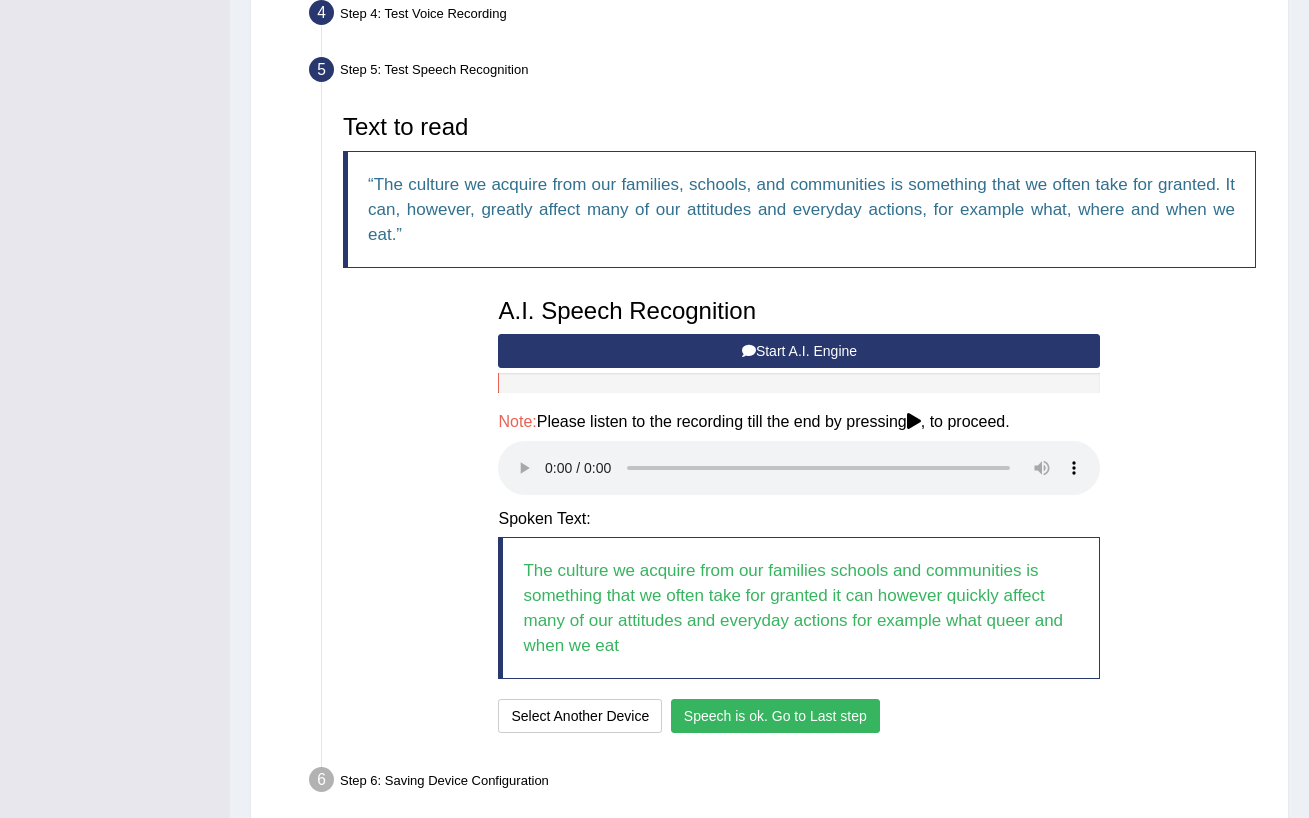 scroll, scrollTop: 569, scrollLeft: 0, axis: vertical 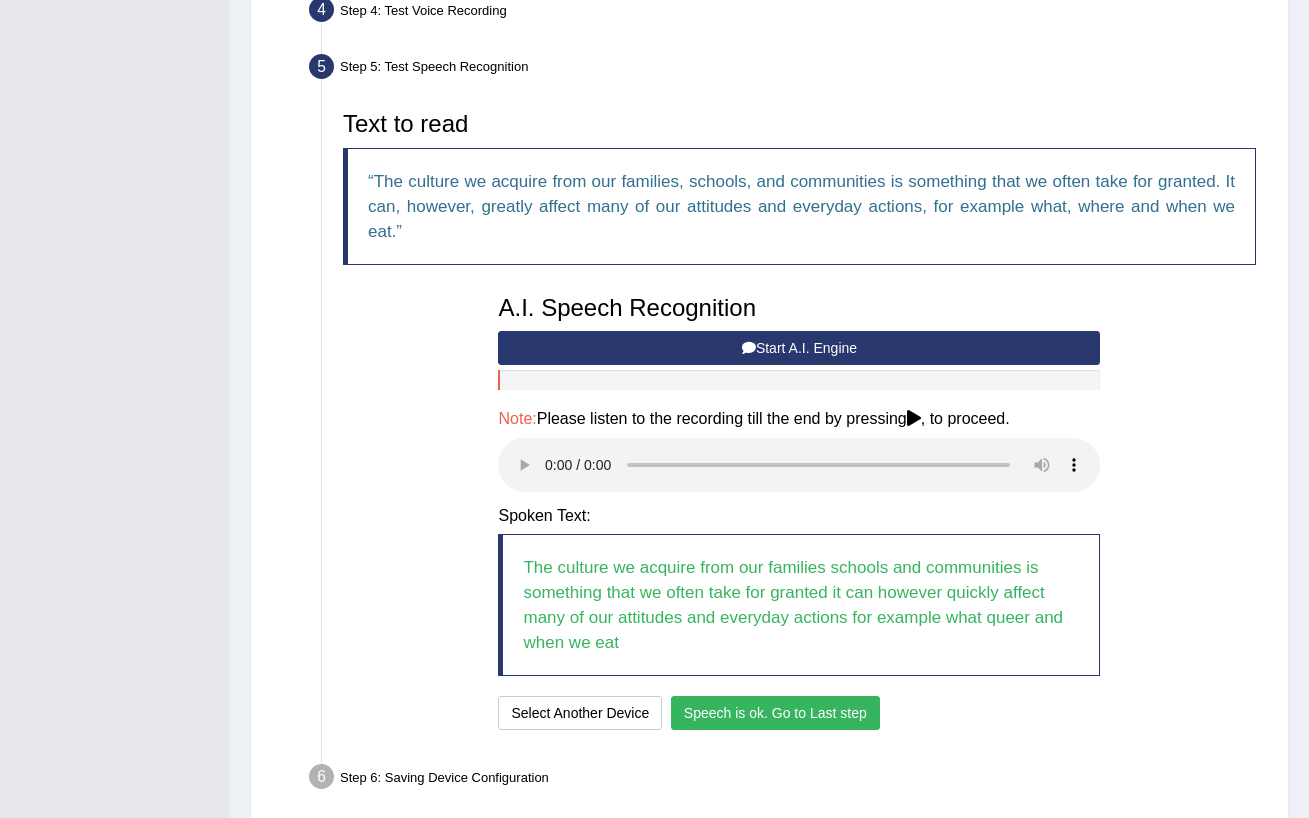 click on "Speech is ok. Go to Last step" at bounding box center (775, 713) 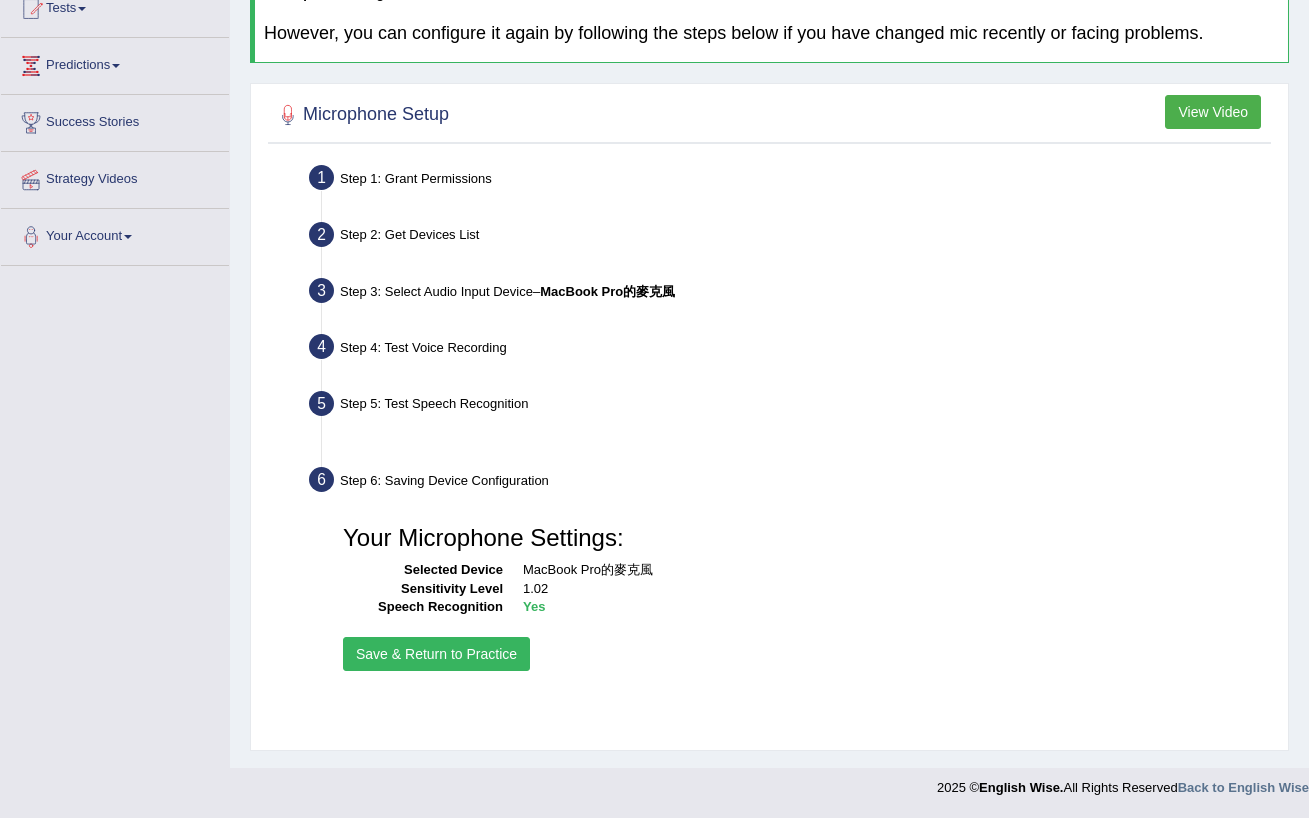 scroll, scrollTop: 232, scrollLeft: 0, axis: vertical 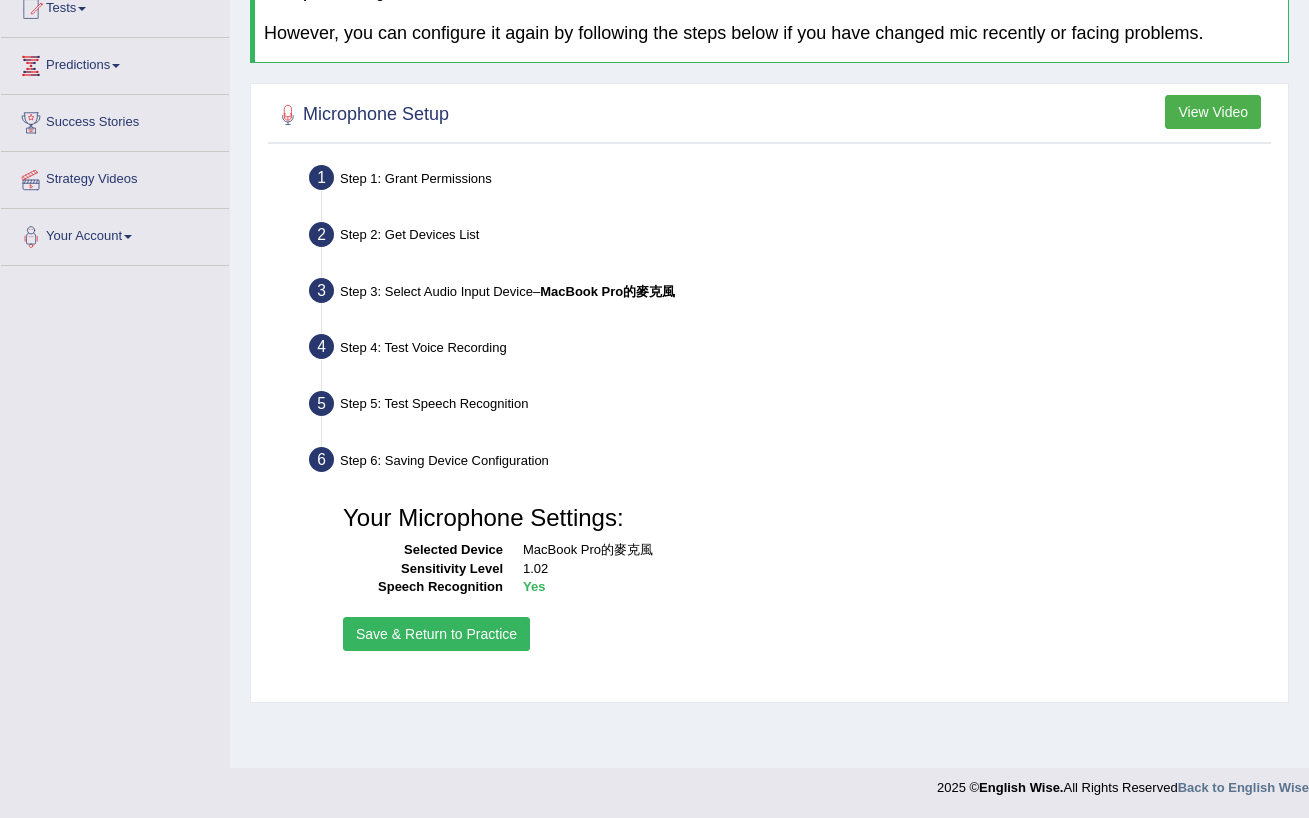 click on "Save & Return to Practice" at bounding box center [436, 634] 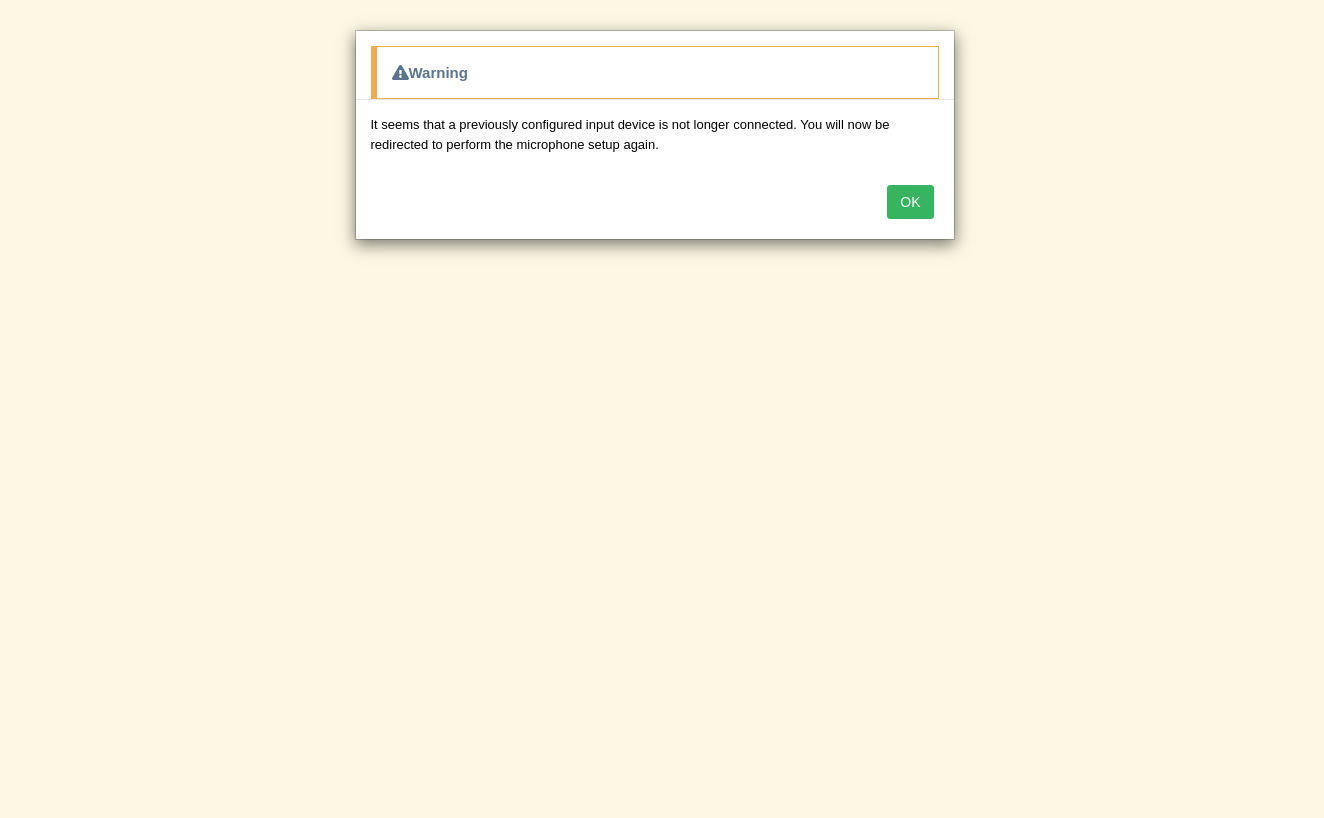 scroll, scrollTop: 0, scrollLeft: 0, axis: both 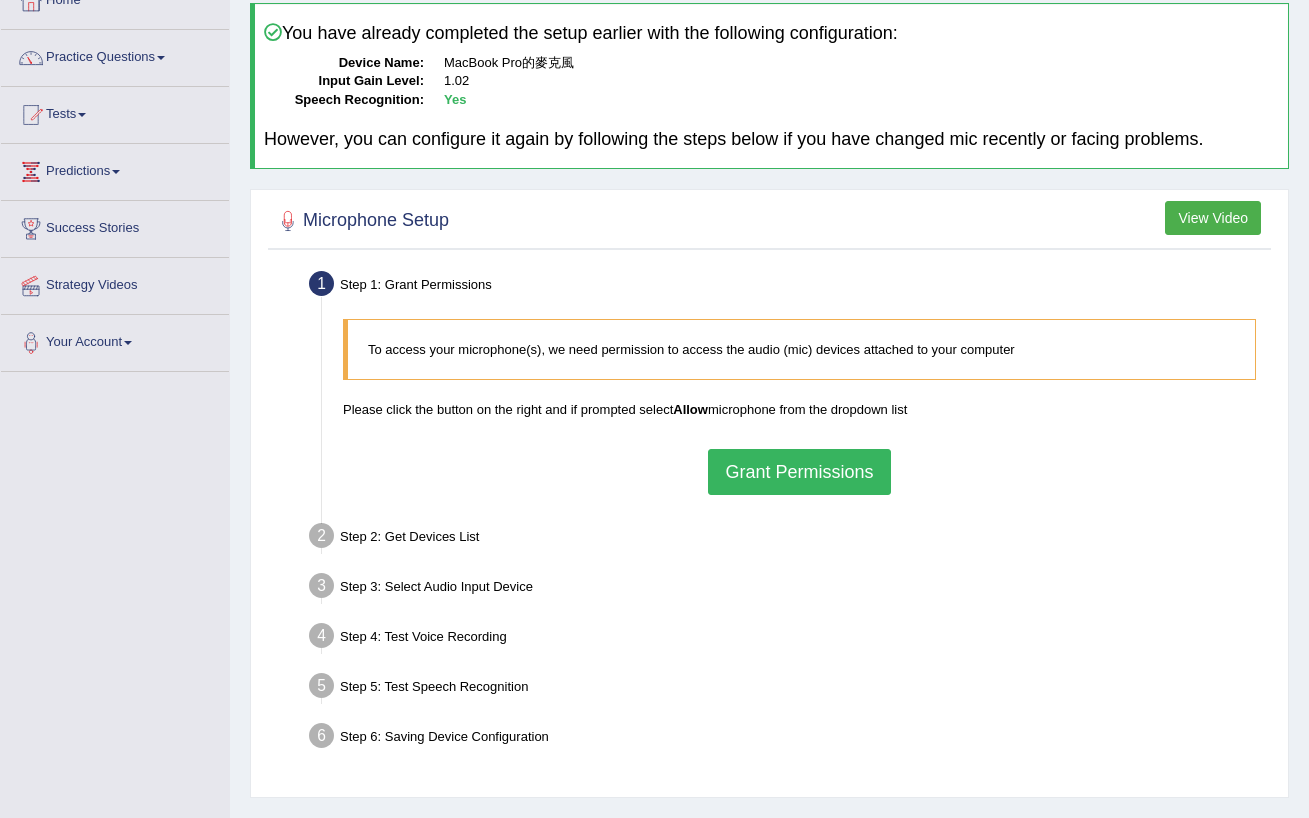 click on "Grant Permissions" at bounding box center [799, 472] 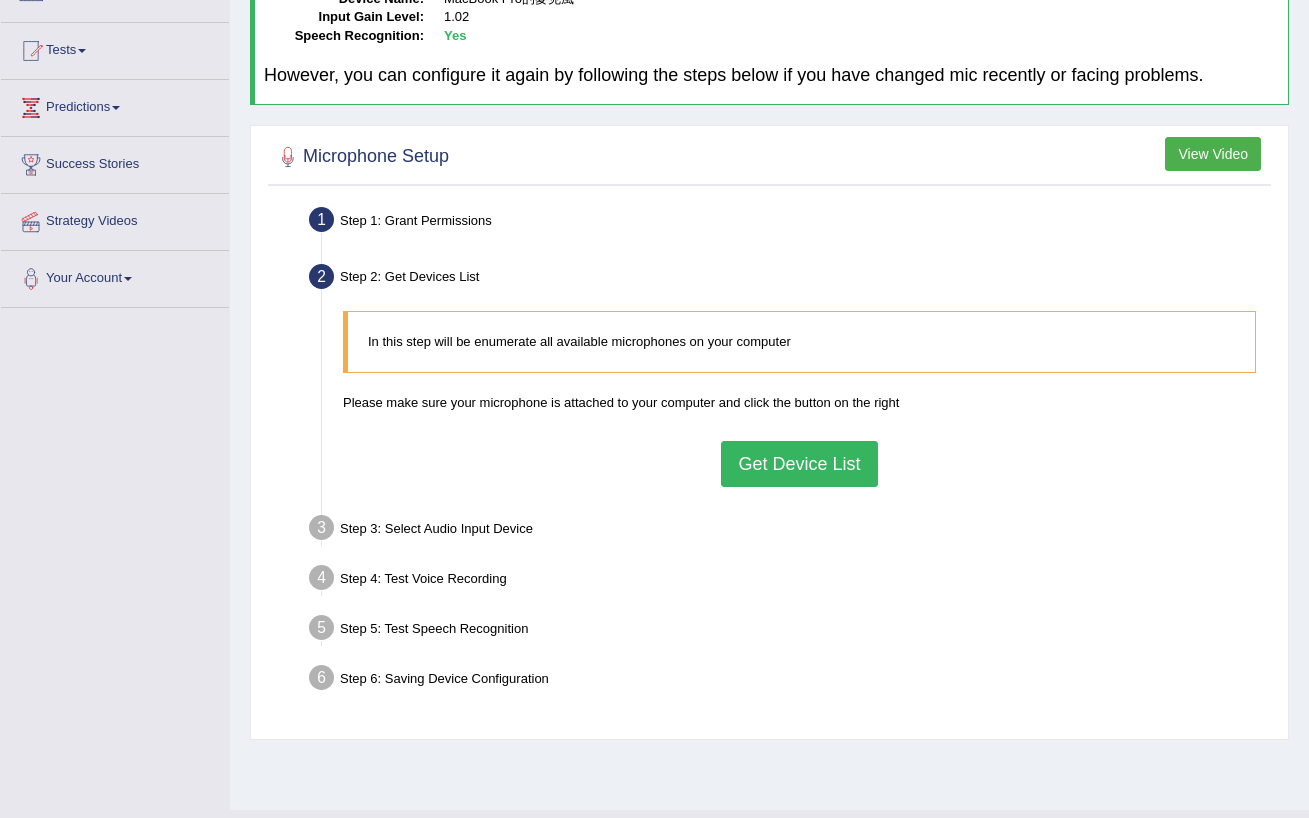 scroll, scrollTop: 192, scrollLeft: 0, axis: vertical 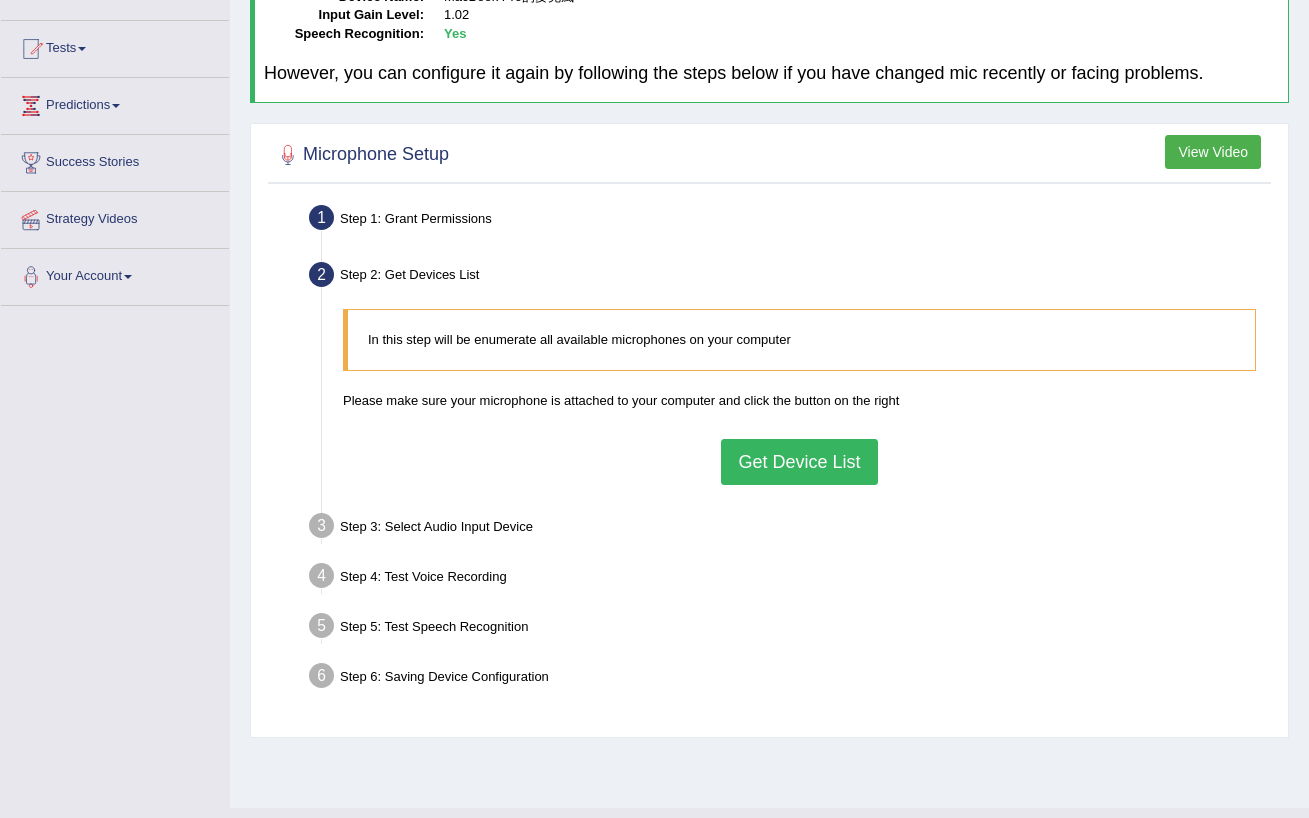 click on "Get Device List" at bounding box center [799, 462] 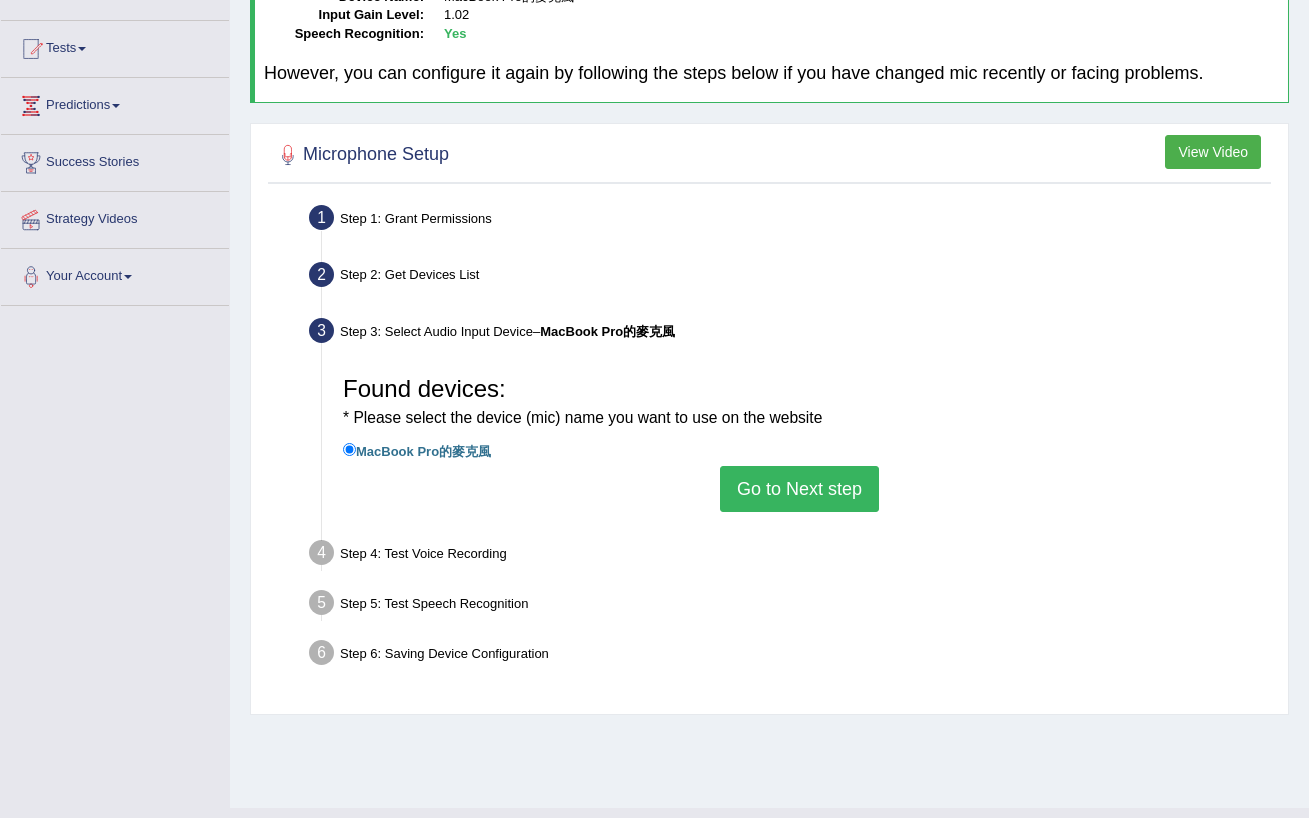 click on "Go to Next step" at bounding box center (799, 489) 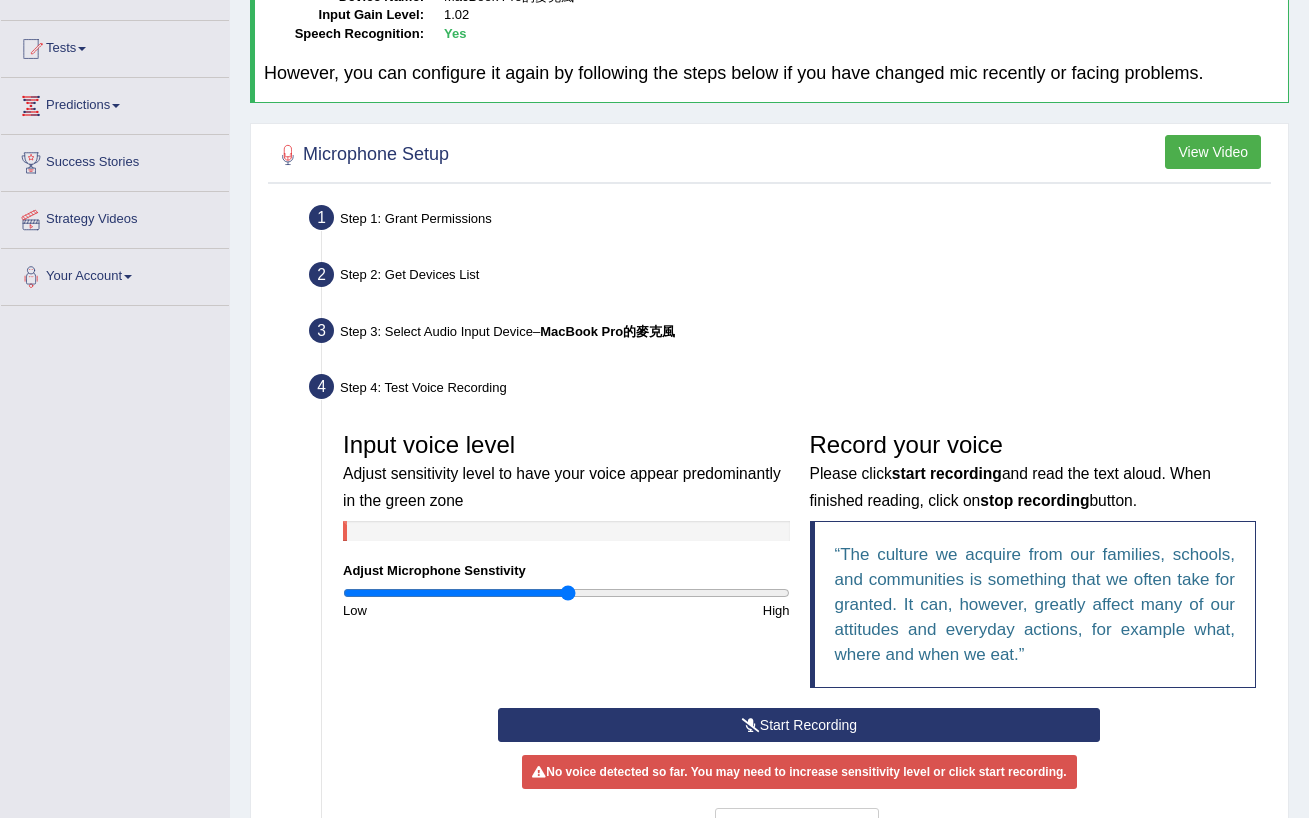 click on "Start Recording" at bounding box center (799, 725) 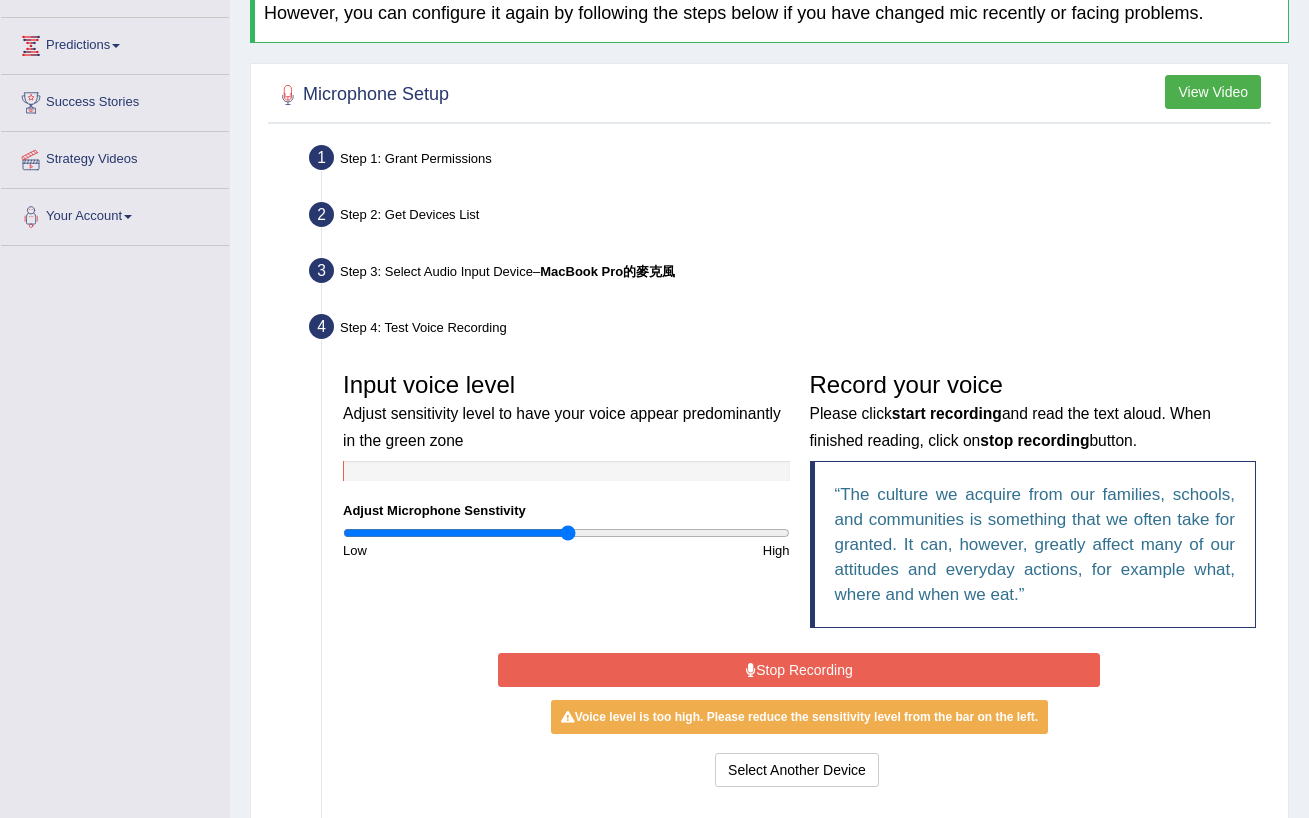 scroll, scrollTop: 263, scrollLeft: 0, axis: vertical 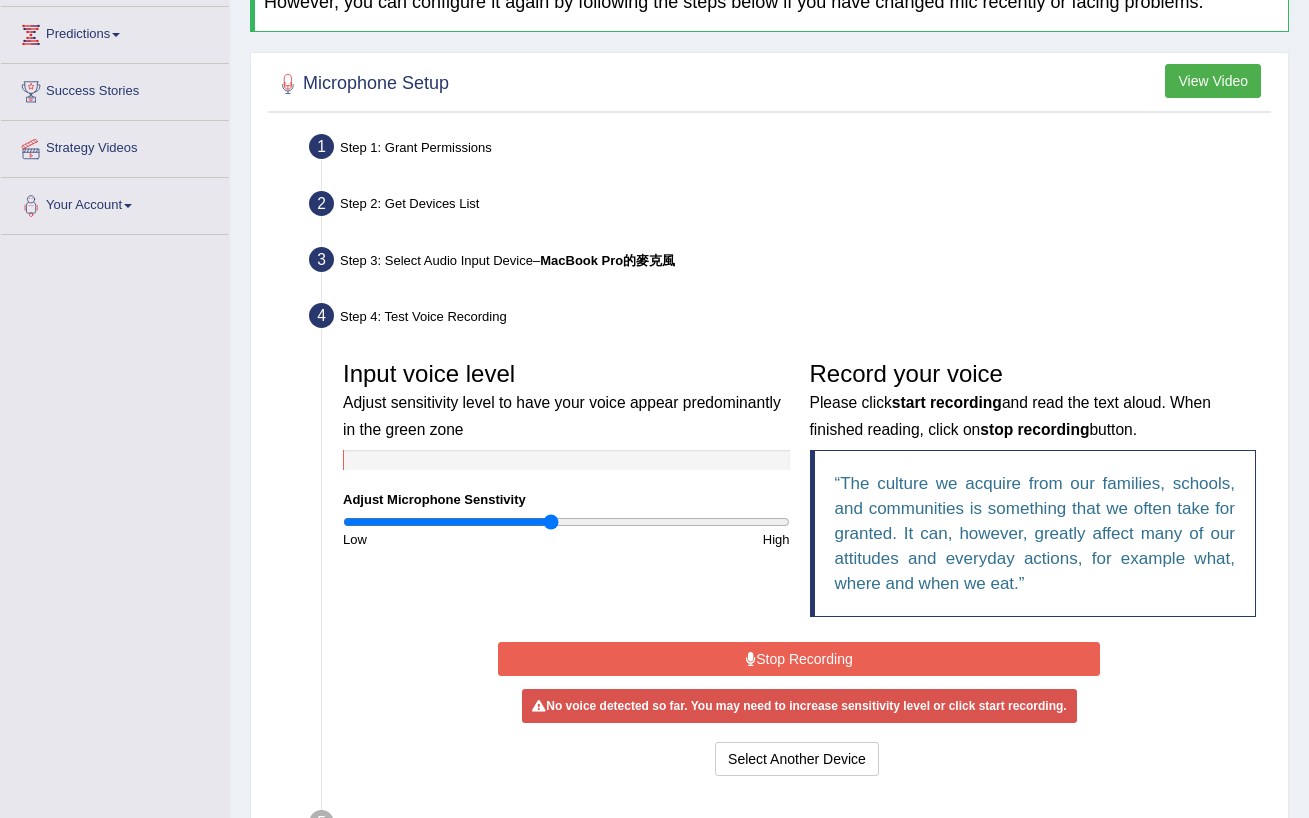 type on "0.94" 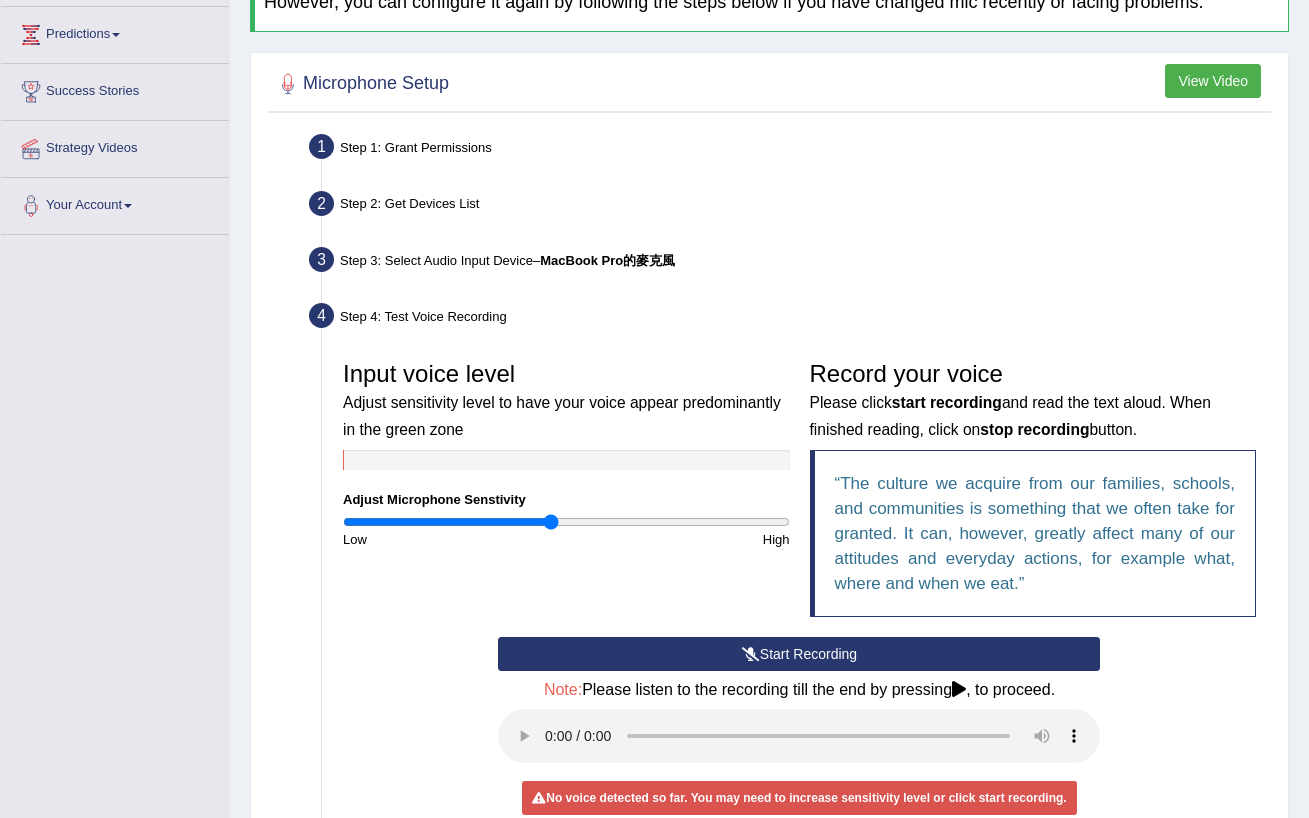click on "Start Recording" at bounding box center [799, 654] 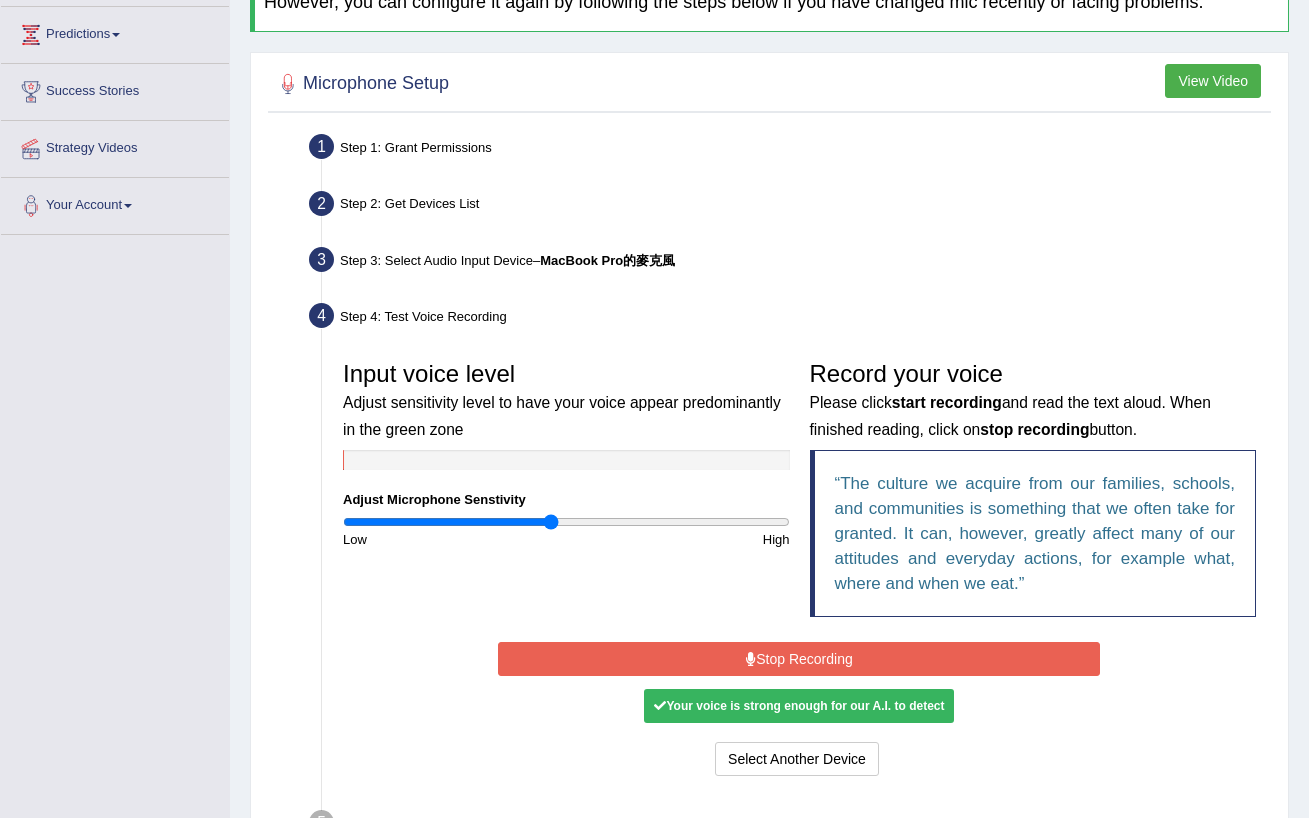 click on "Stop Recording" at bounding box center [799, 659] 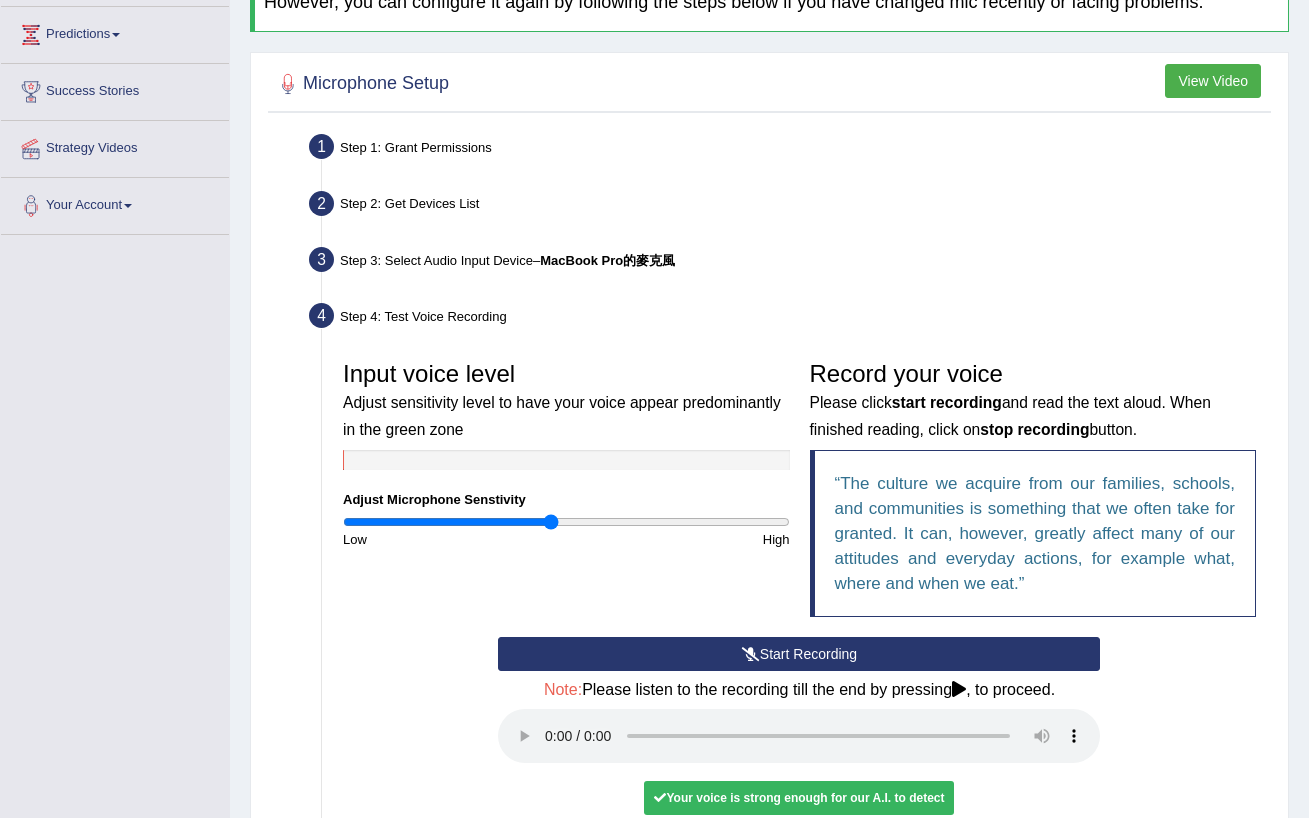 type 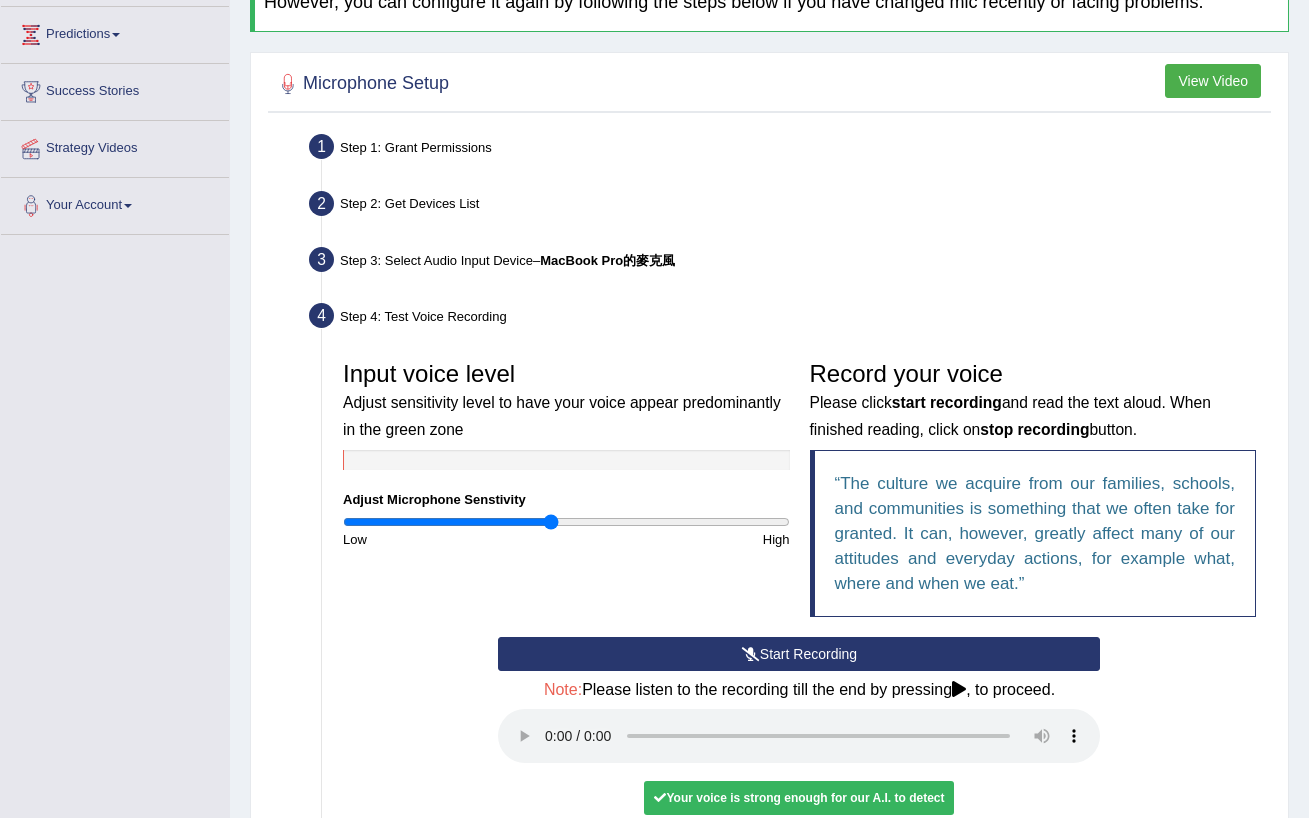 click at bounding box center [799, 736] 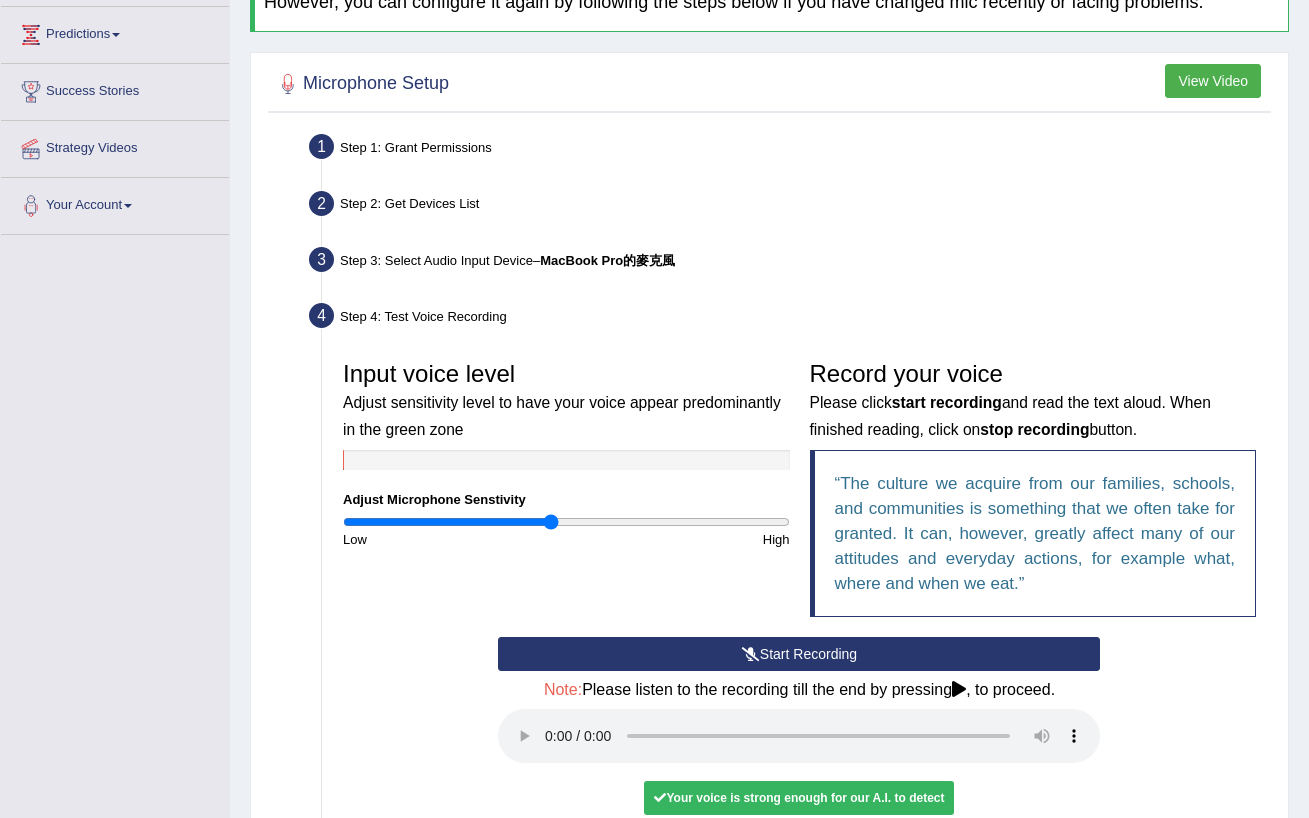 click at bounding box center (799, 736) 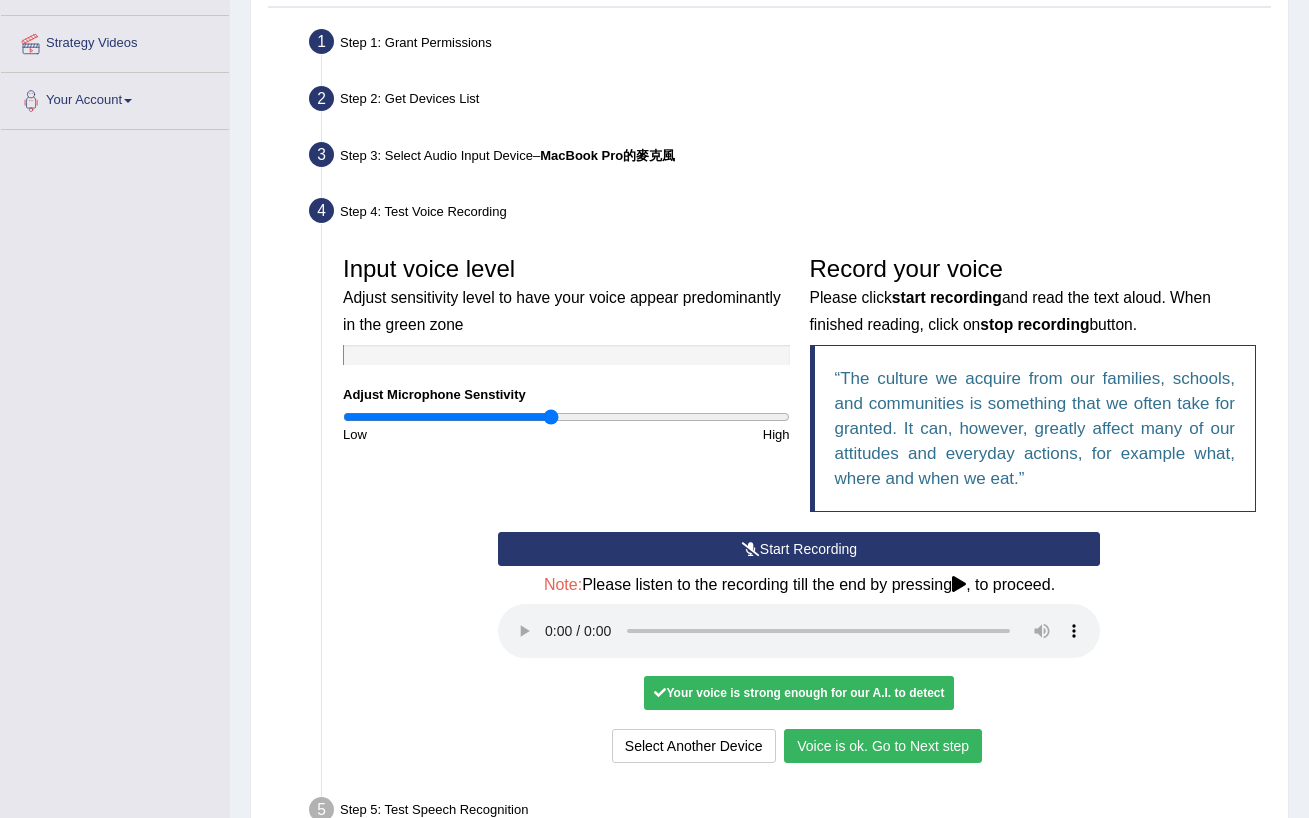 scroll, scrollTop: 374, scrollLeft: 0, axis: vertical 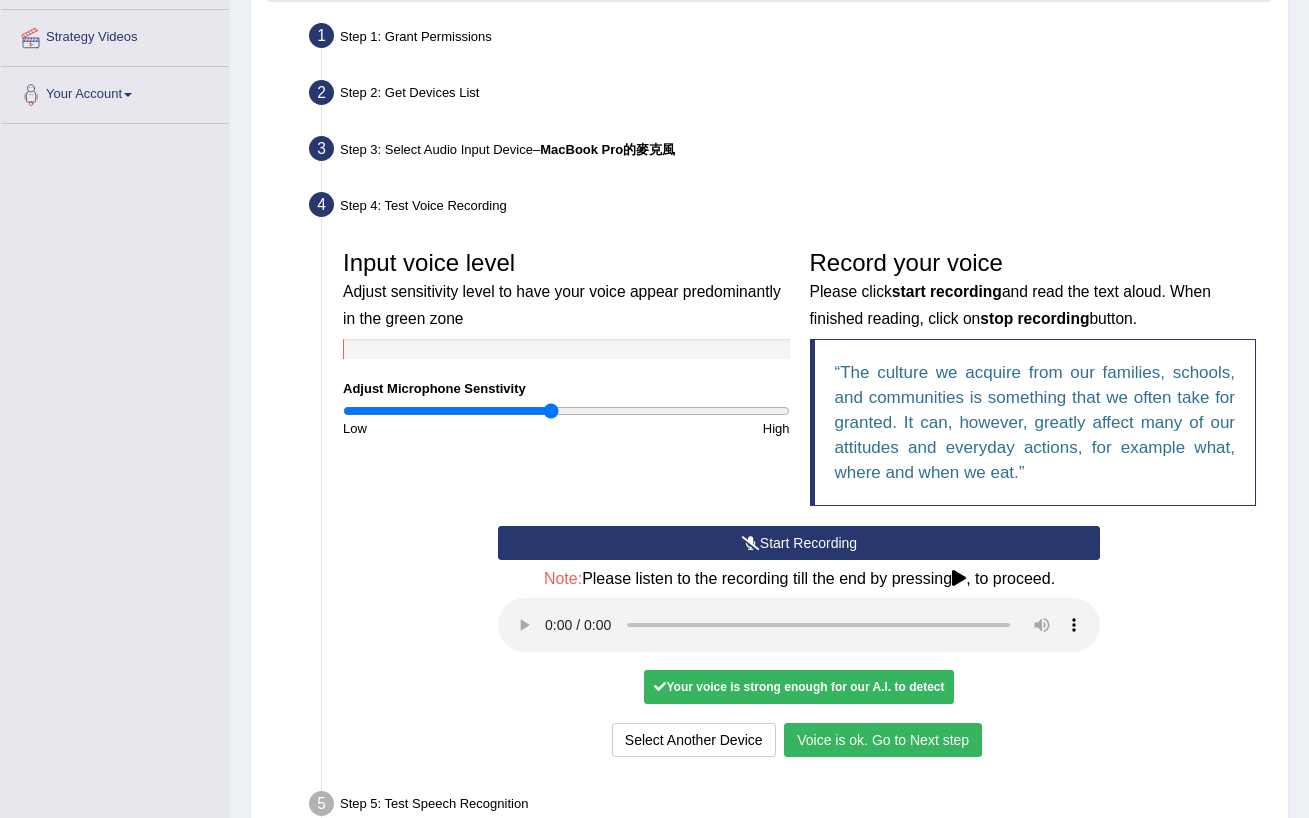 click on "Voice is ok. Go to Next step" at bounding box center [883, 740] 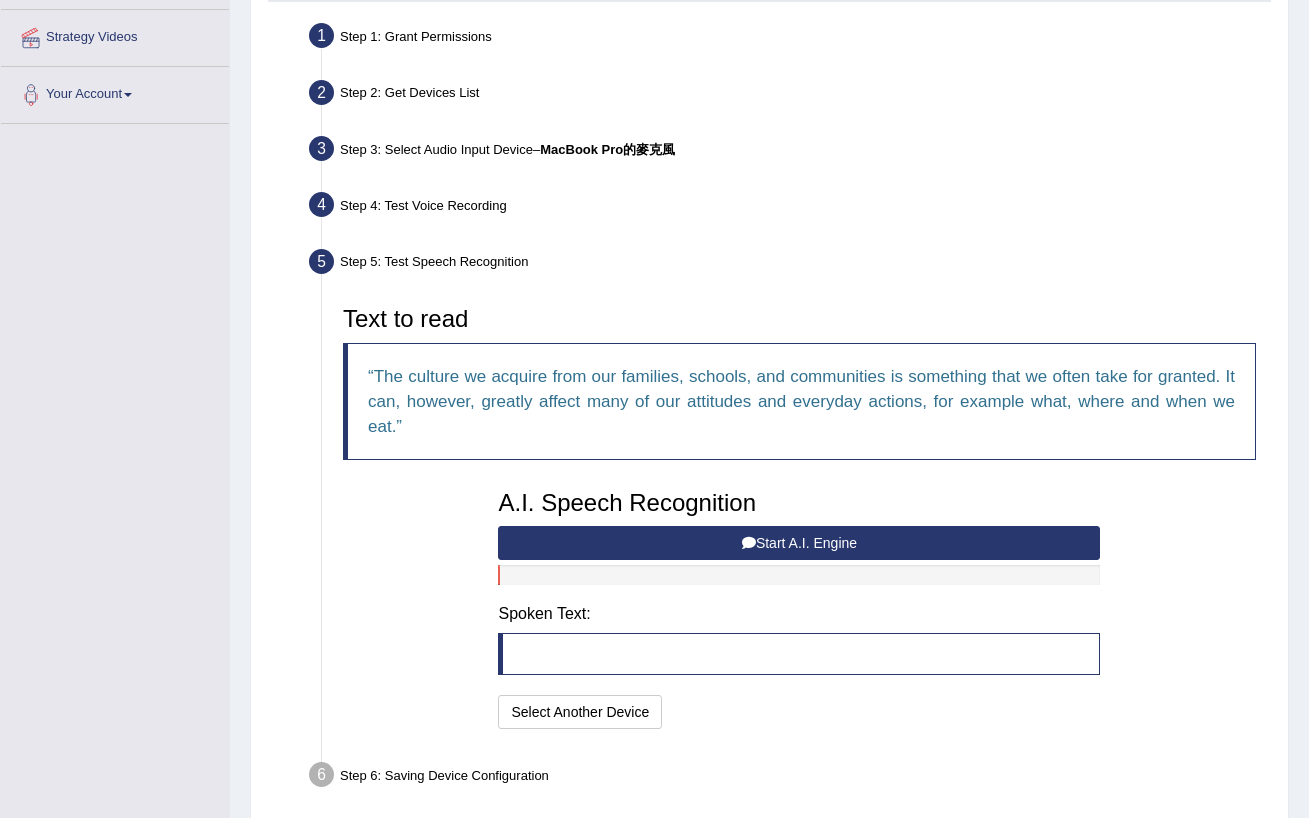 click on "Start A.I. Engine" at bounding box center [799, 543] 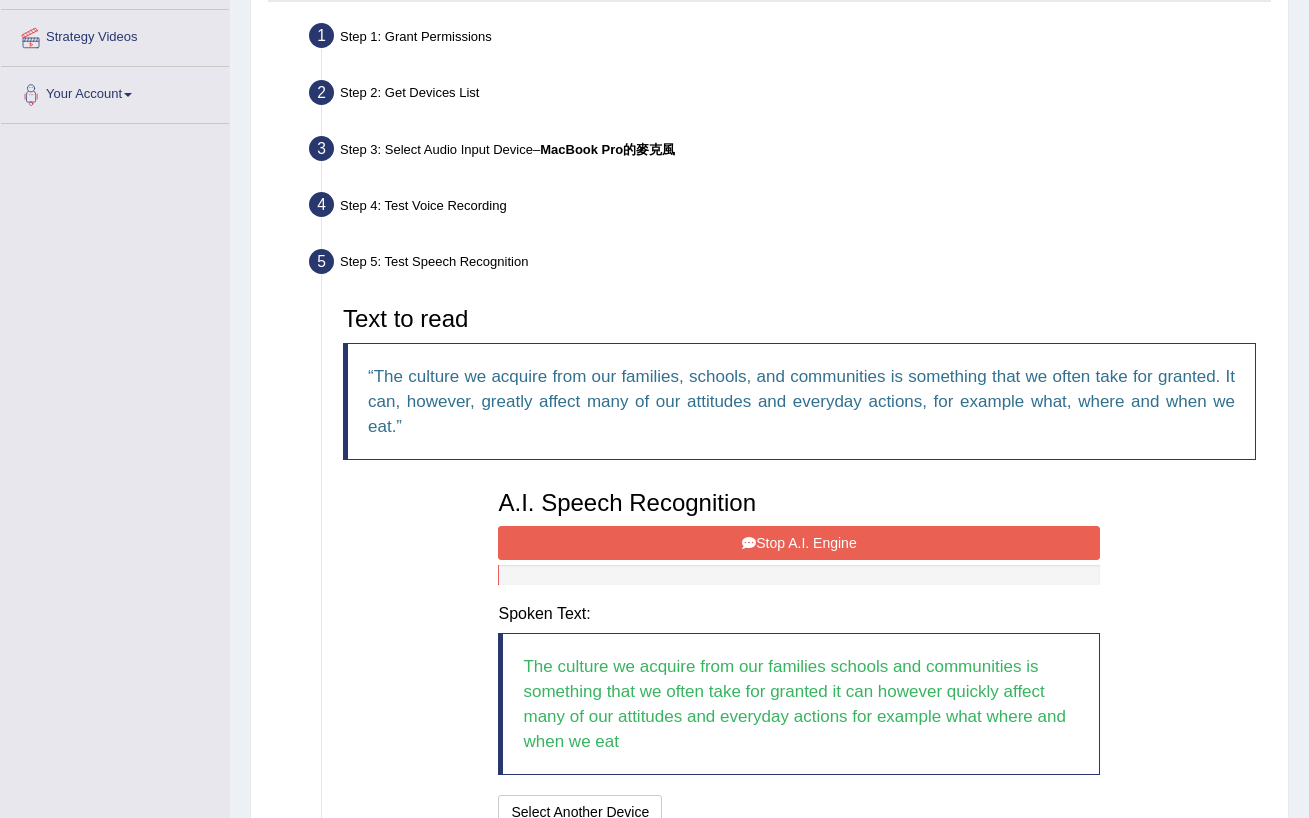 click on "Stop A.I. Engine" at bounding box center (799, 543) 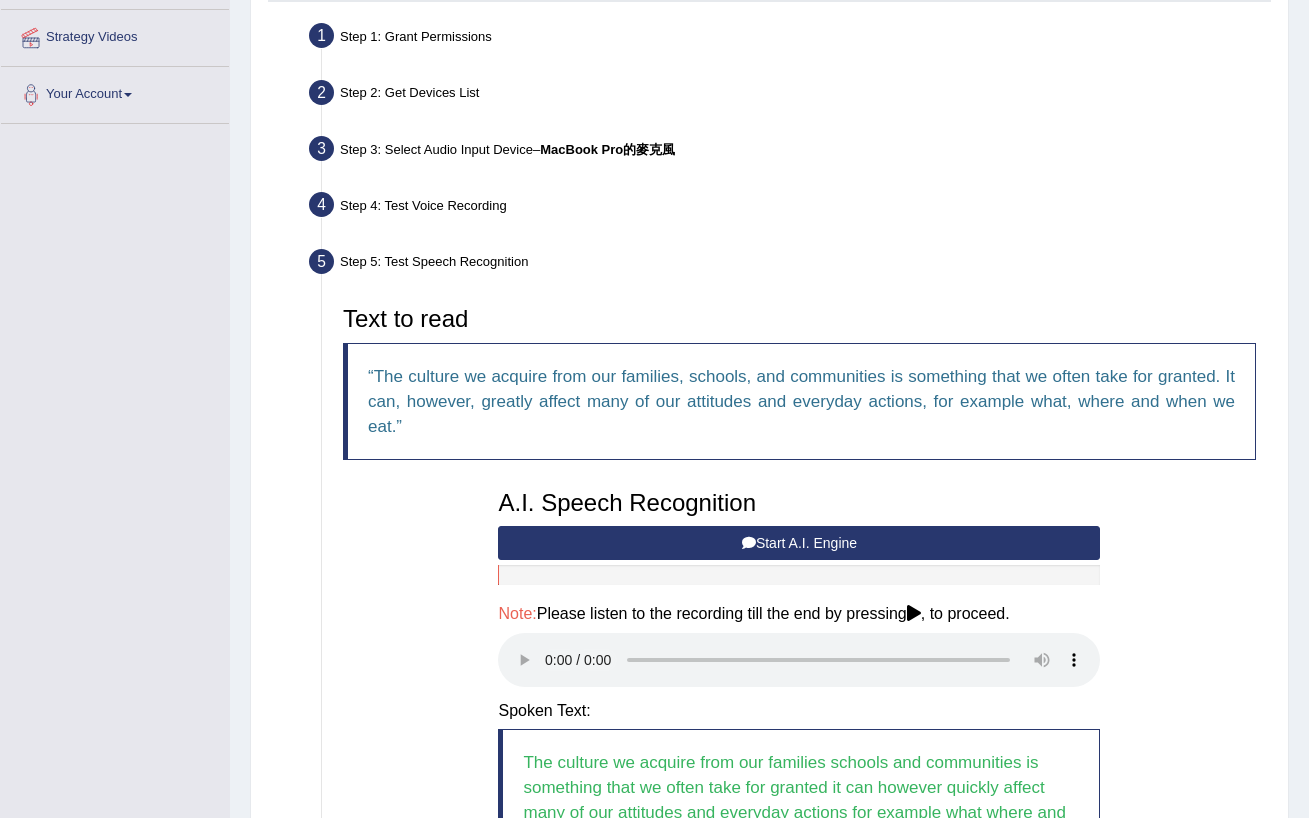 click at bounding box center (799, 660) 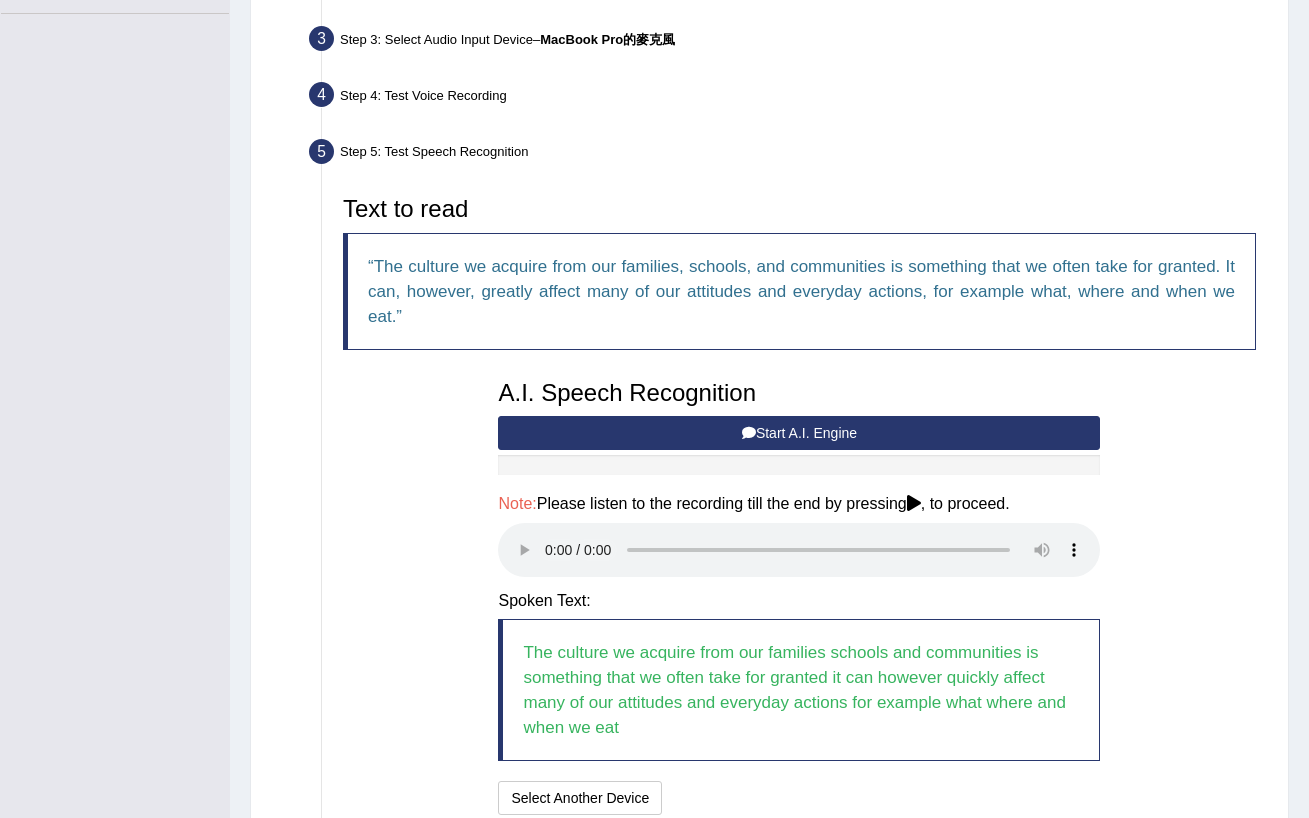 scroll, scrollTop: 515, scrollLeft: 0, axis: vertical 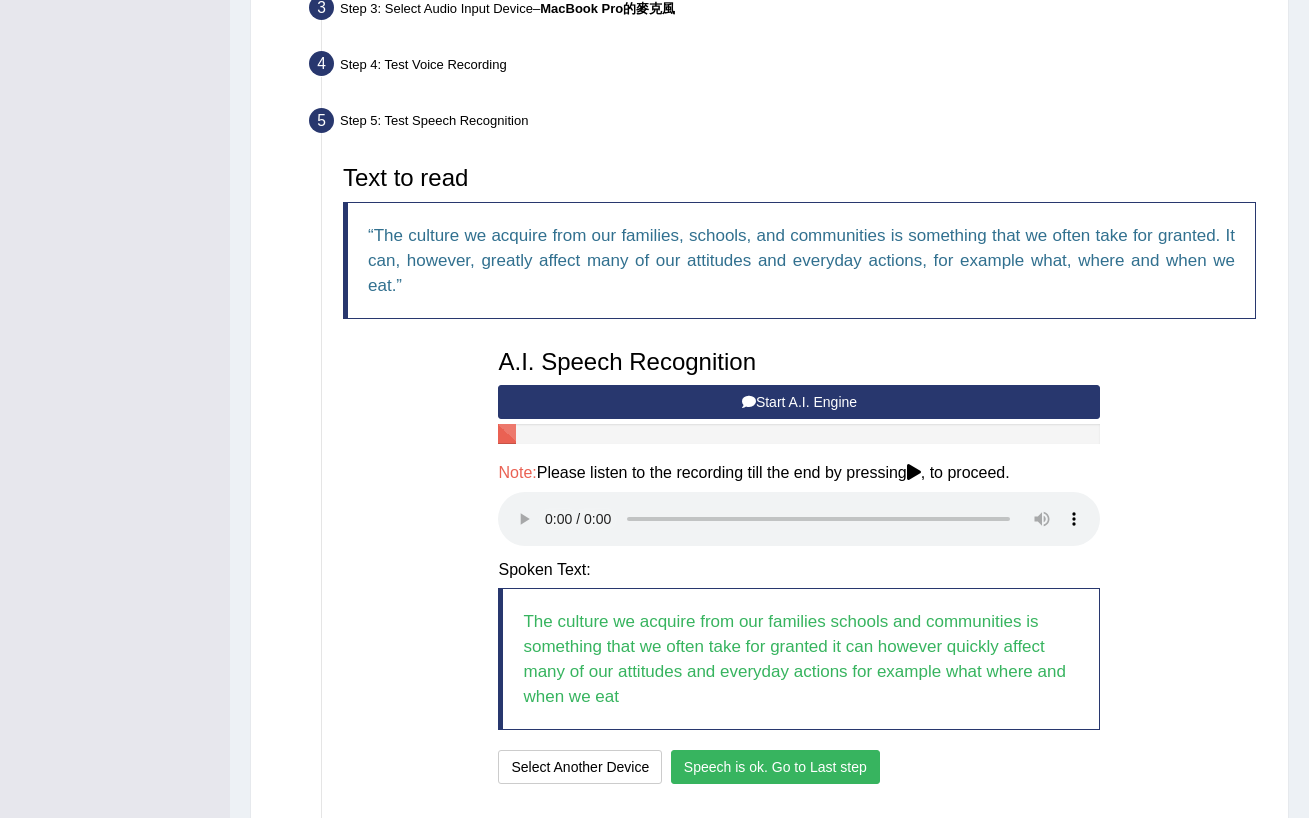 click on "Speech is ok. Go to Last step" at bounding box center (775, 767) 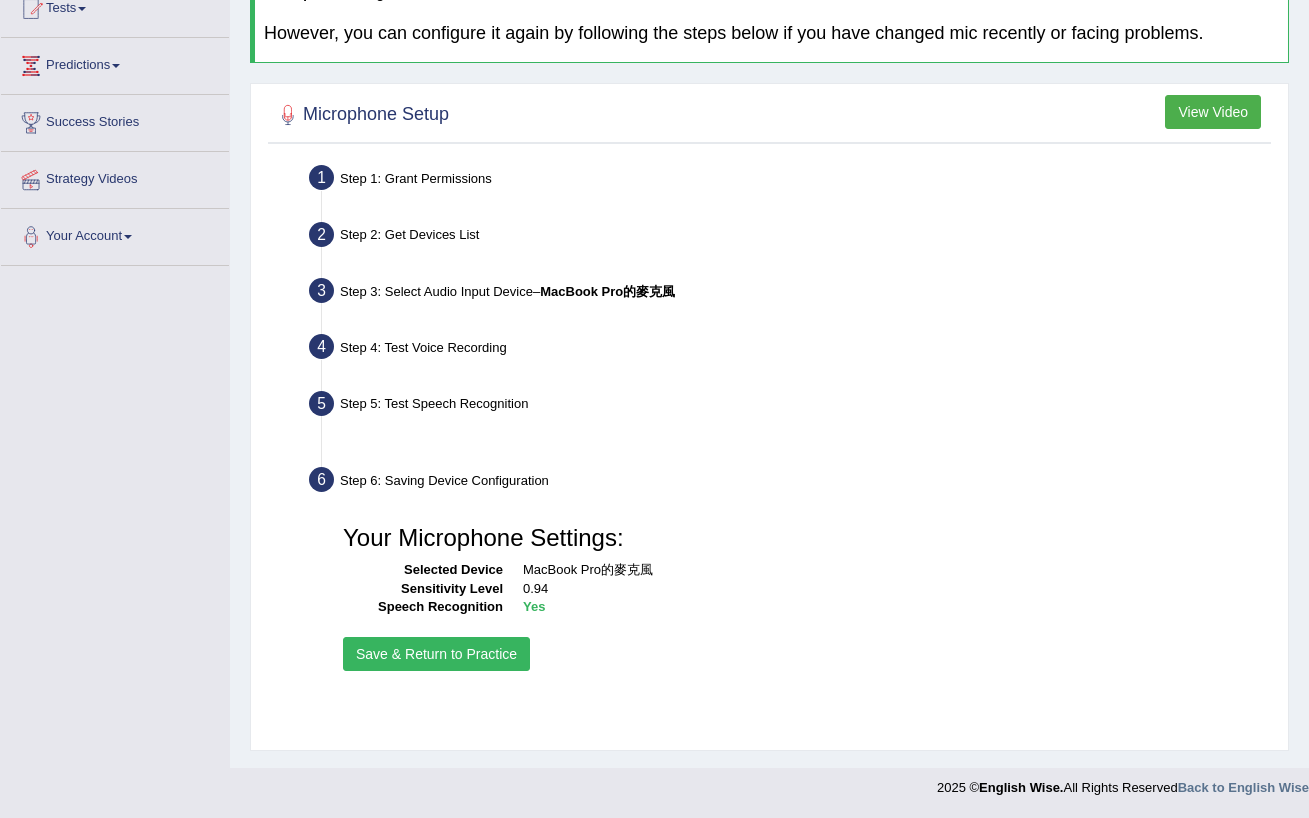 scroll, scrollTop: 232, scrollLeft: 0, axis: vertical 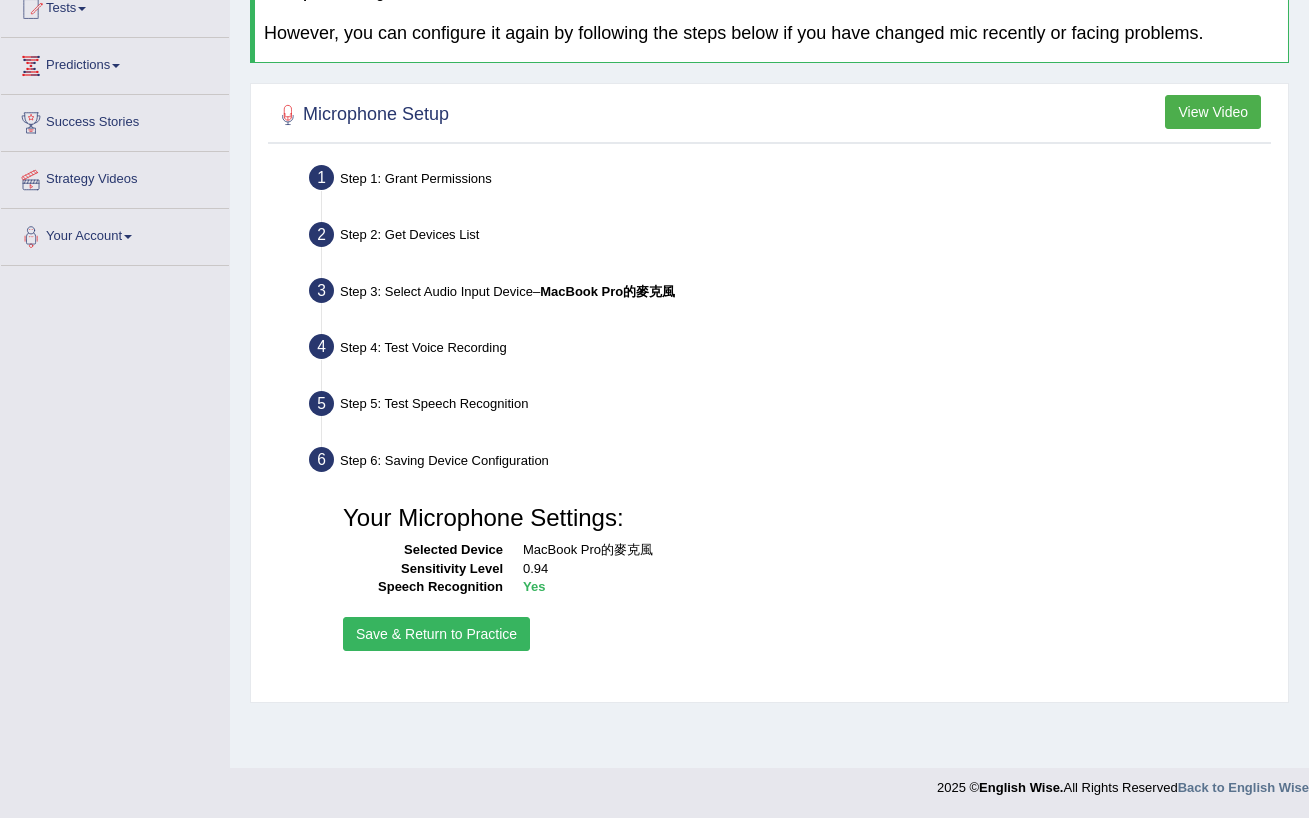 click on "Save & Return to Practice" at bounding box center (436, 634) 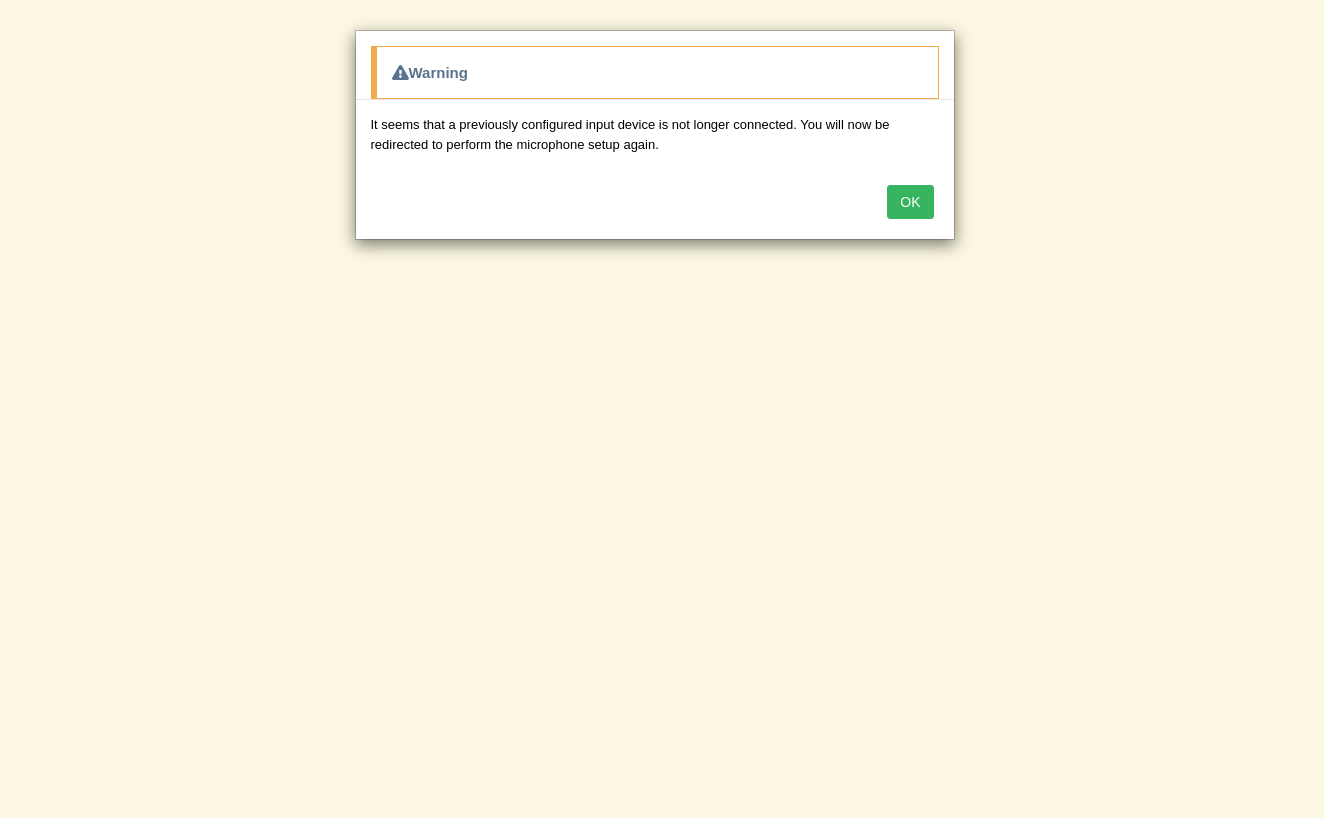 scroll, scrollTop: 0, scrollLeft: 0, axis: both 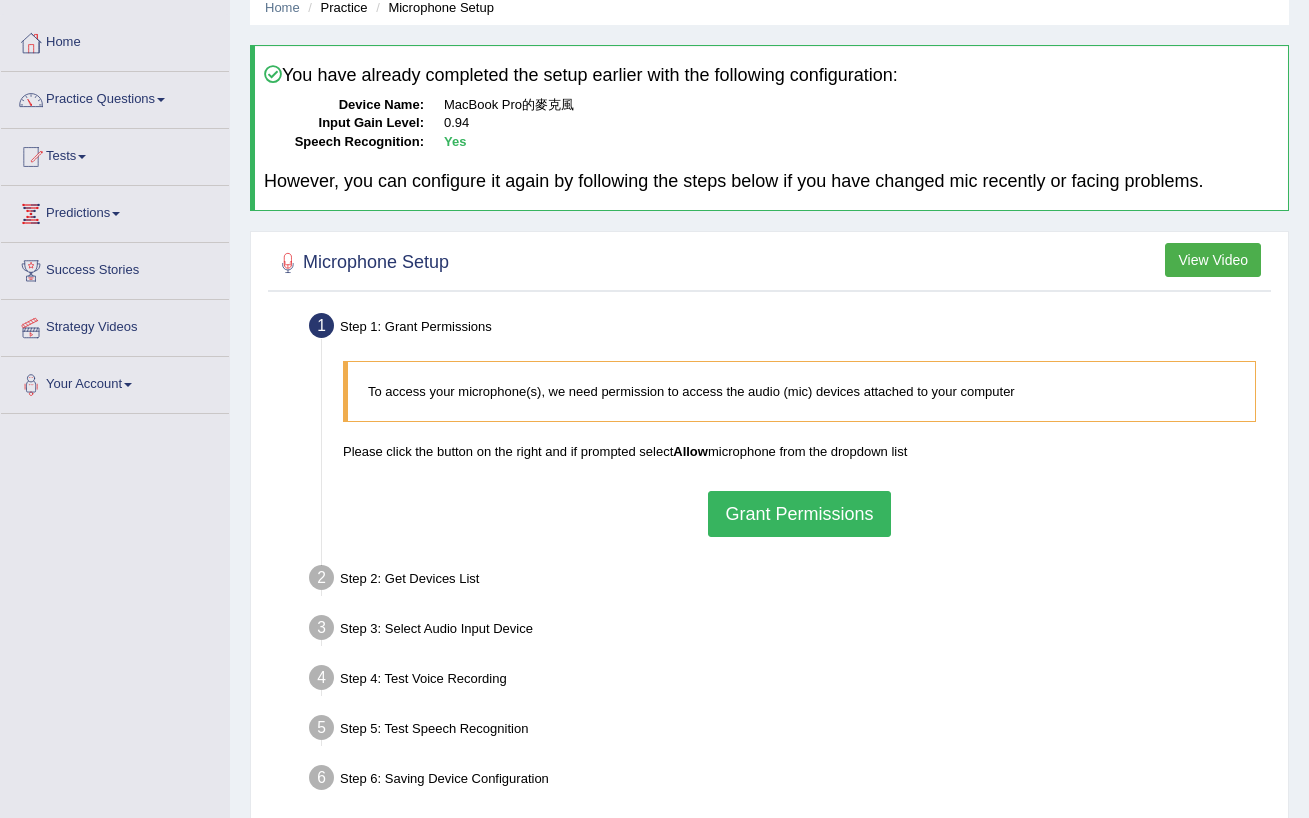 click on "Grant Permissions" at bounding box center [799, 514] 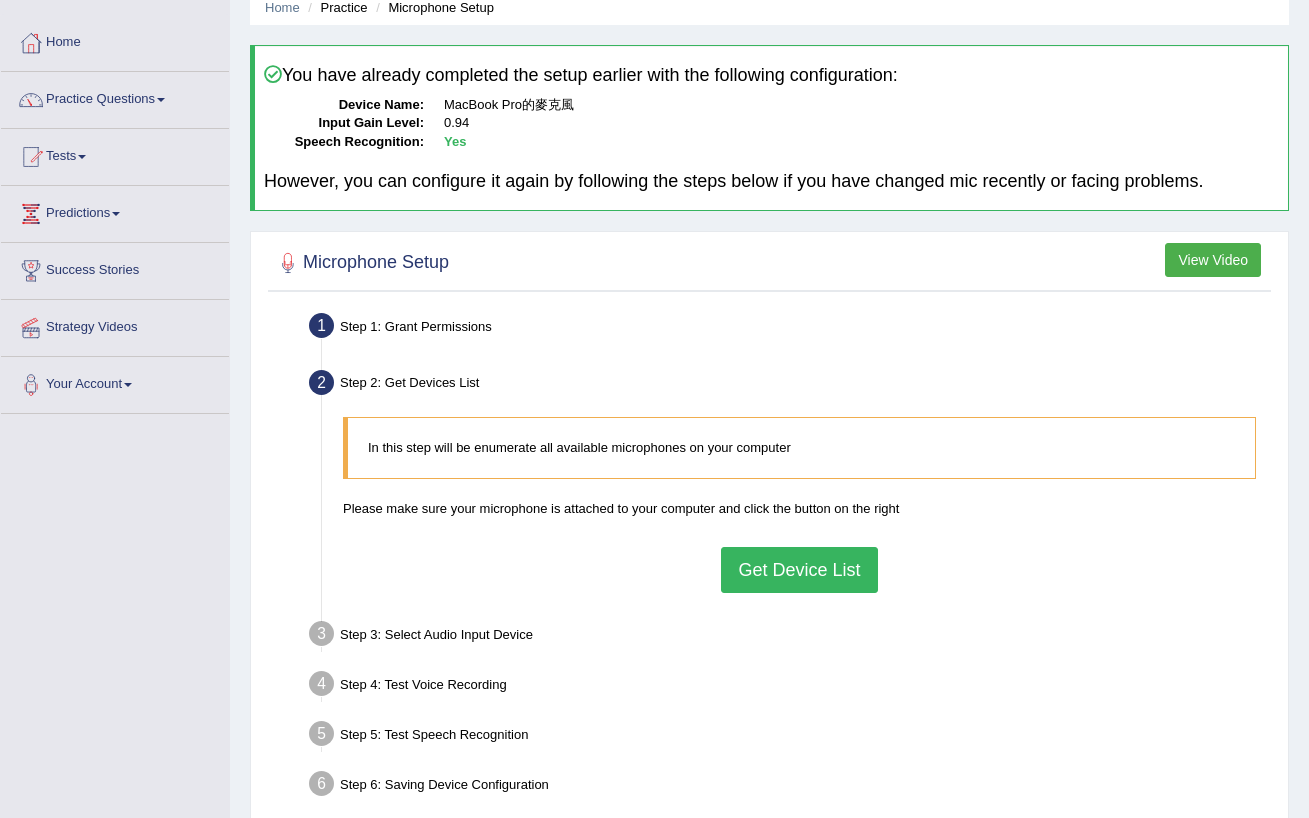 click on "Get Device List" at bounding box center [799, 570] 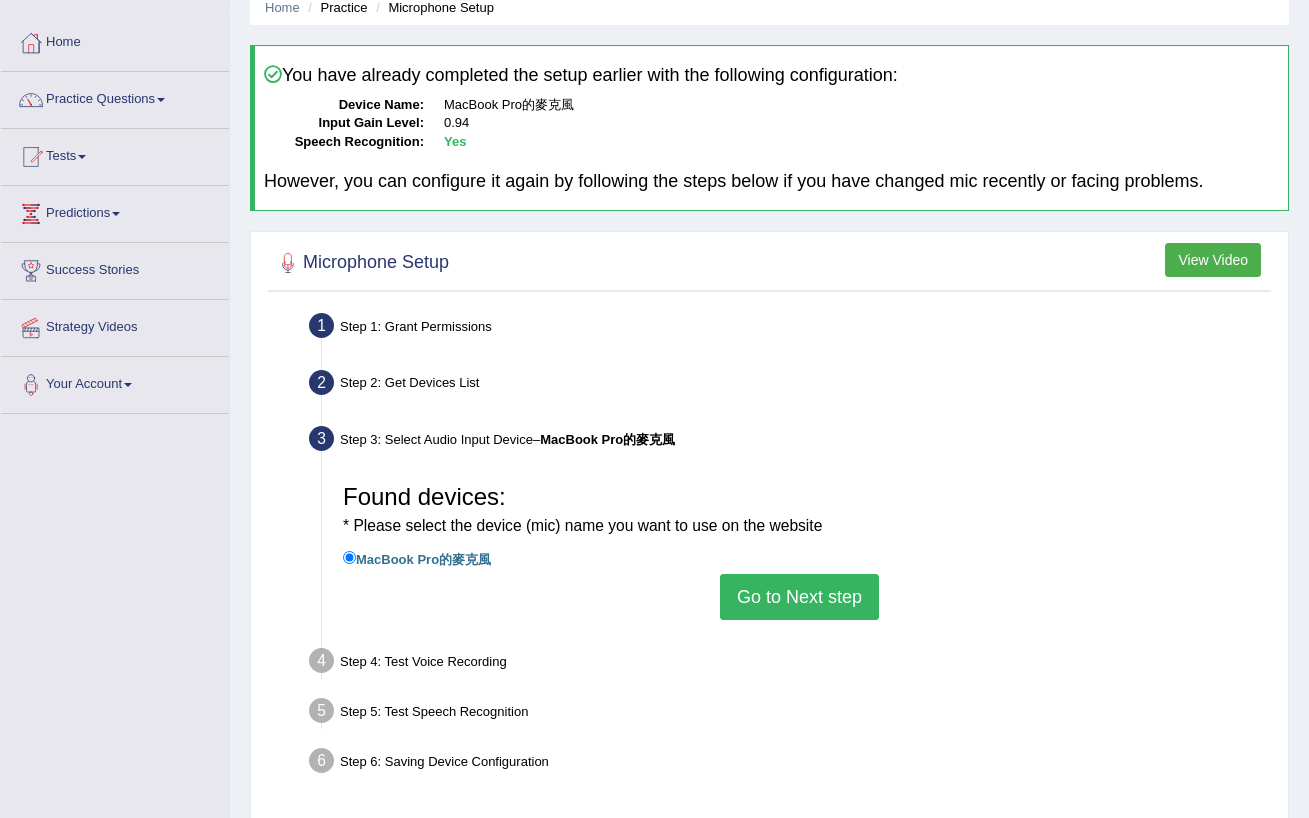 click on "Go to Next step" at bounding box center (799, 597) 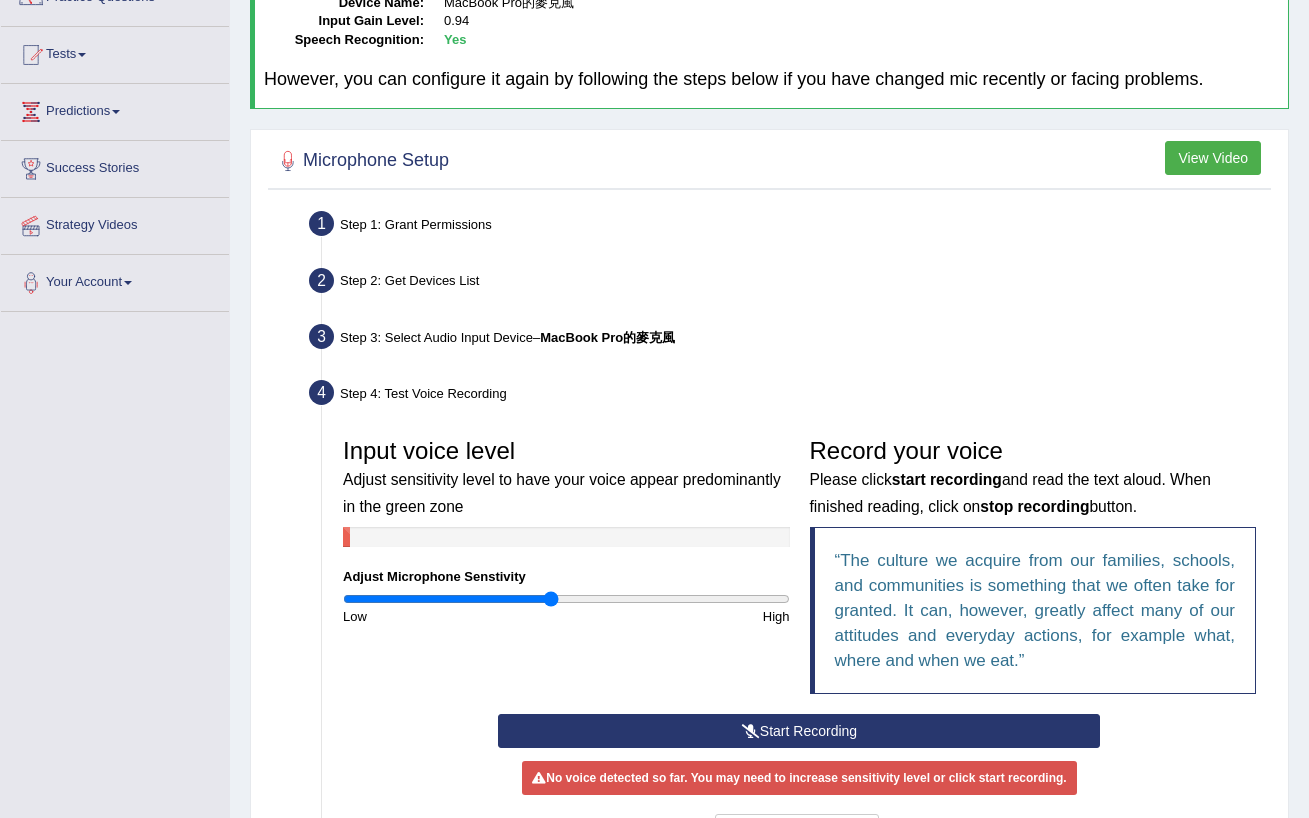 scroll, scrollTop: 199, scrollLeft: 0, axis: vertical 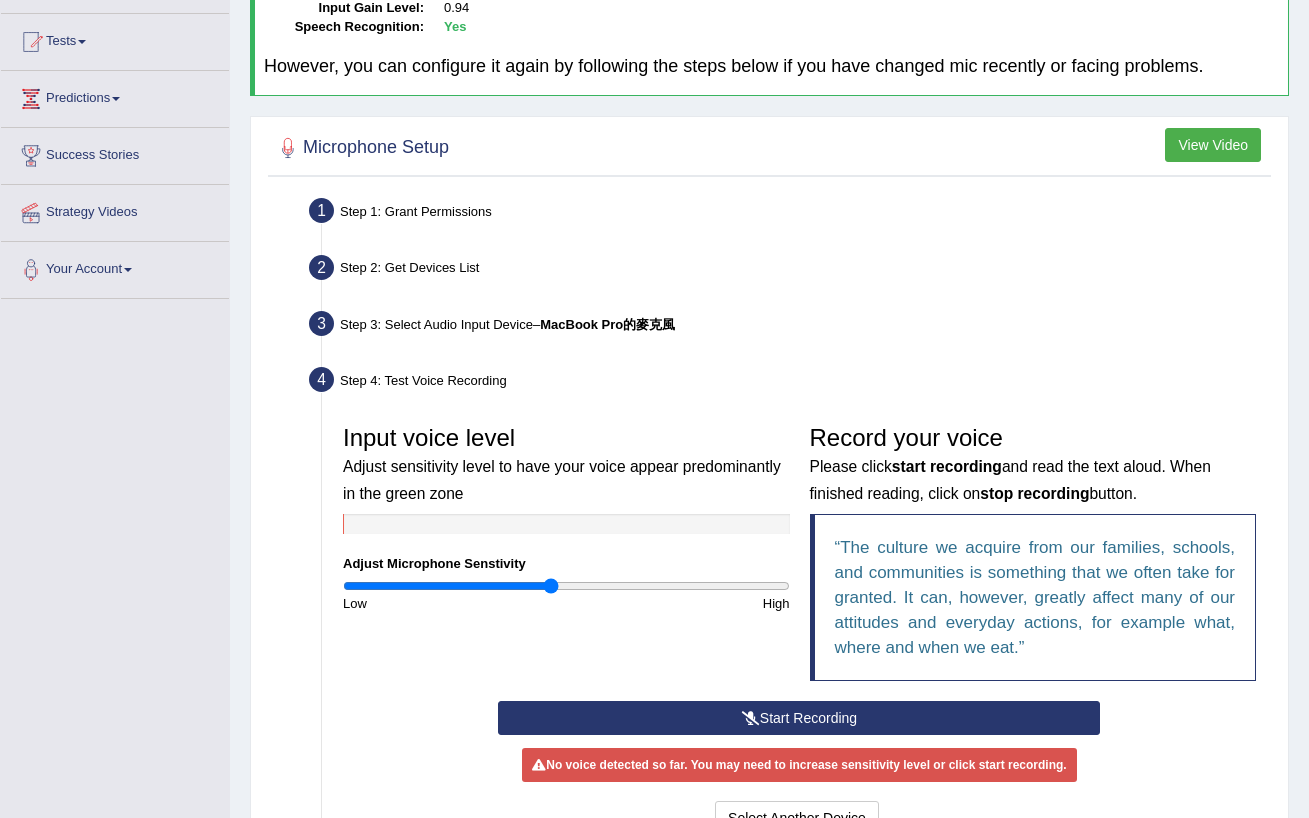 click on "Start Recording" at bounding box center (799, 718) 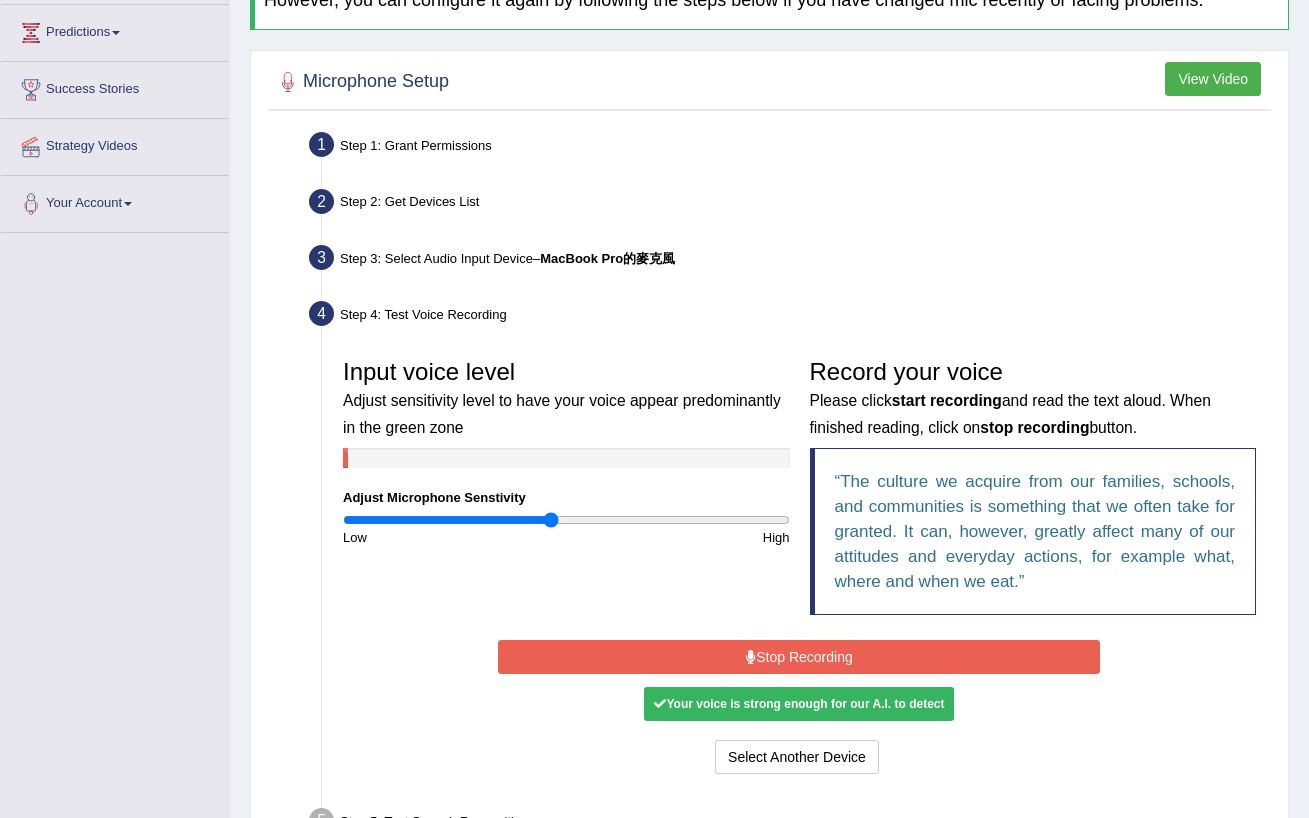 scroll, scrollTop: 323, scrollLeft: 0, axis: vertical 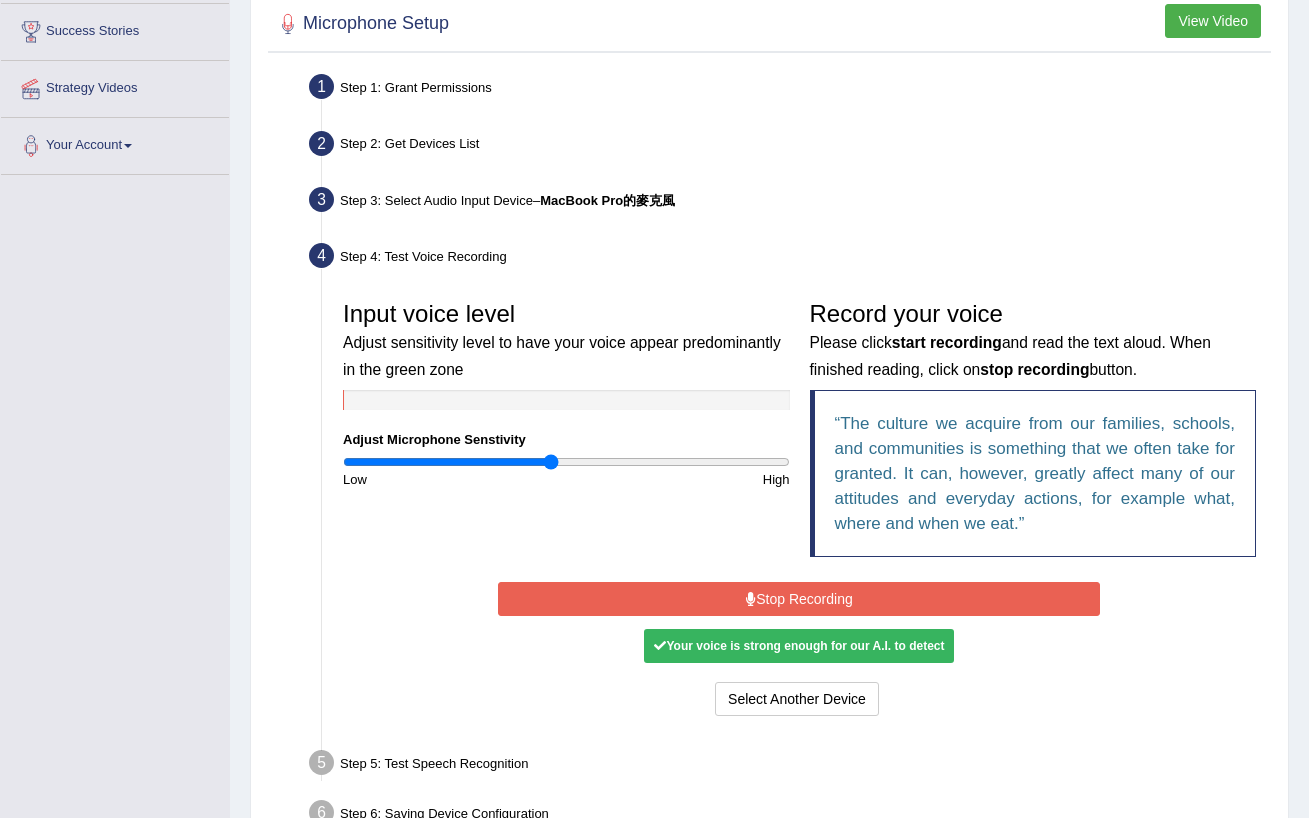 click on "Stop Recording" at bounding box center [799, 599] 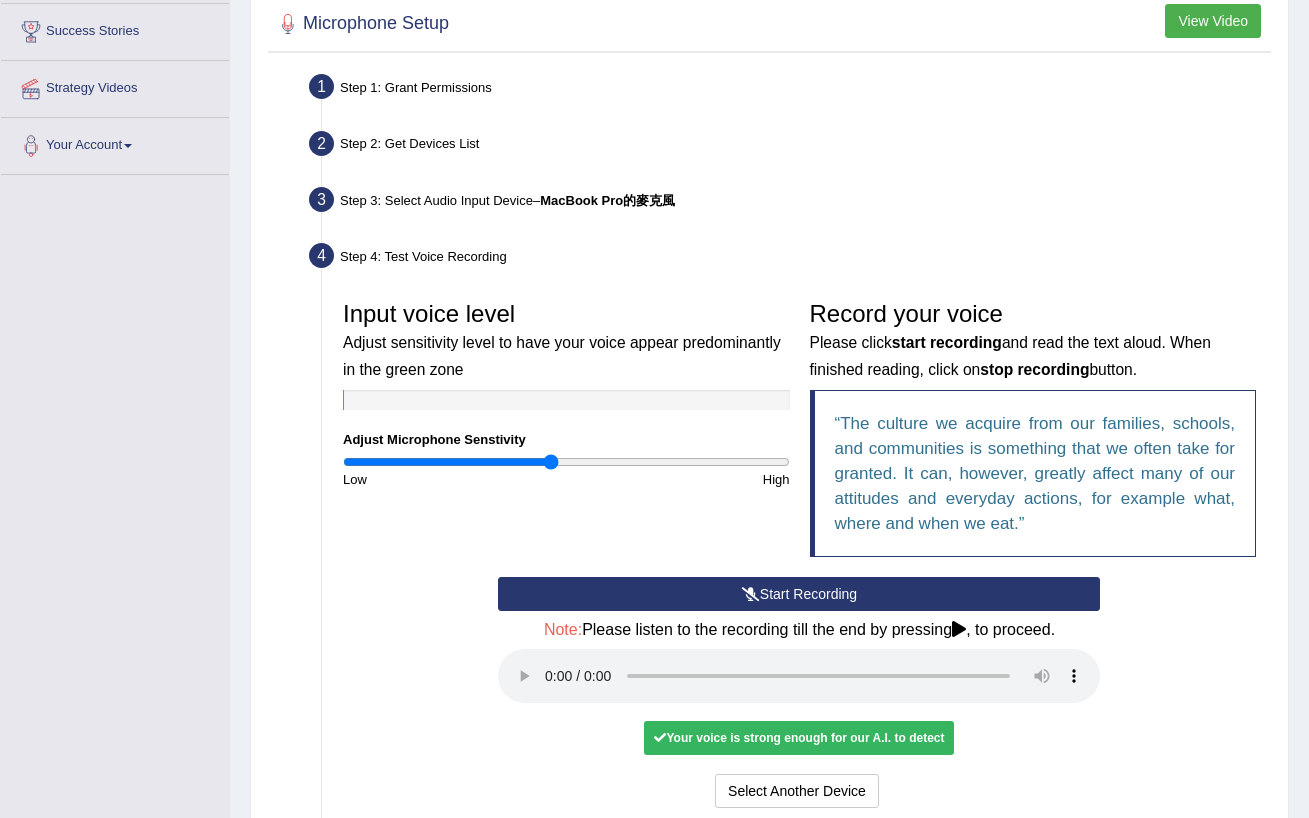click at bounding box center (799, 676) 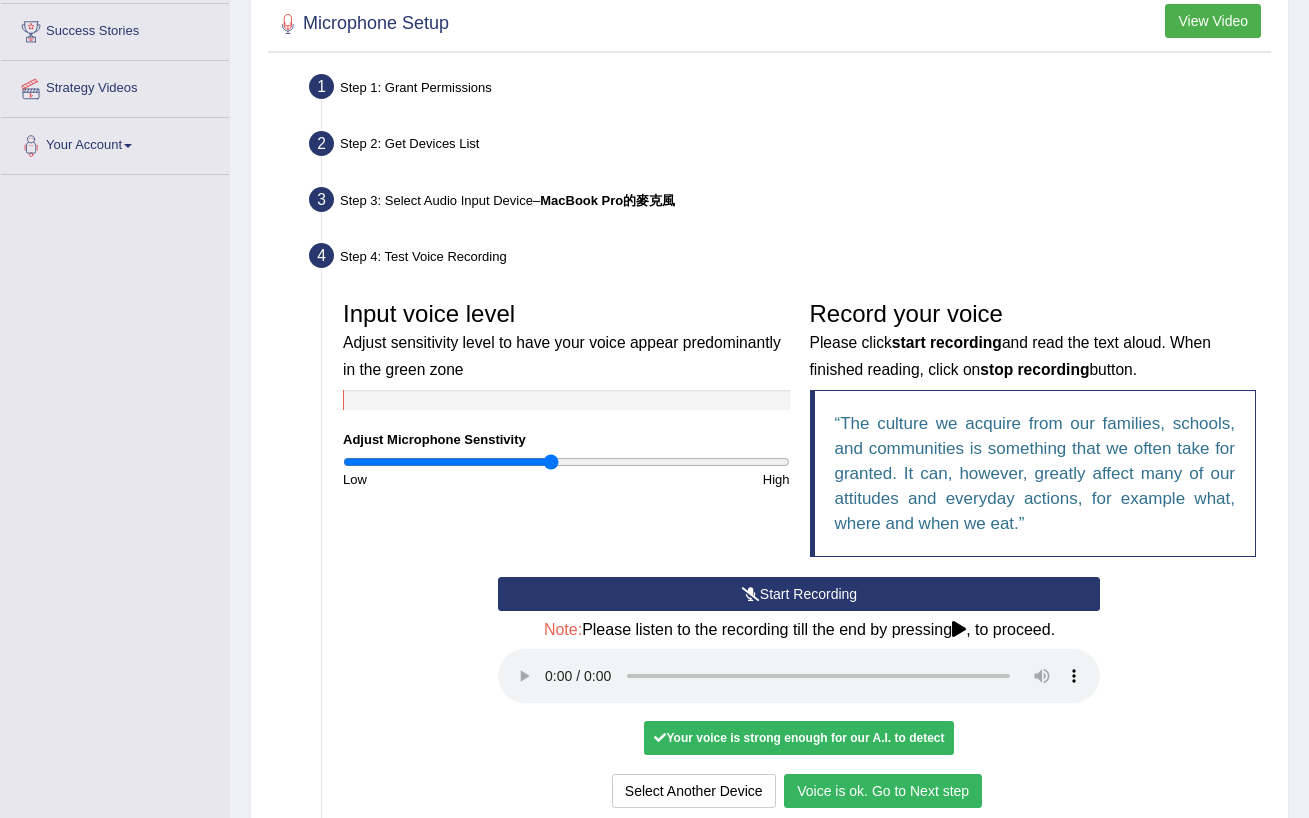 click on "Voice is ok. Go to Next step" at bounding box center [883, 791] 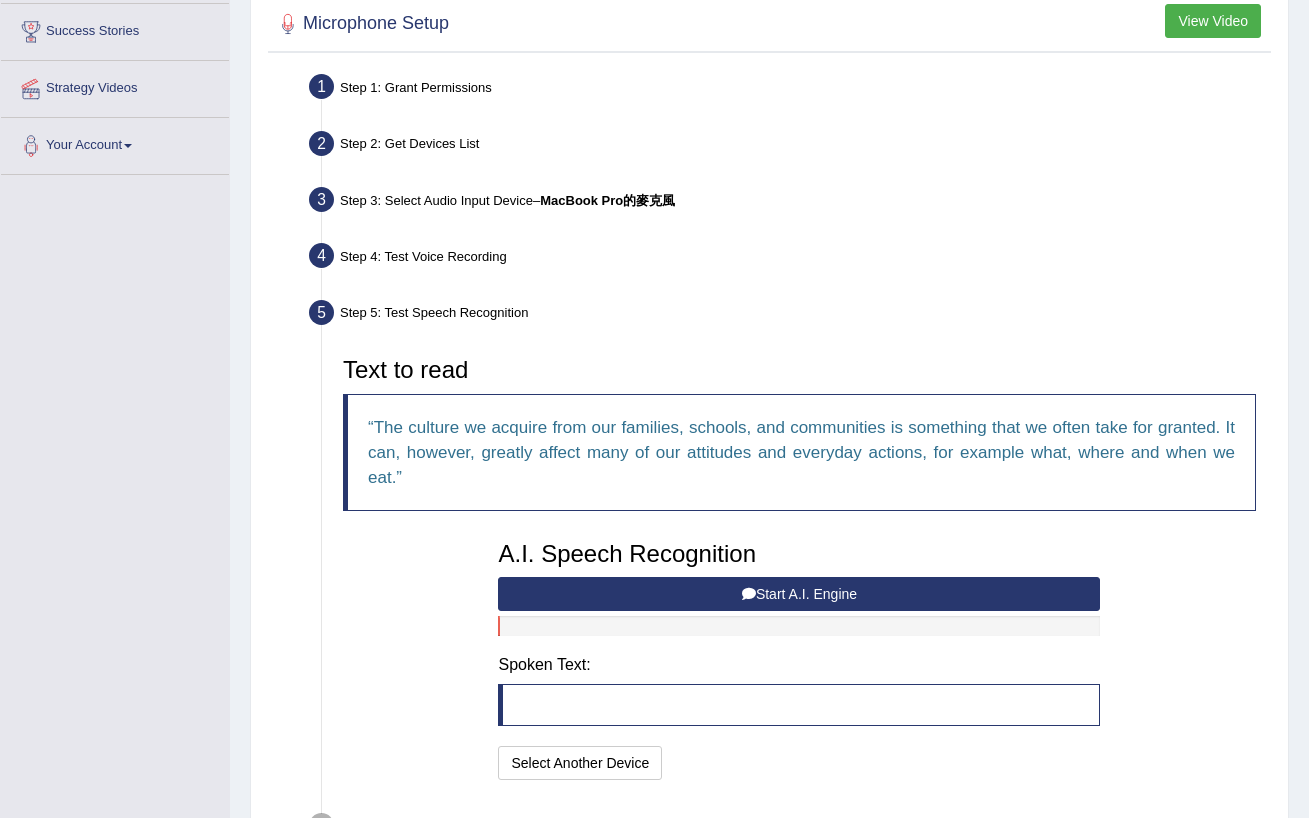 click on "Start A.I. Engine" at bounding box center [799, 594] 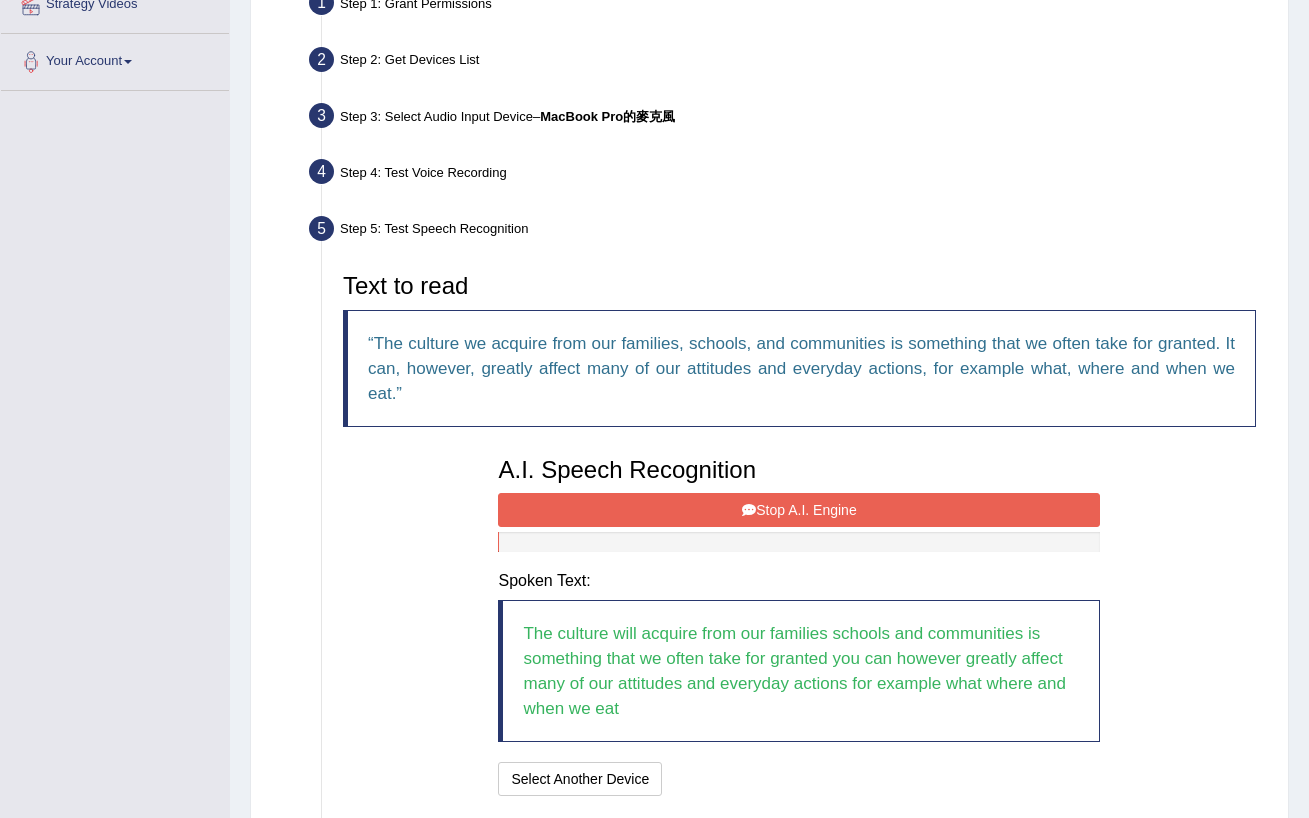 scroll, scrollTop: 425, scrollLeft: 0, axis: vertical 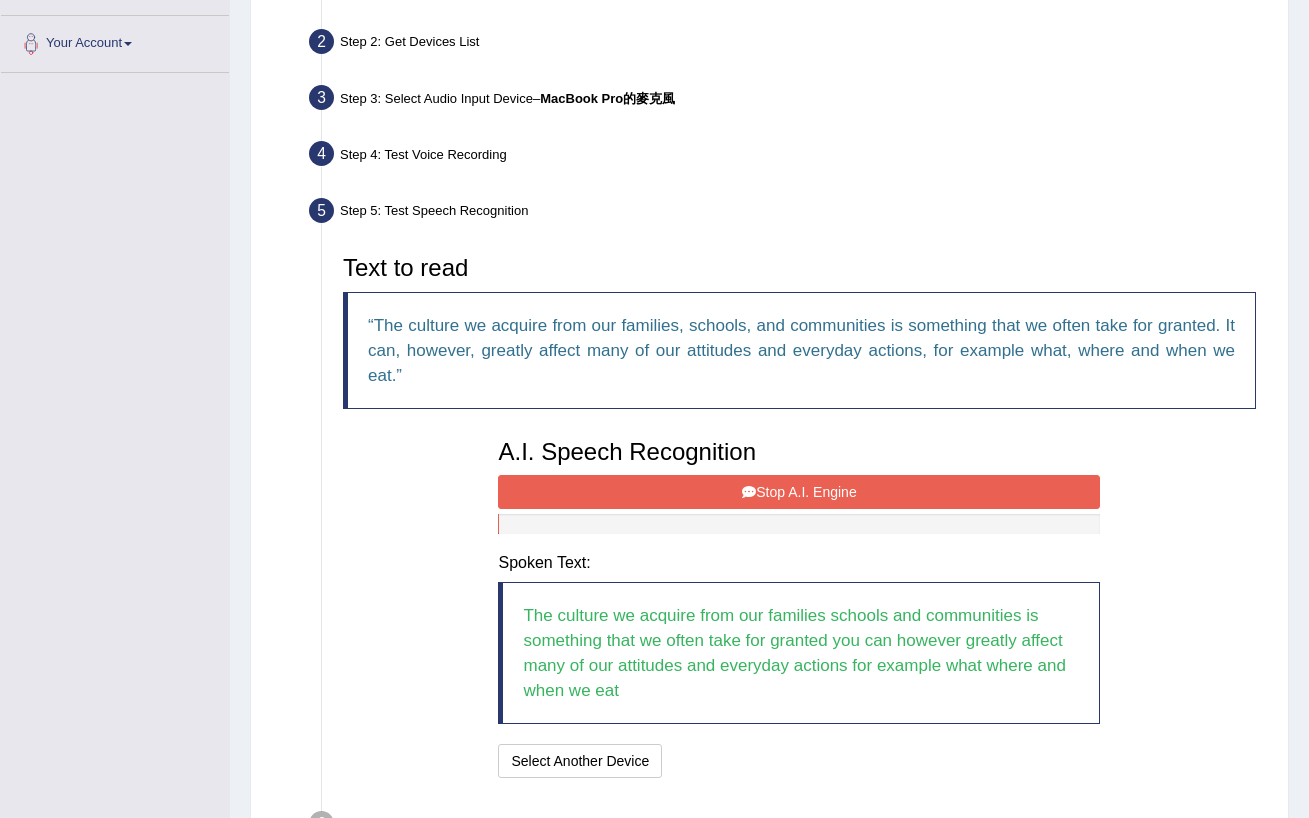 click on "Stop A.I. Engine" at bounding box center (799, 492) 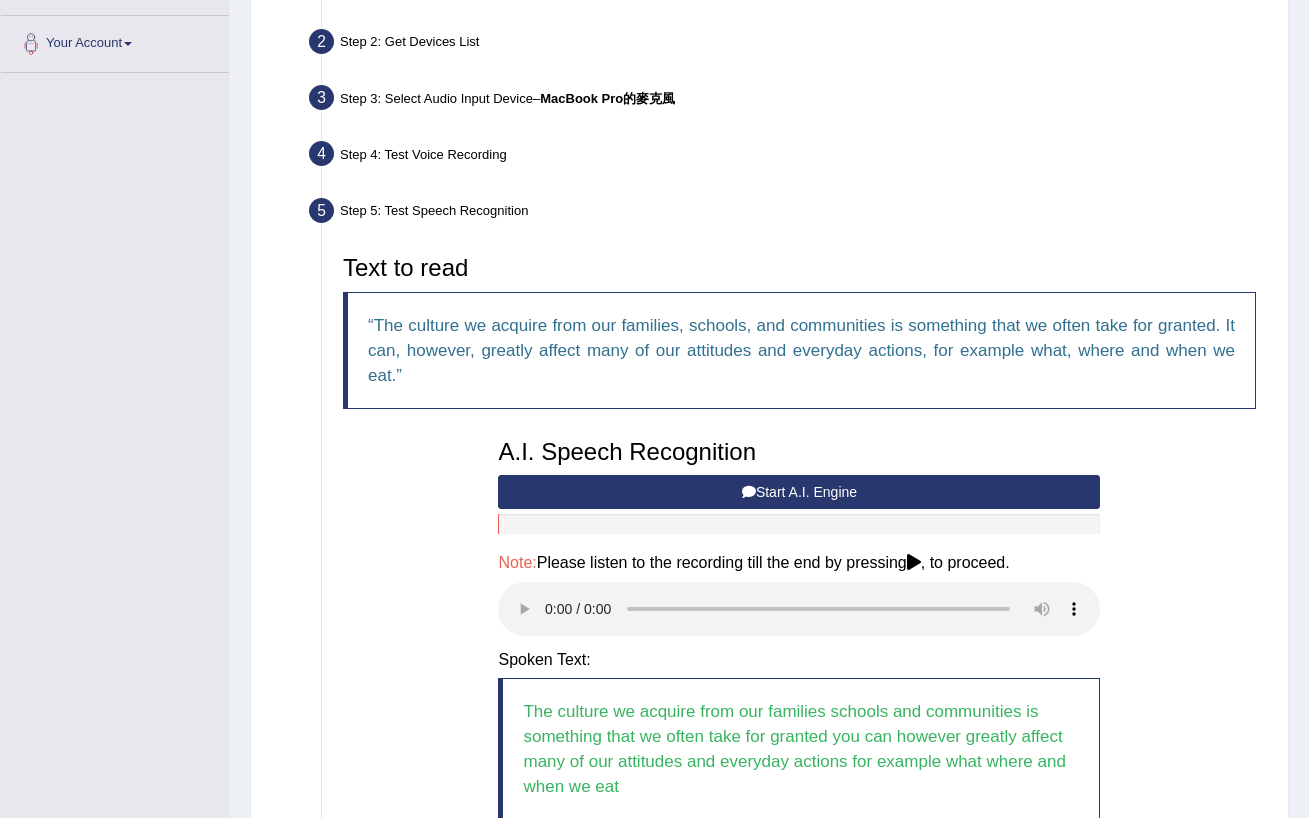 click at bounding box center [799, 609] 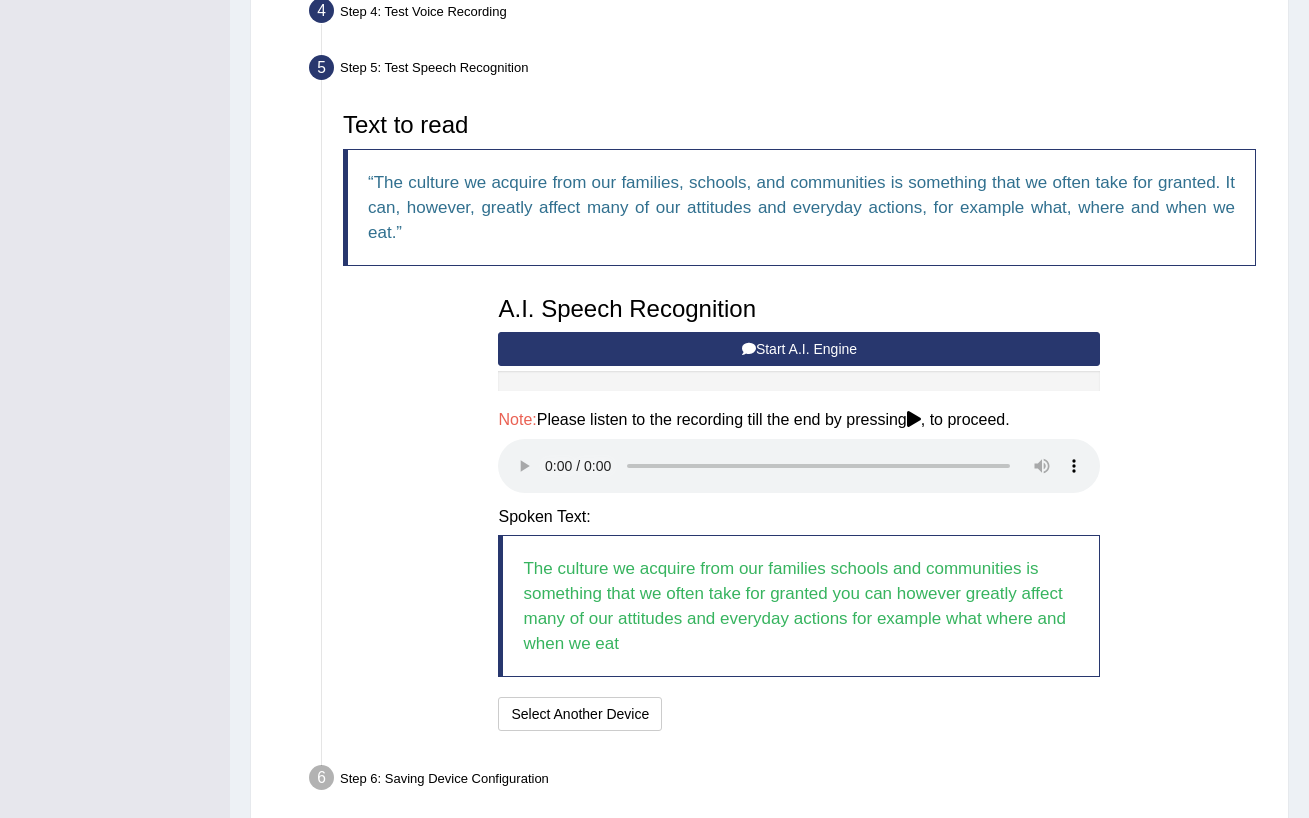 scroll, scrollTop: 571, scrollLeft: 0, axis: vertical 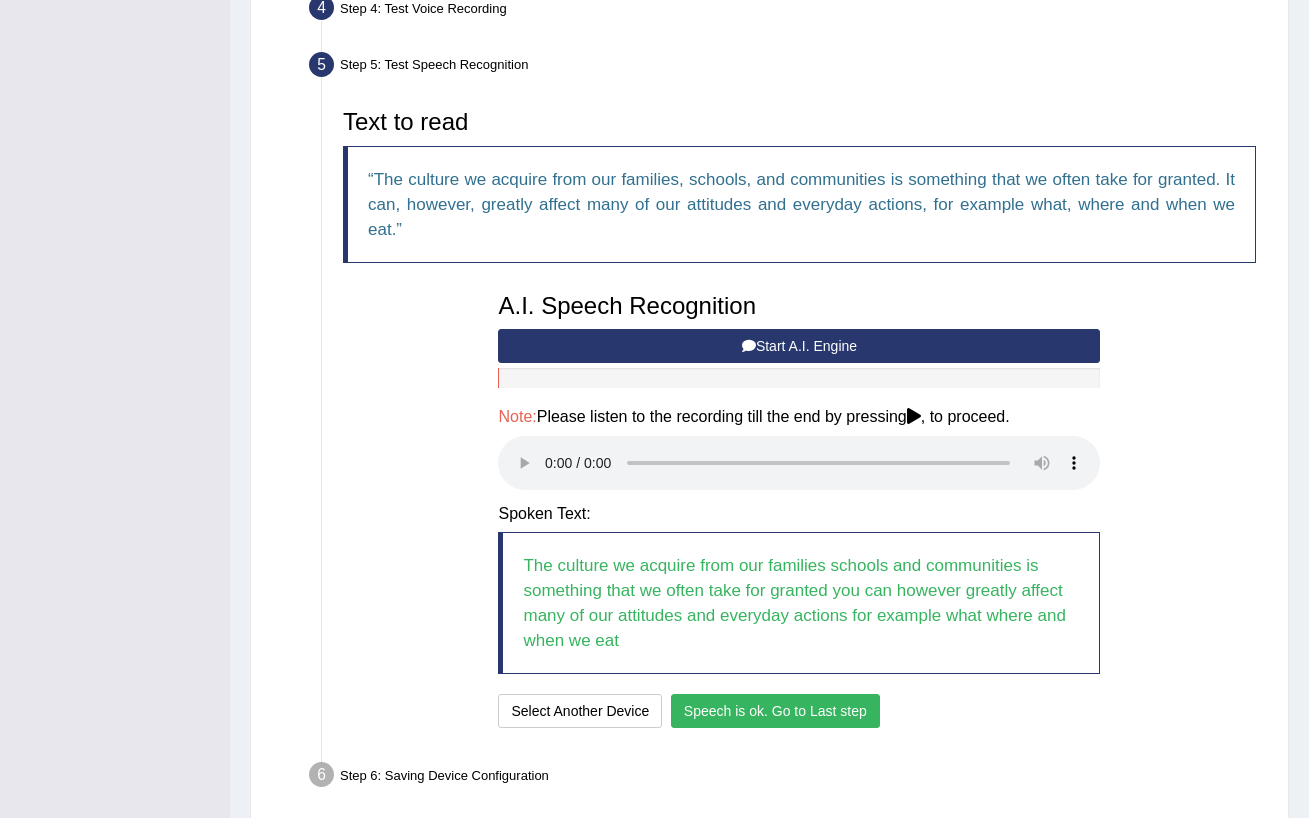 click on "Speech is ok. Go to Last step" at bounding box center [775, 711] 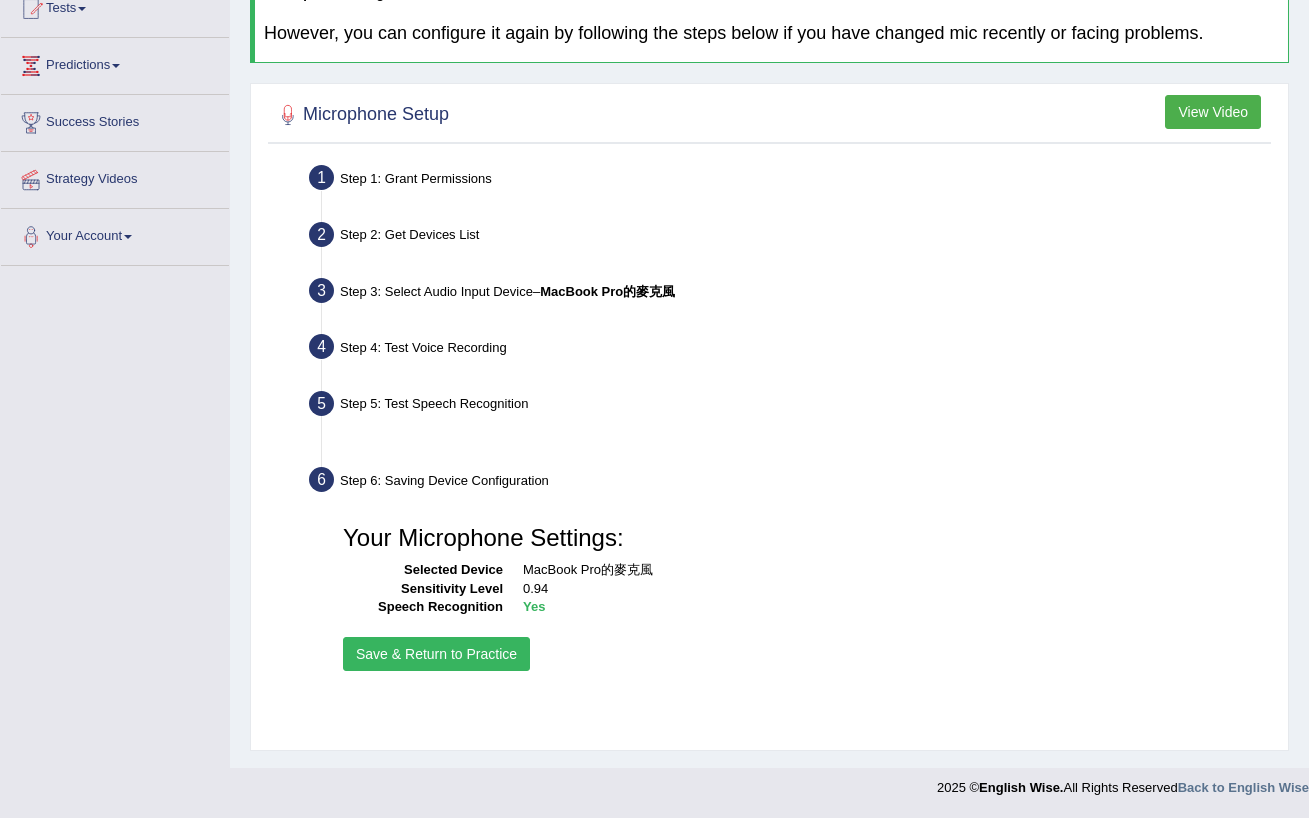 scroll, scrollTop: 232, scrollLeft: 0, axis: vertical 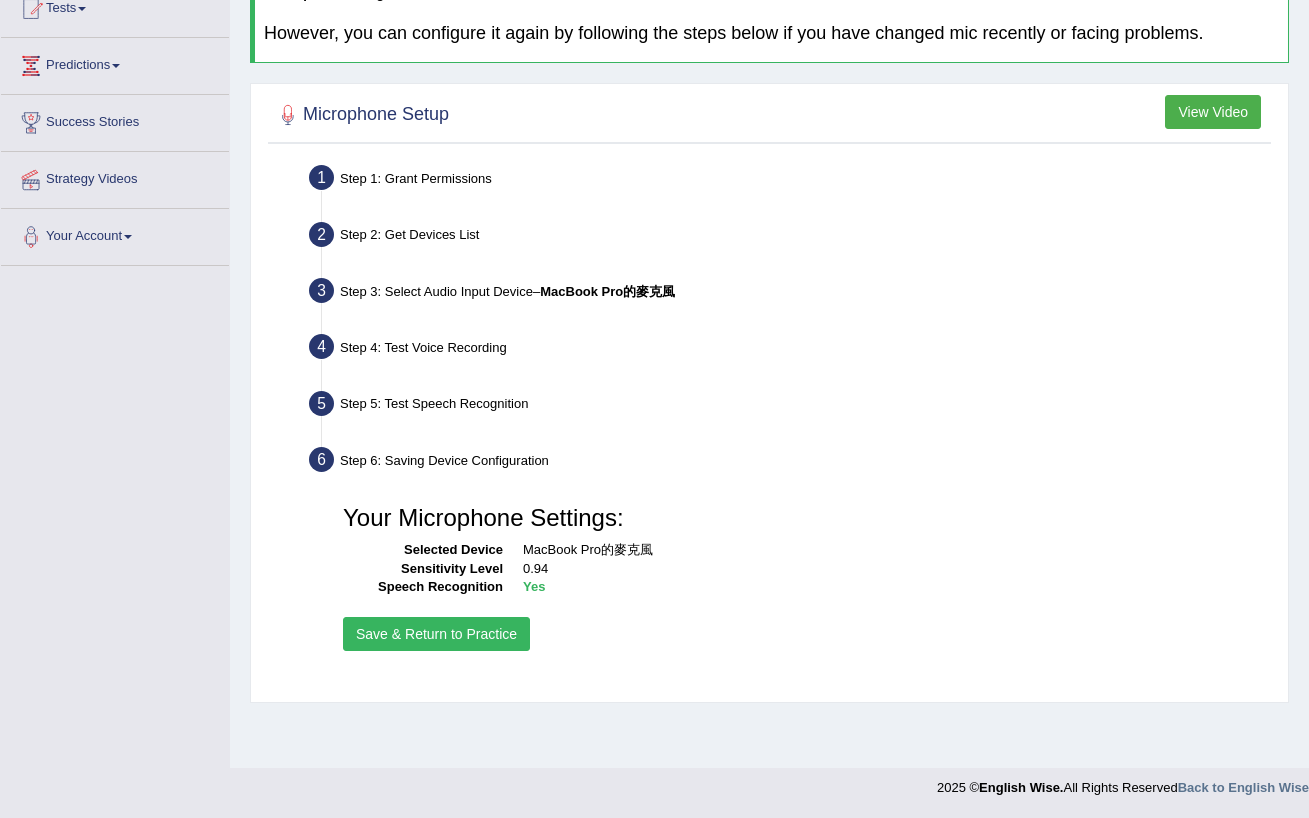 click on "Save & Return to Practice" at bounding box center (436, 634) 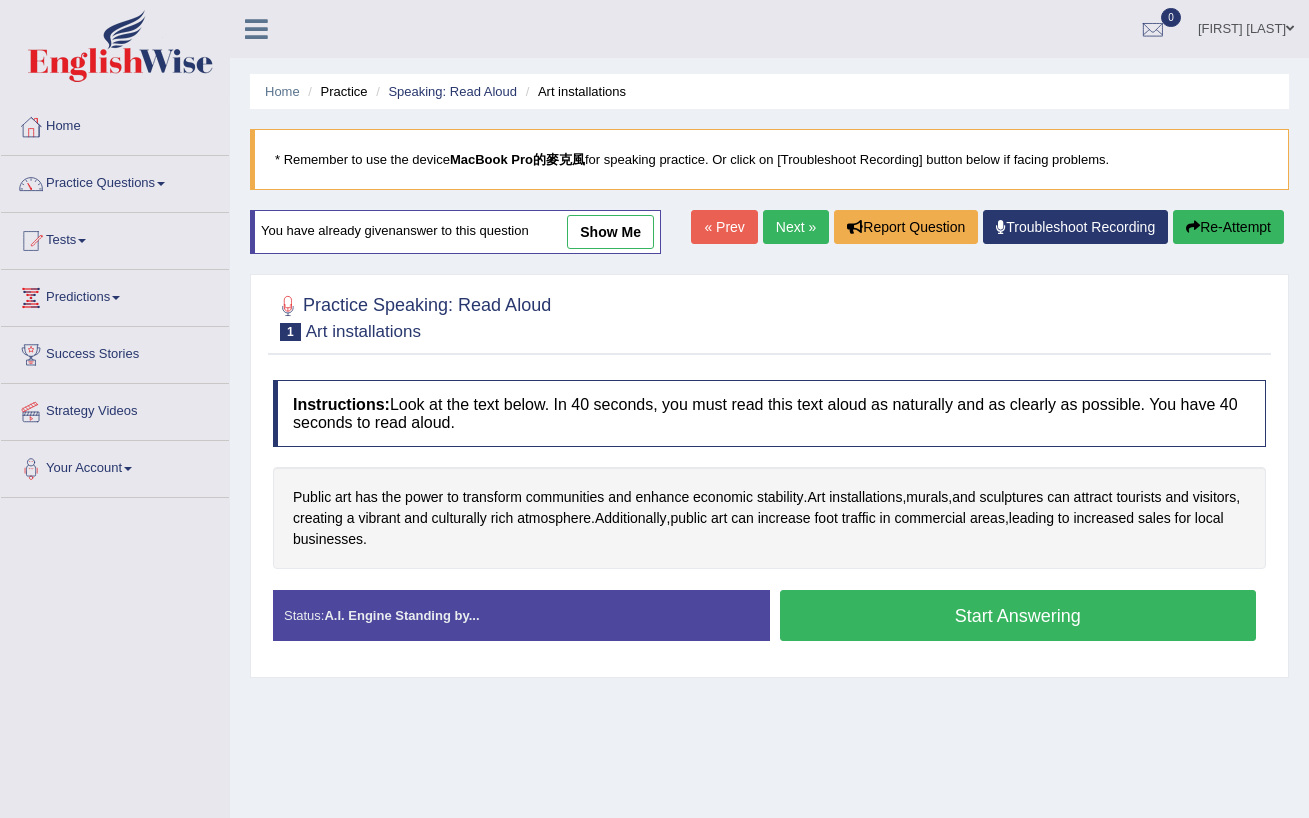 scroll, scrollTop: 0, scrollLeft: 0, axis: both 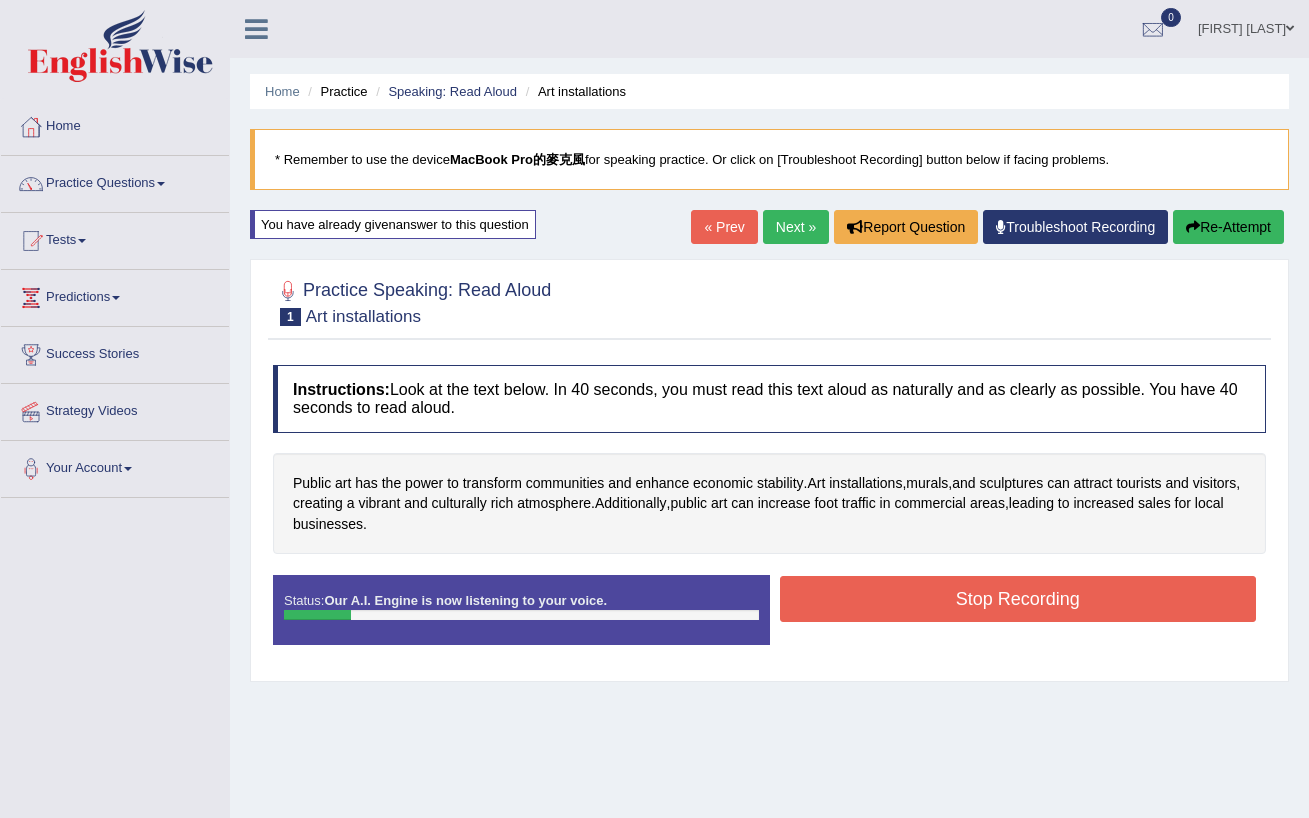 click on "Stop Recording" at bounding box center [1018, 599] 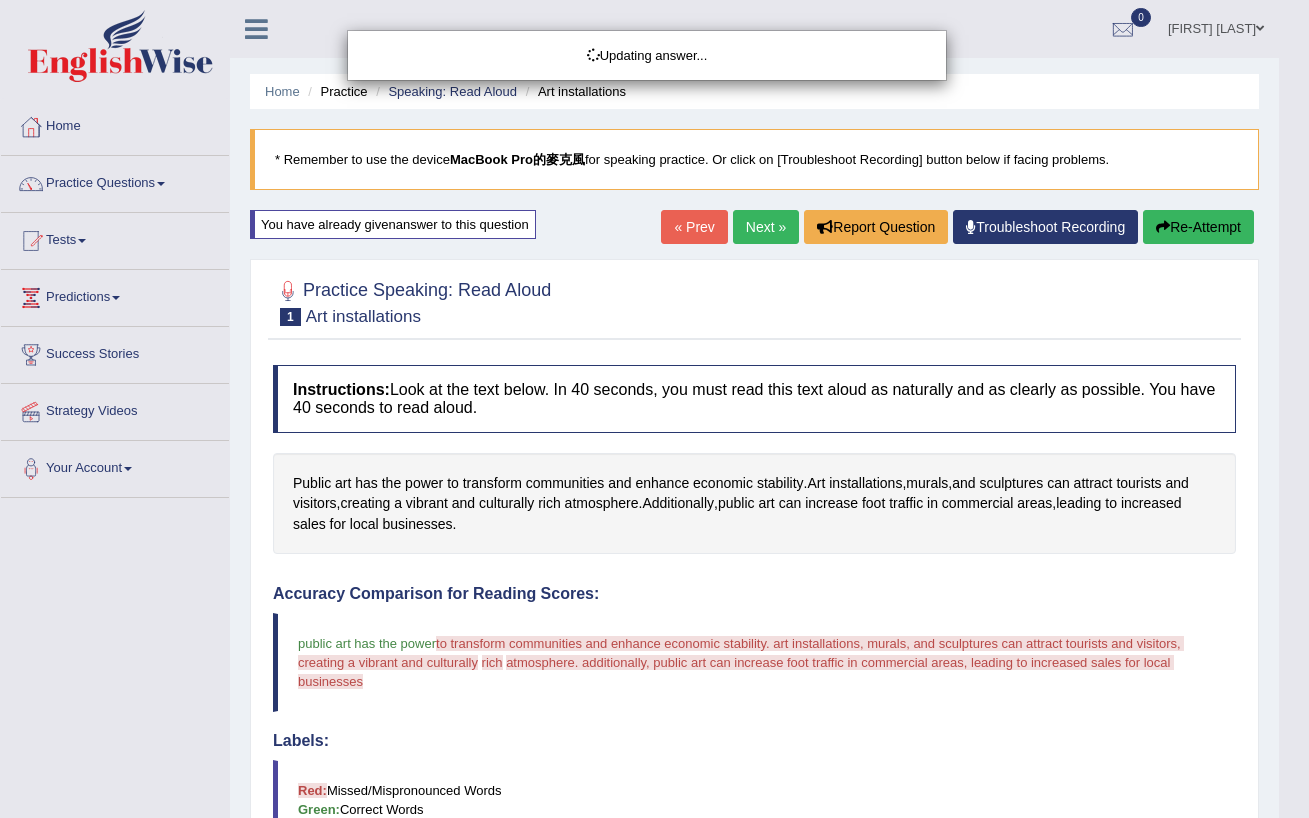 click on "Re-Attempt" at bounding box center [1198, 227] 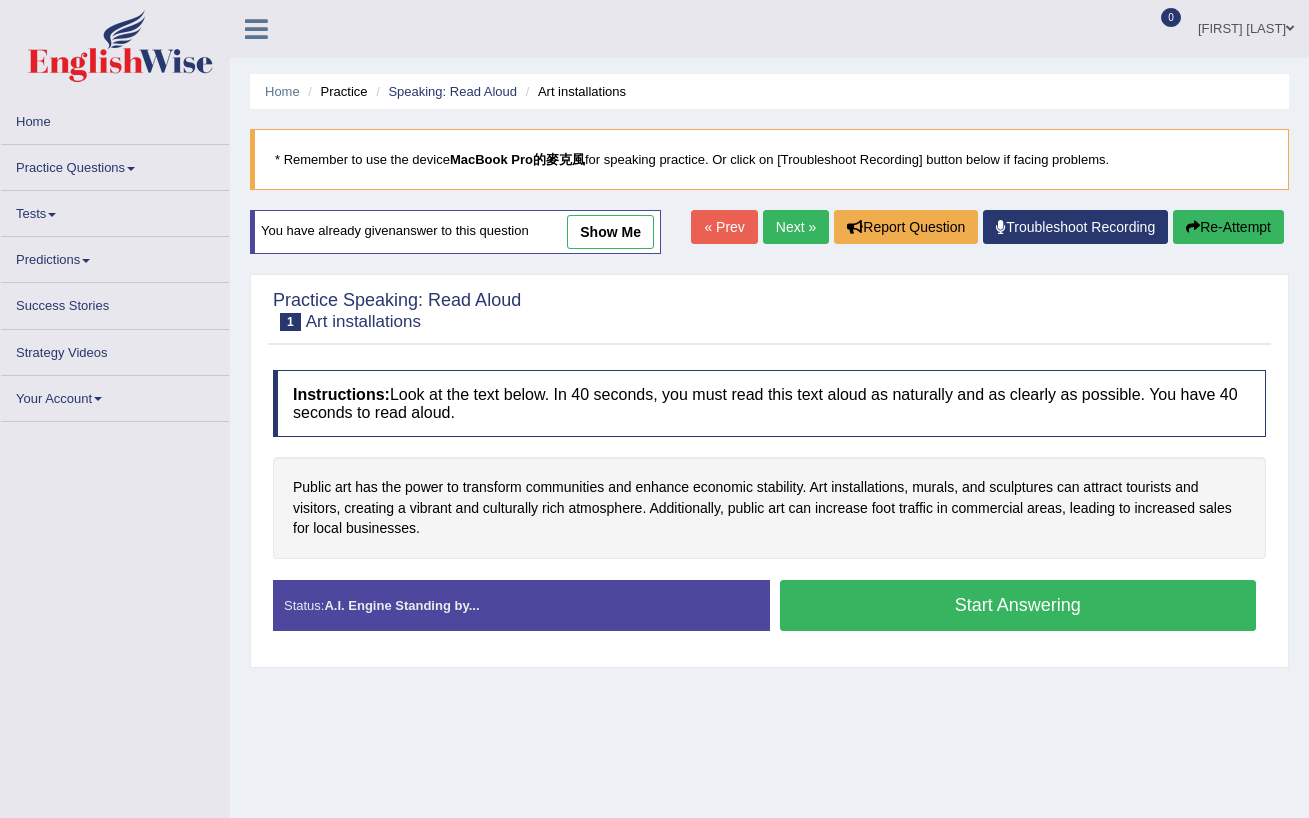 scroll, scrollTop: 0, scrollLeft: 0, axis: both 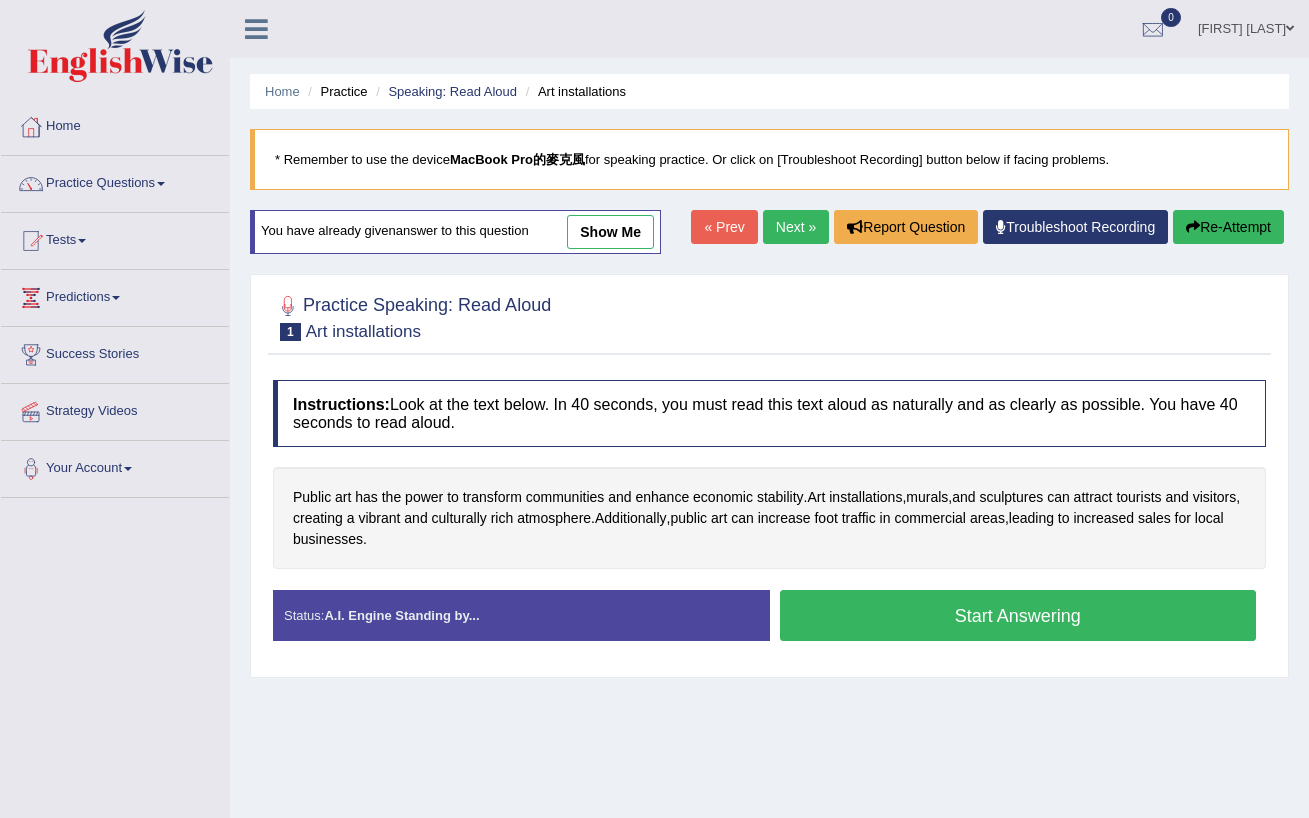 click on "Start Answering" at bounding box center (1018, 615) 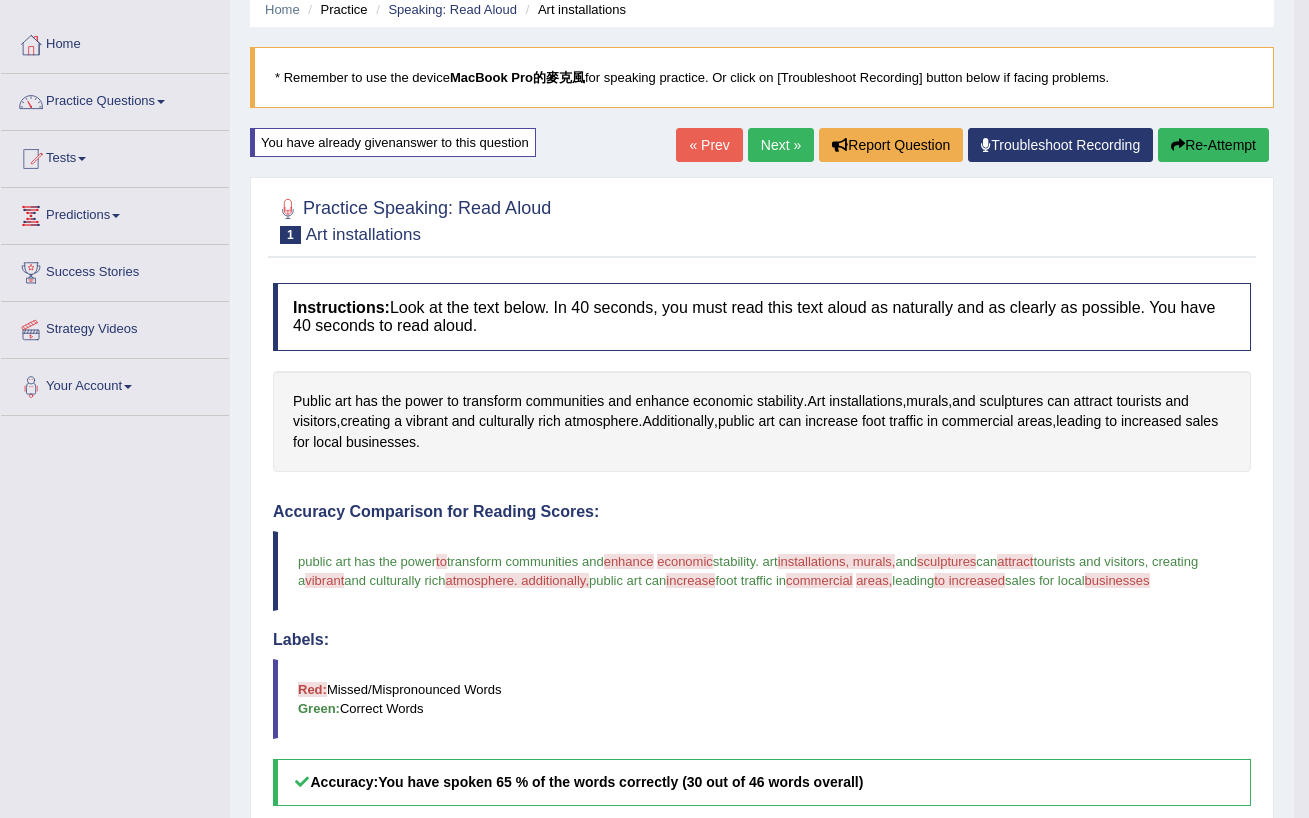 scroll, scrollTop: 65, scrollLeft: 0, axis: vertical 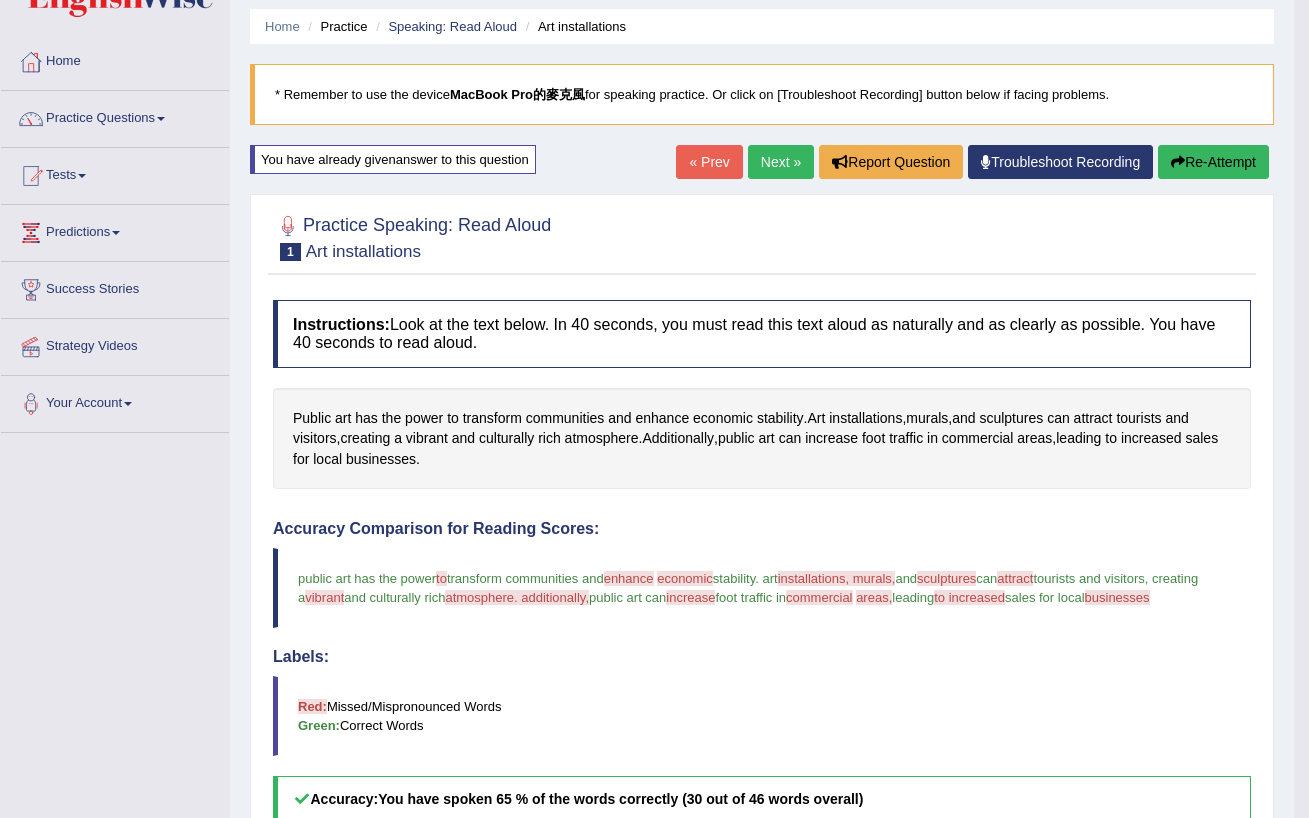 click on "Re-Attempt" at bounding box center (1213, 162) 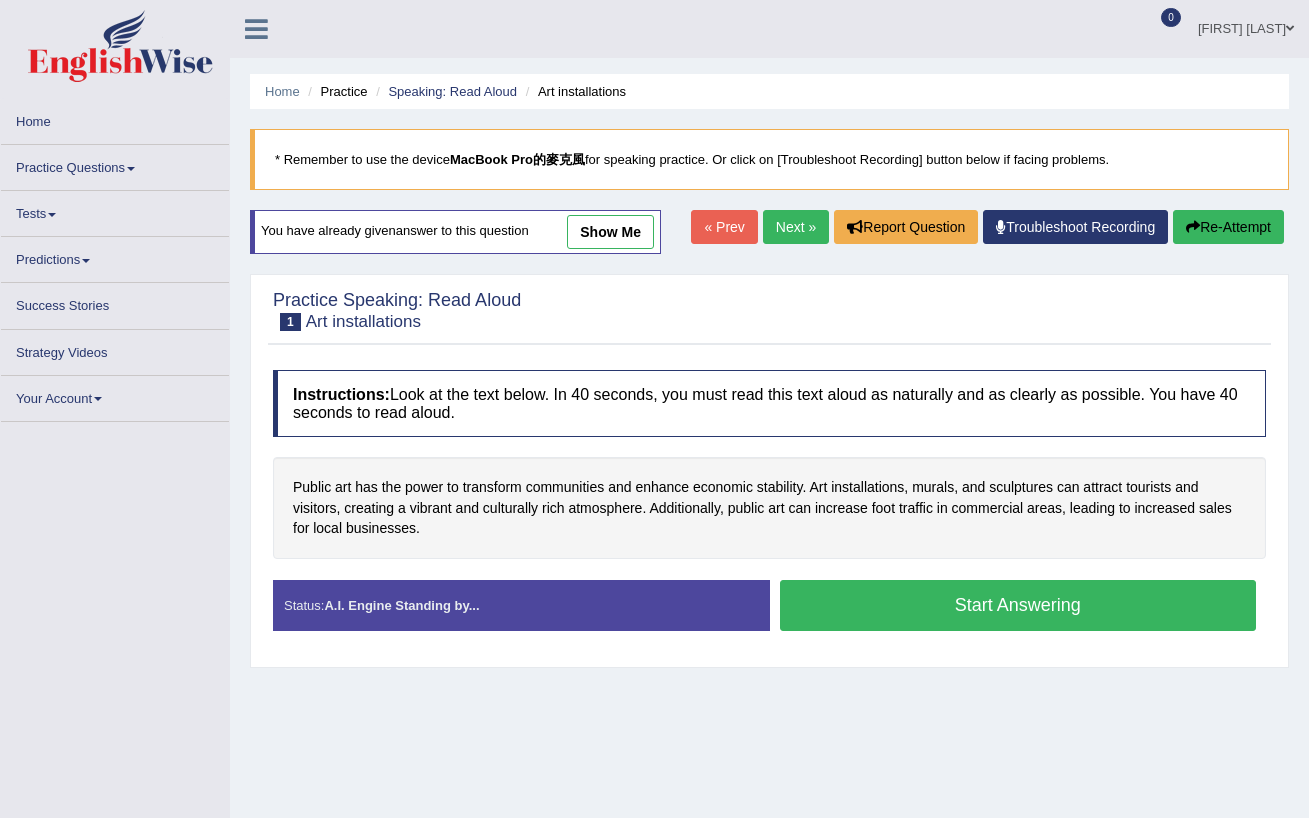 scroll, scrollTop: 0, scrollLeft: 0, axis: both 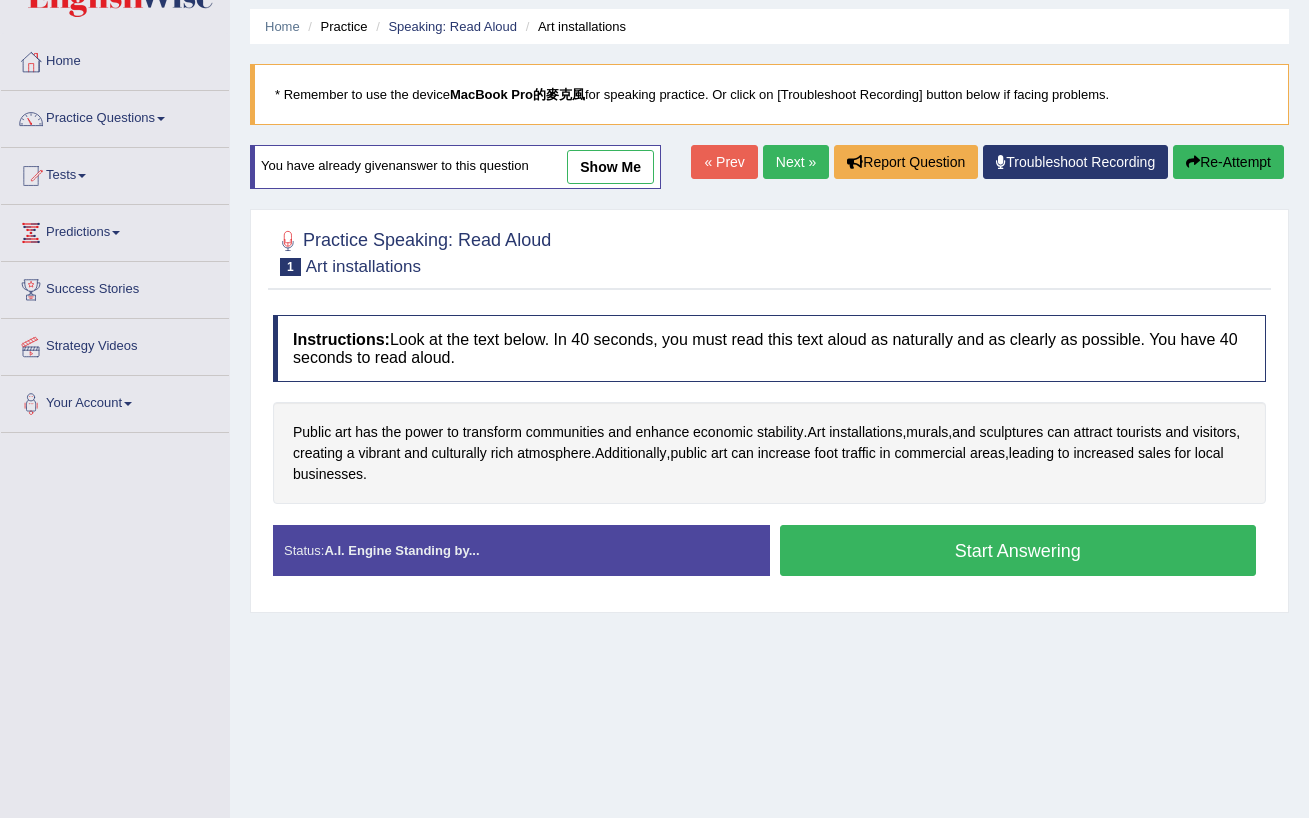 click on "Next »" at bounding box center [796, 162] 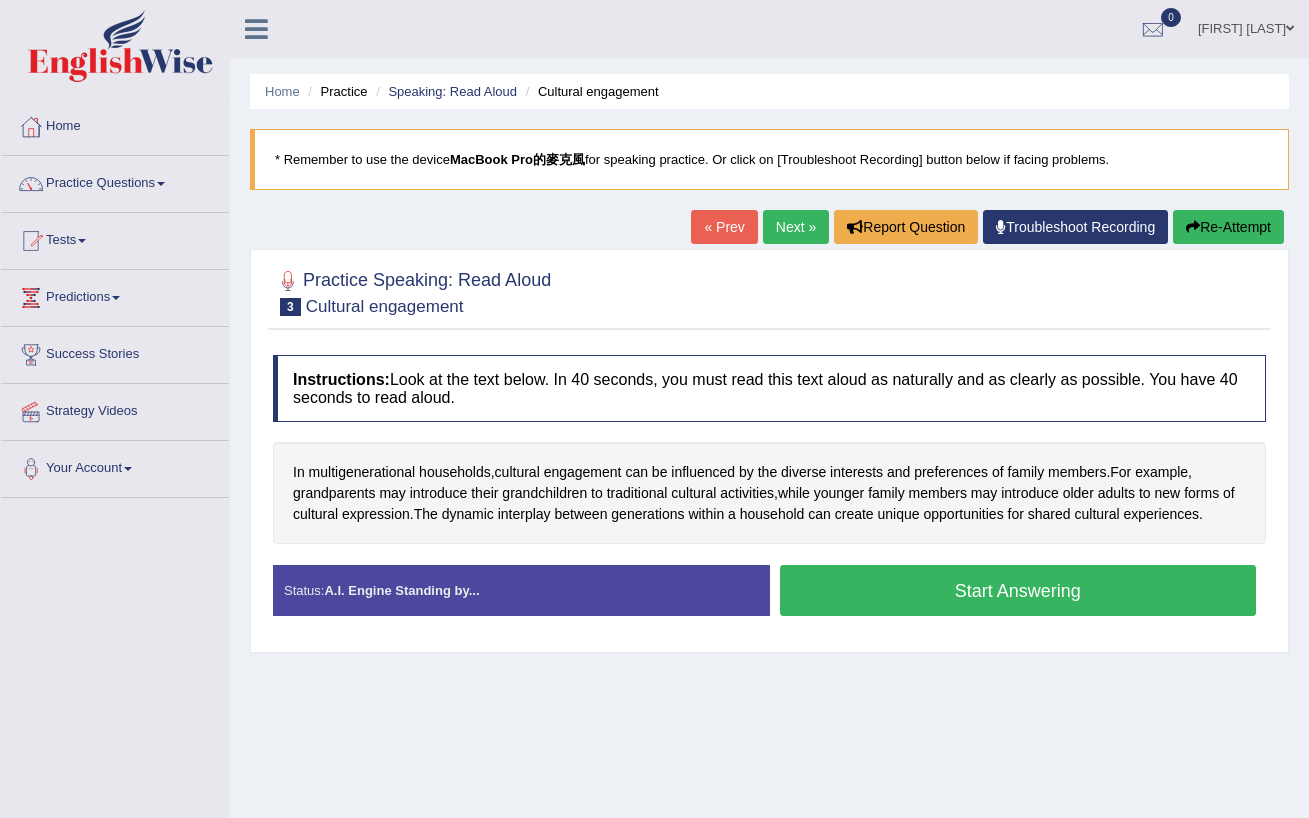 scroll, scrollTop: 0, scrollLeft: 0, axis: both 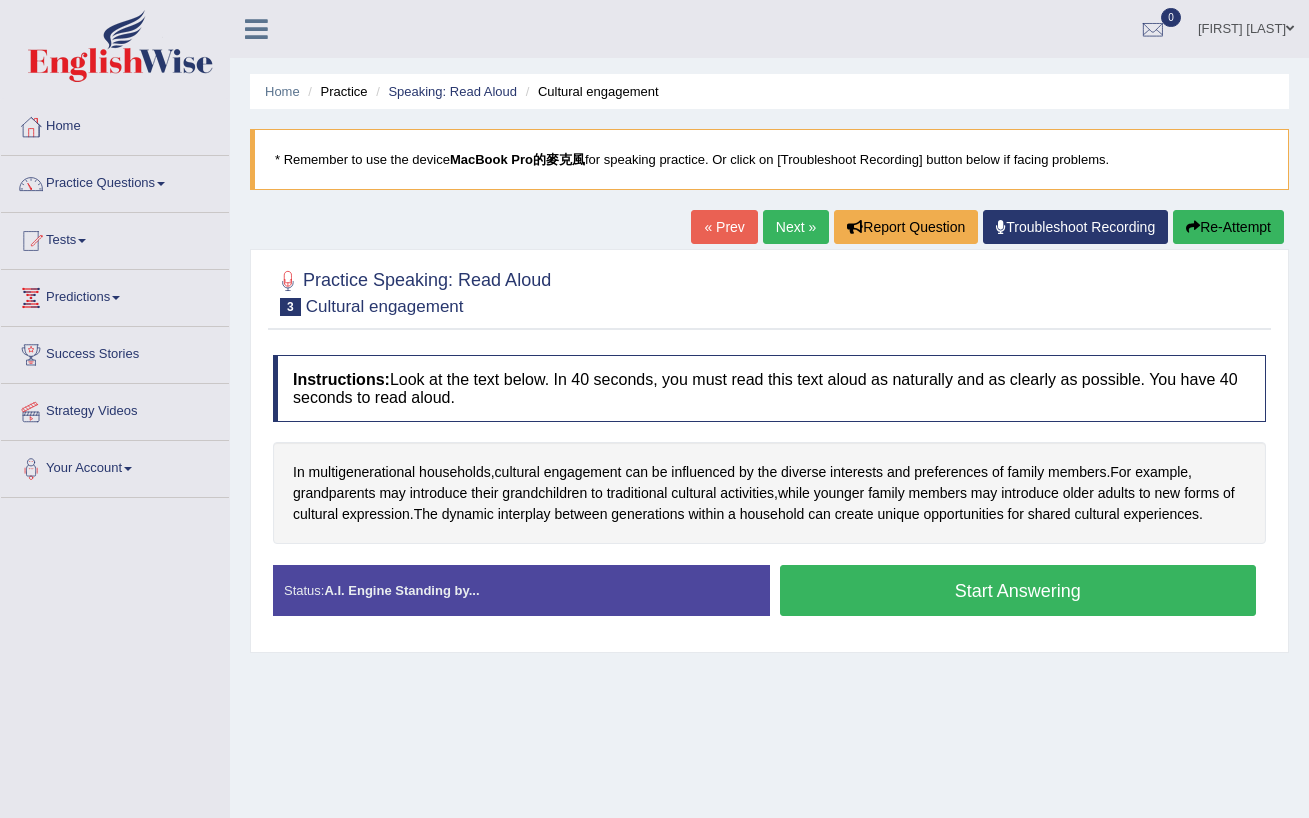 click on "Next »" at bounding box center [796, 227] 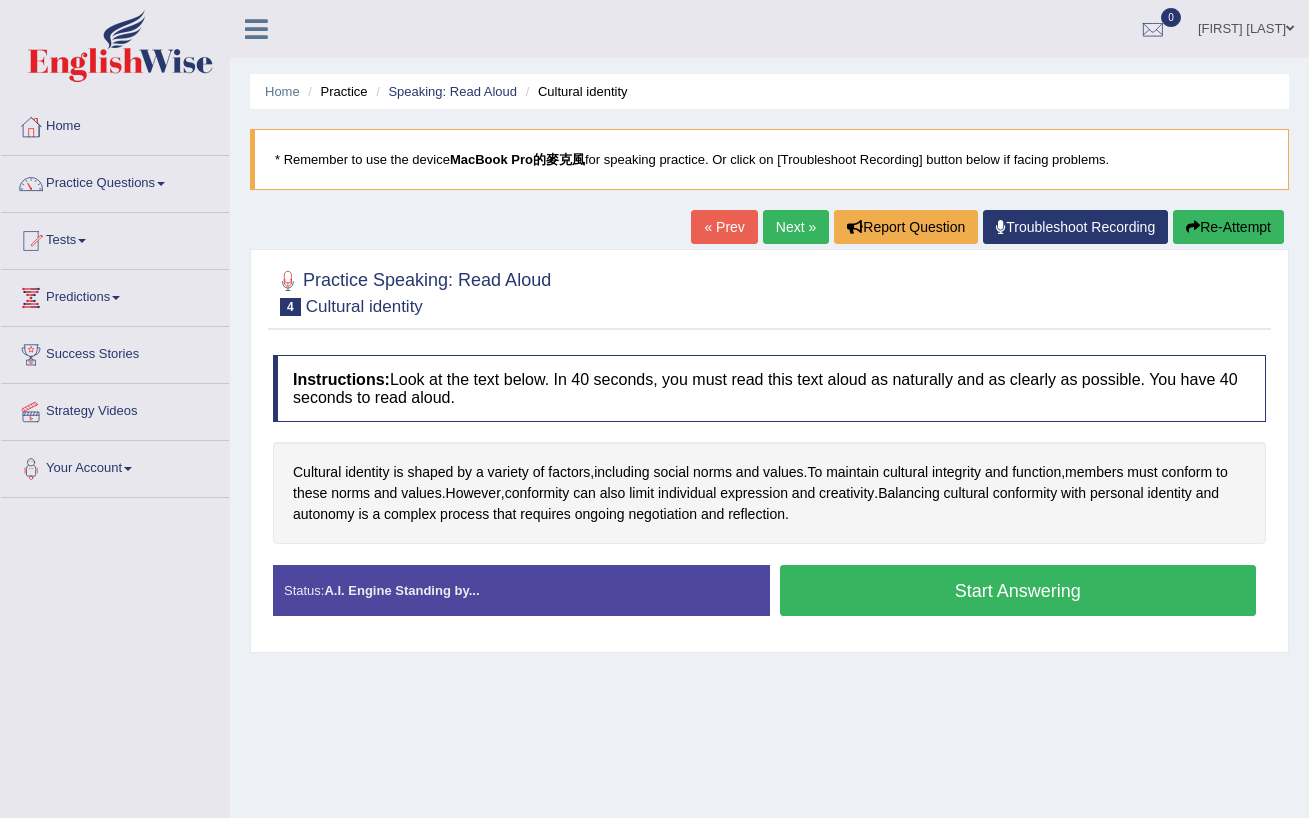 scroll, scrollTop: 0, scrollLeft: 0, axis: both 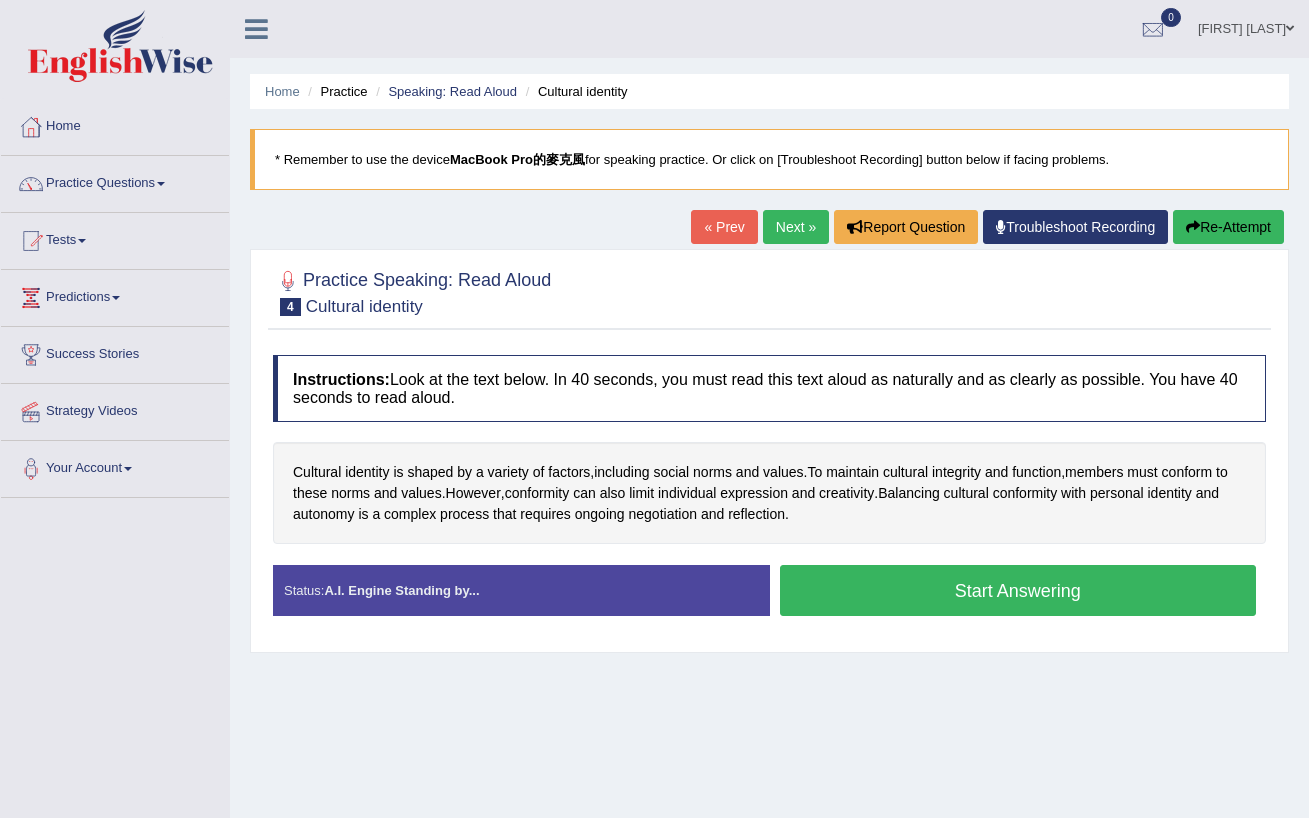 click on "Next »" at bounding box center [796, 227] 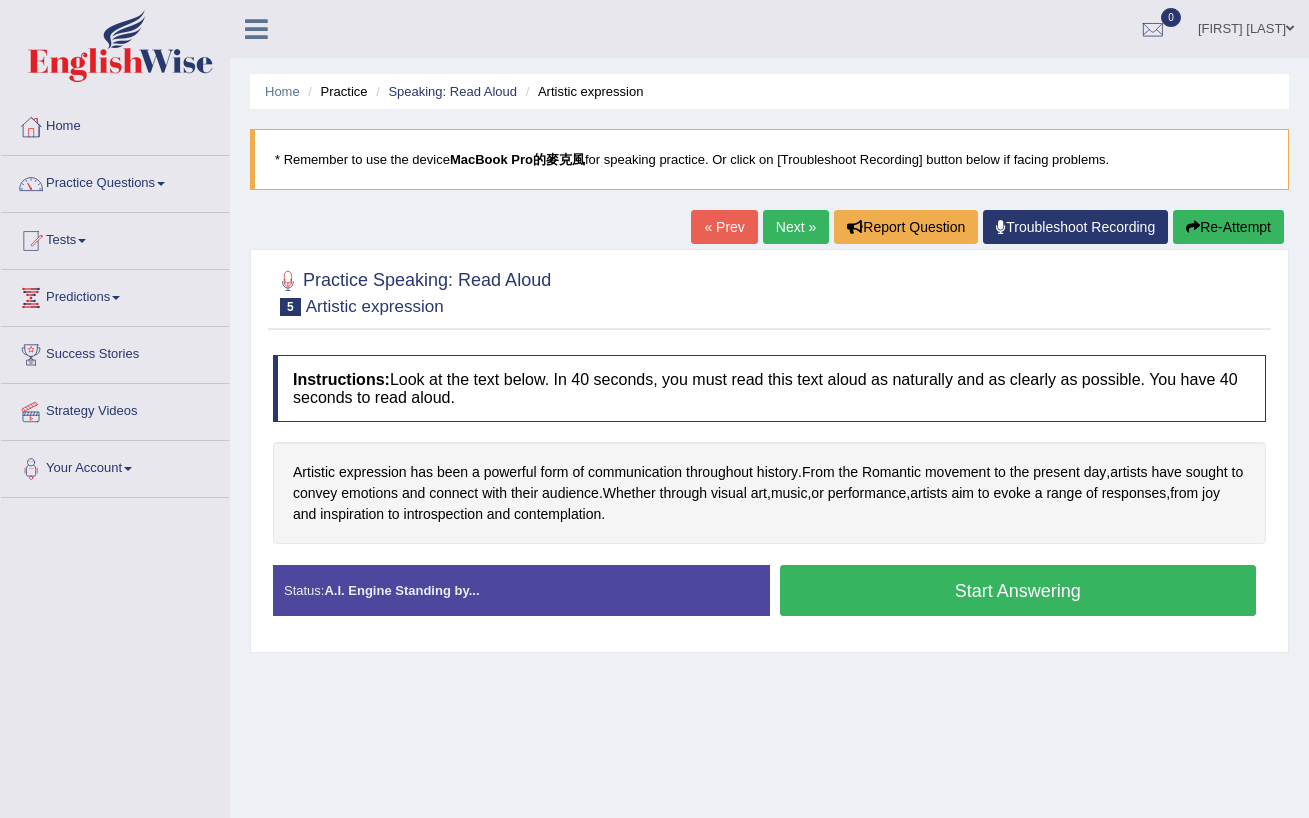 scroll, scrollTop: 0, scrollLeft: 0, axis: both 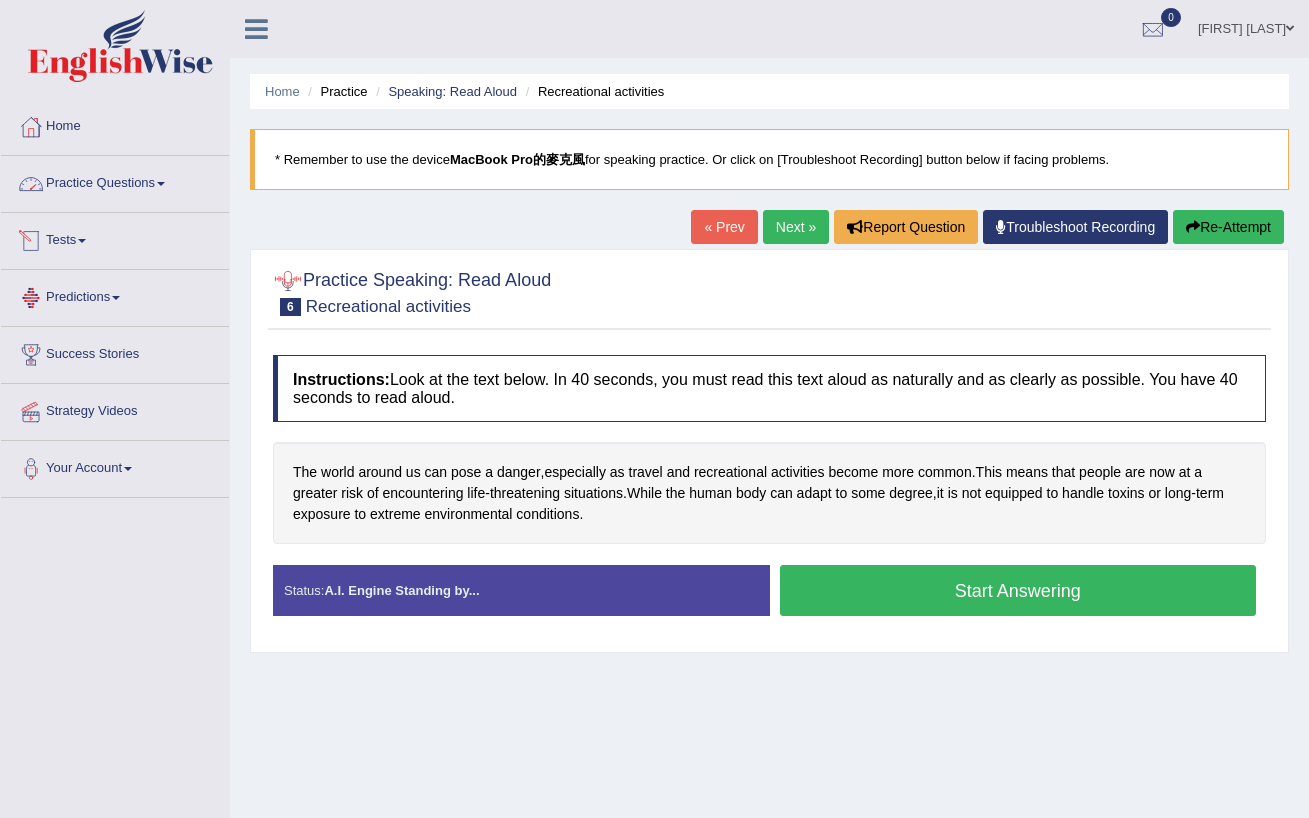 click on "Practice Questions" at bounding box center [115, 181] 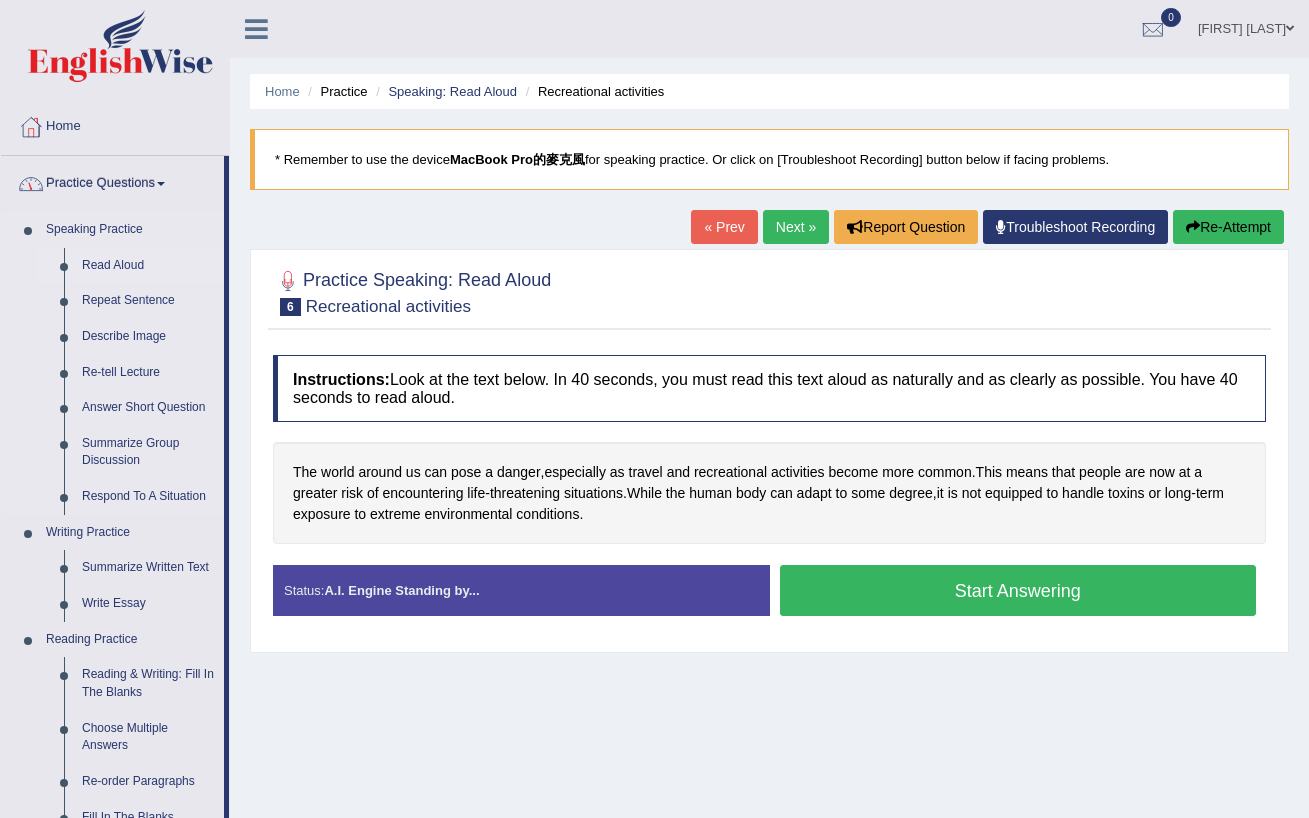 click on "Read Aloud" at bounding box center (148, 266) 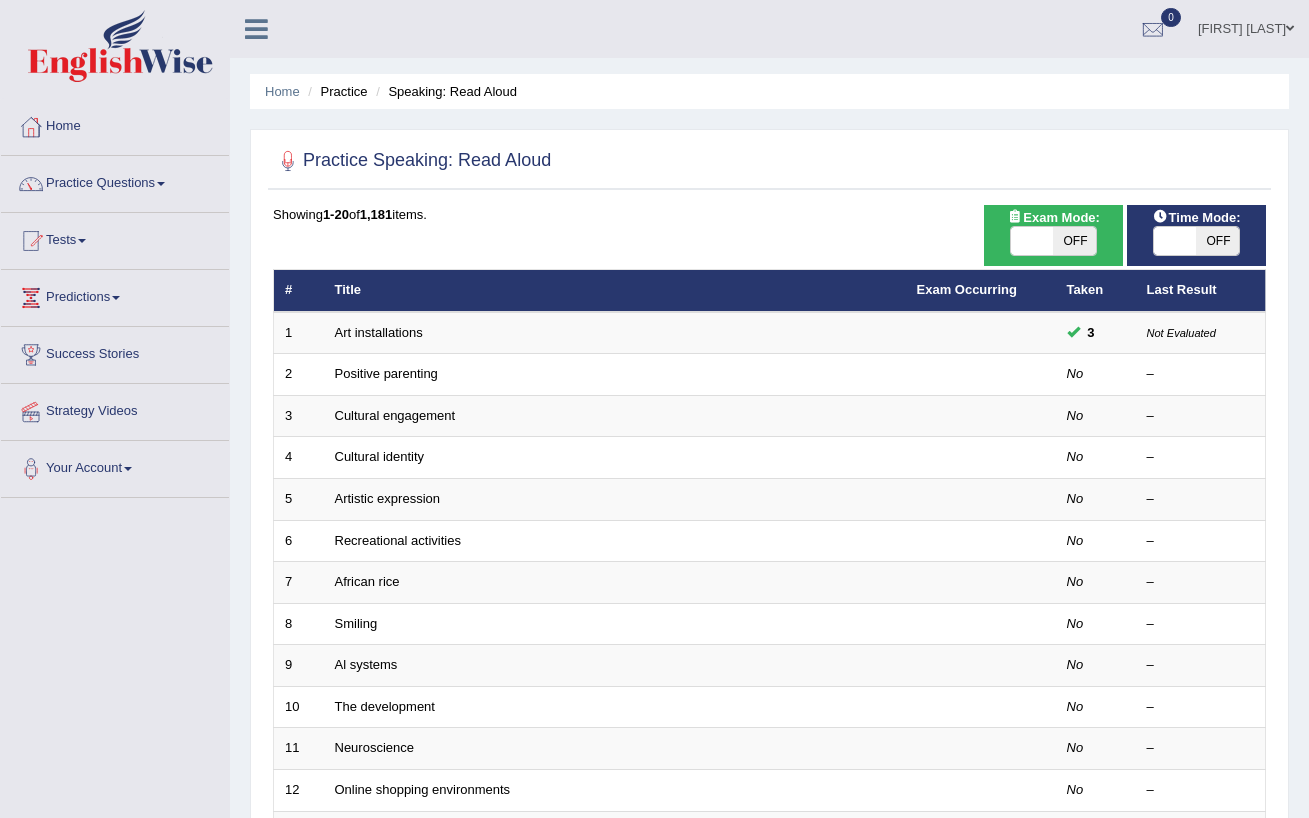 scroll, scrollTop: 0, scrollLeft: 0, axis: both 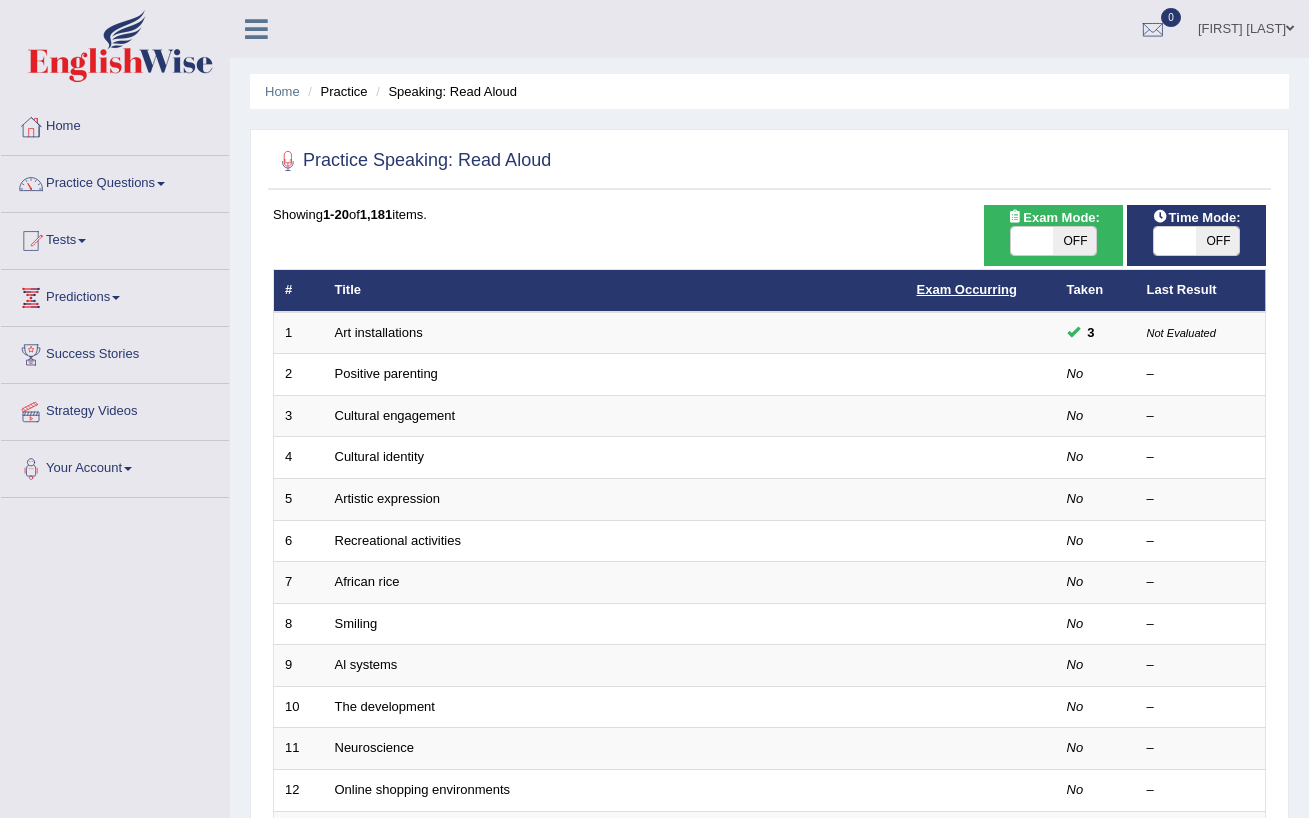 click on "Exam Occurring" at bounding box center [967, 289] 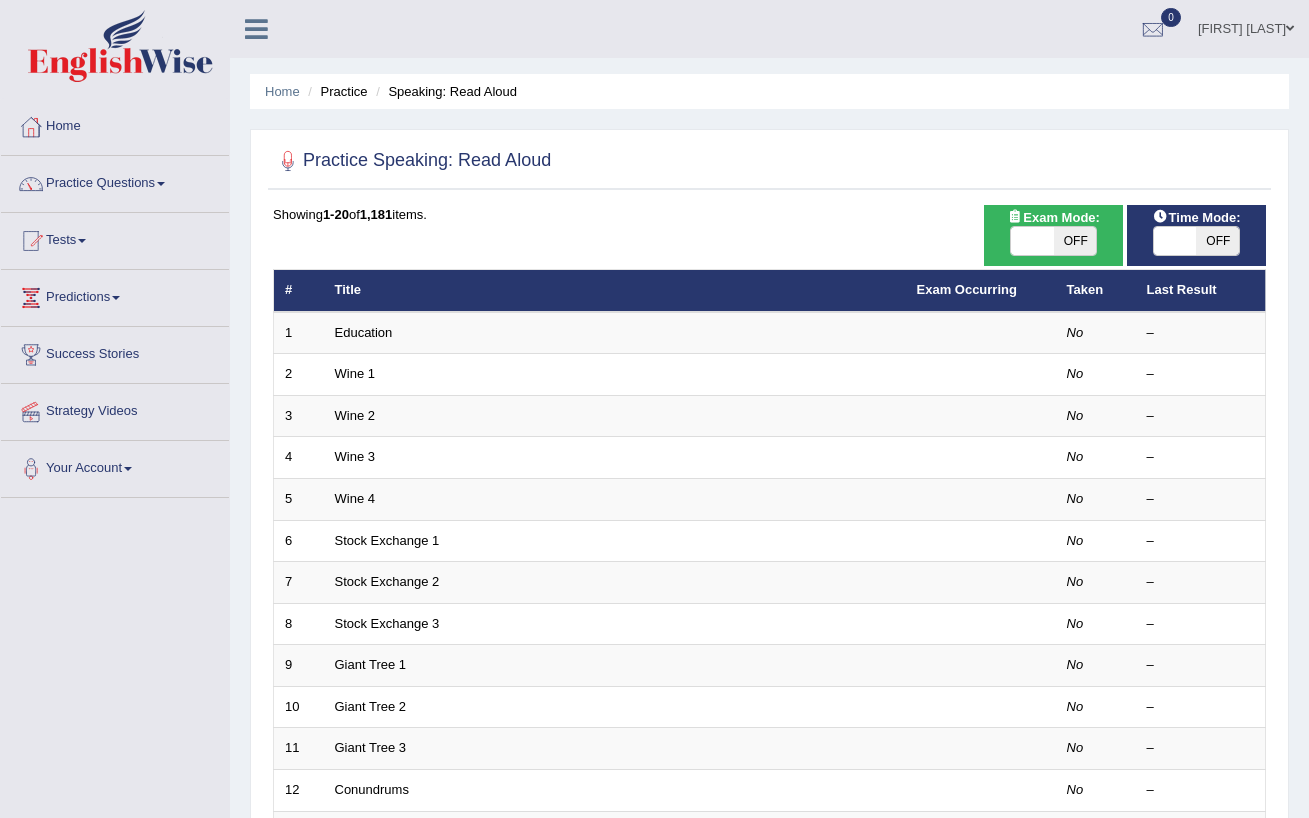 scroll, scrollTop: 0, scrollLeft: 0, axis: both 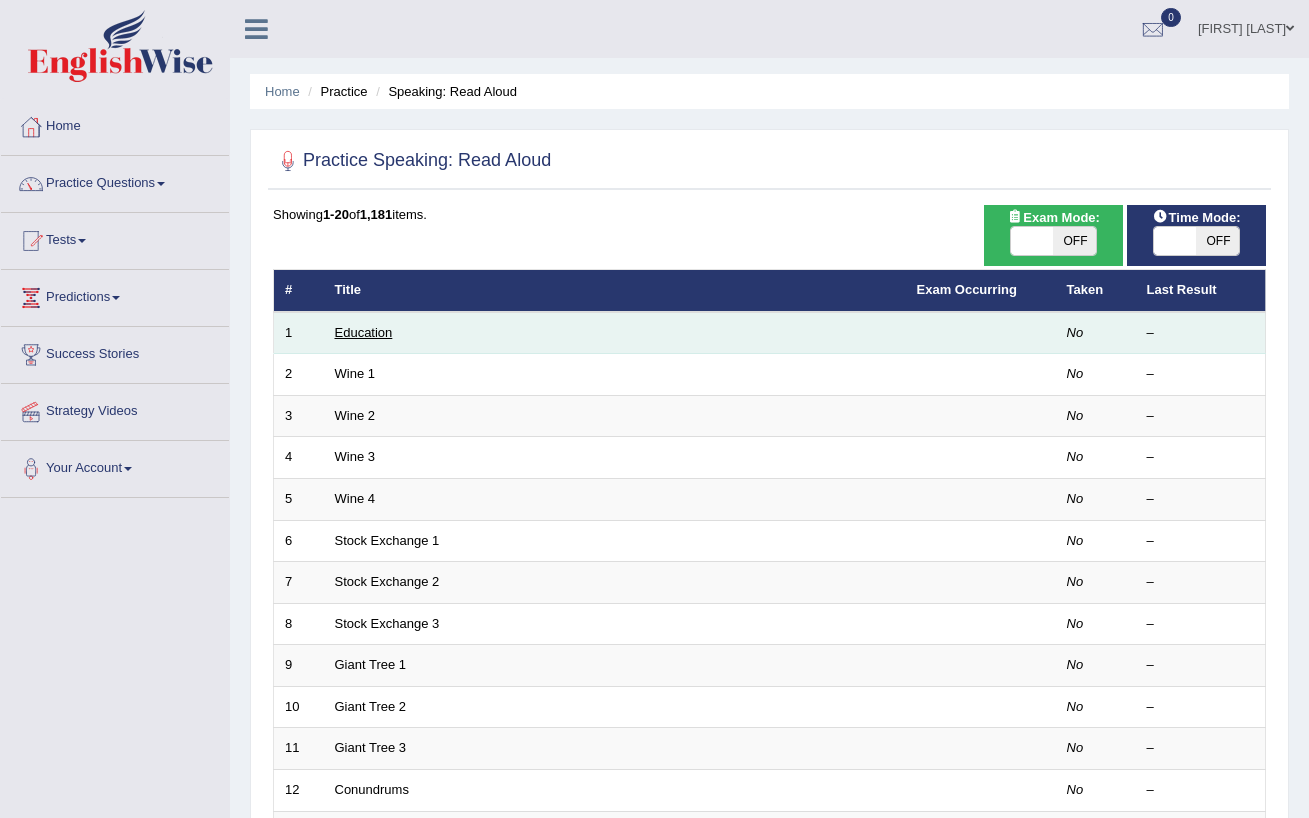click on "Education" at bounding box center (364, 332) 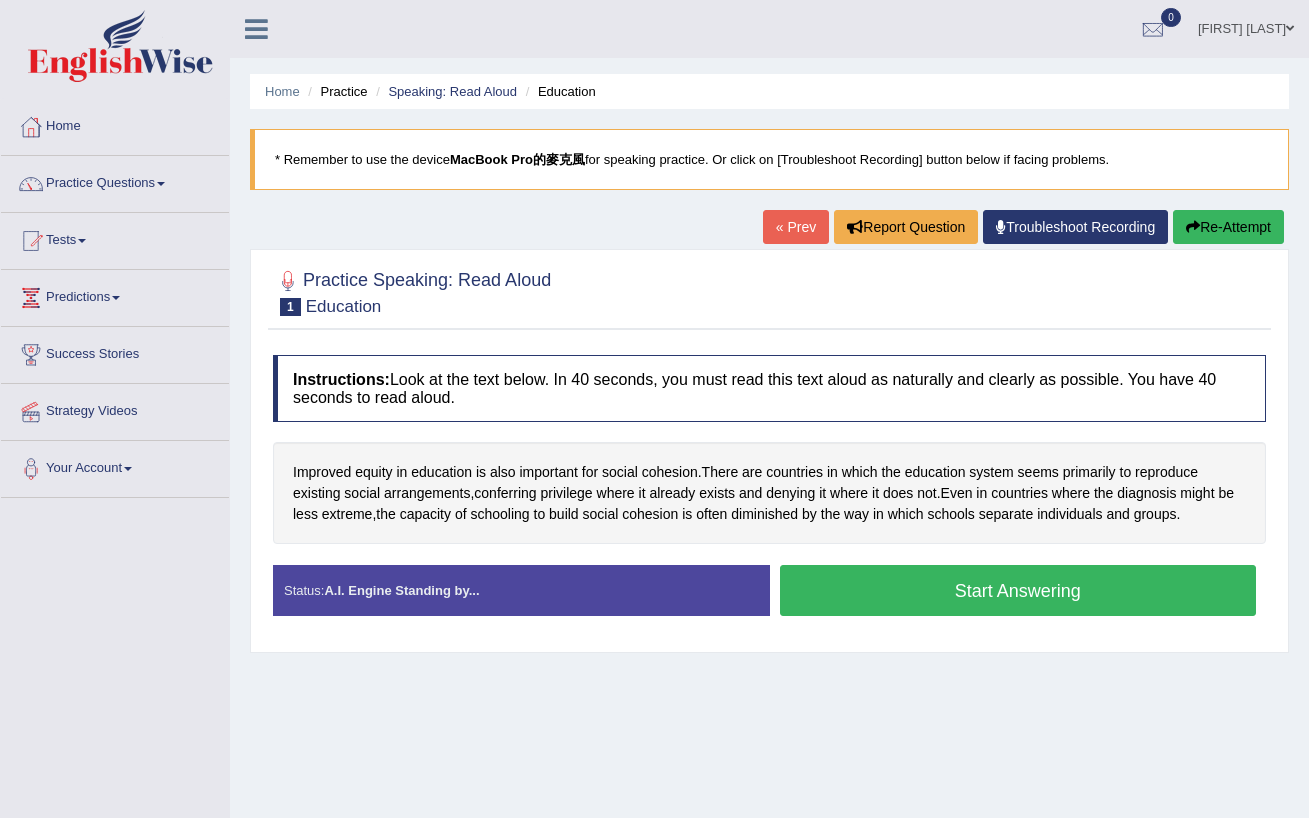 scroll, scrollTop: 0, scrollLeft: 0, axis: both 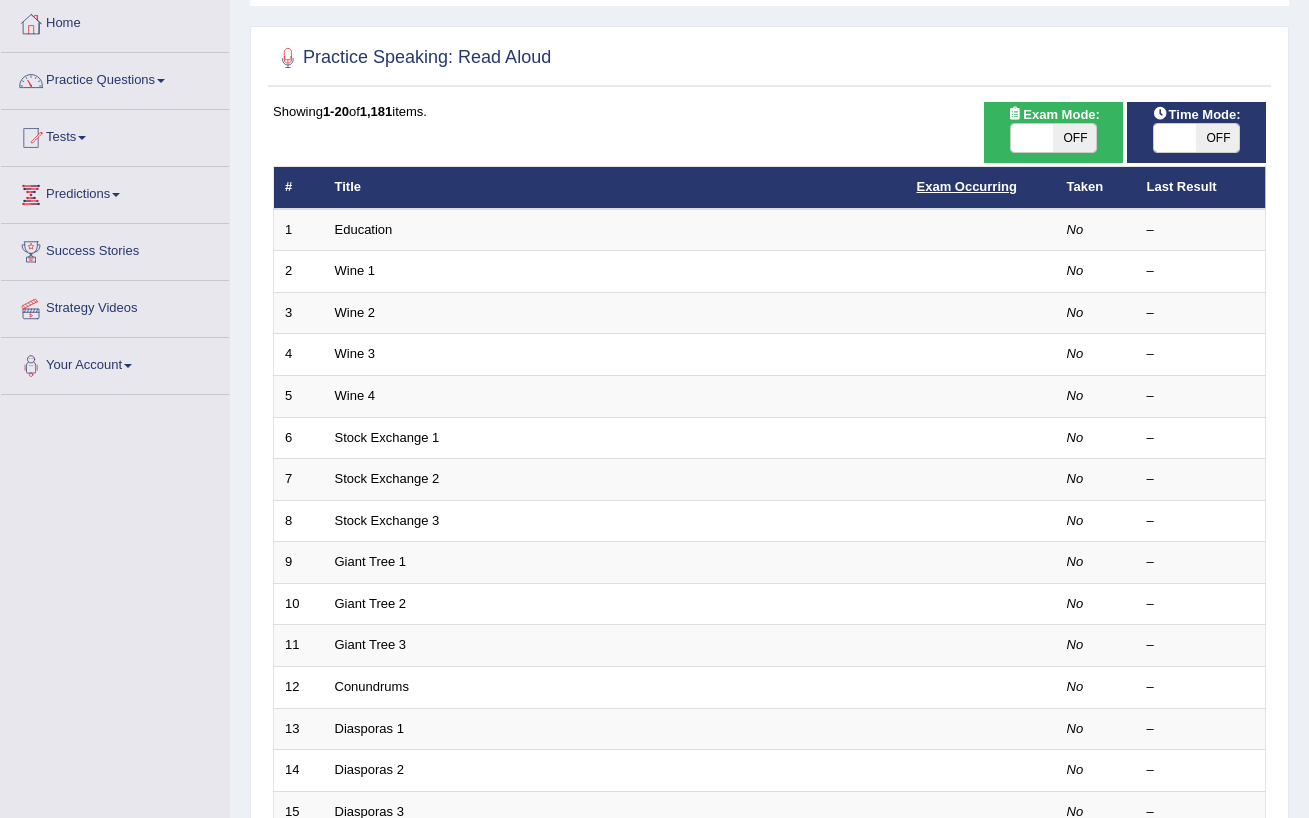 click on "Exam Occurring" at bounding box center [967, 186] 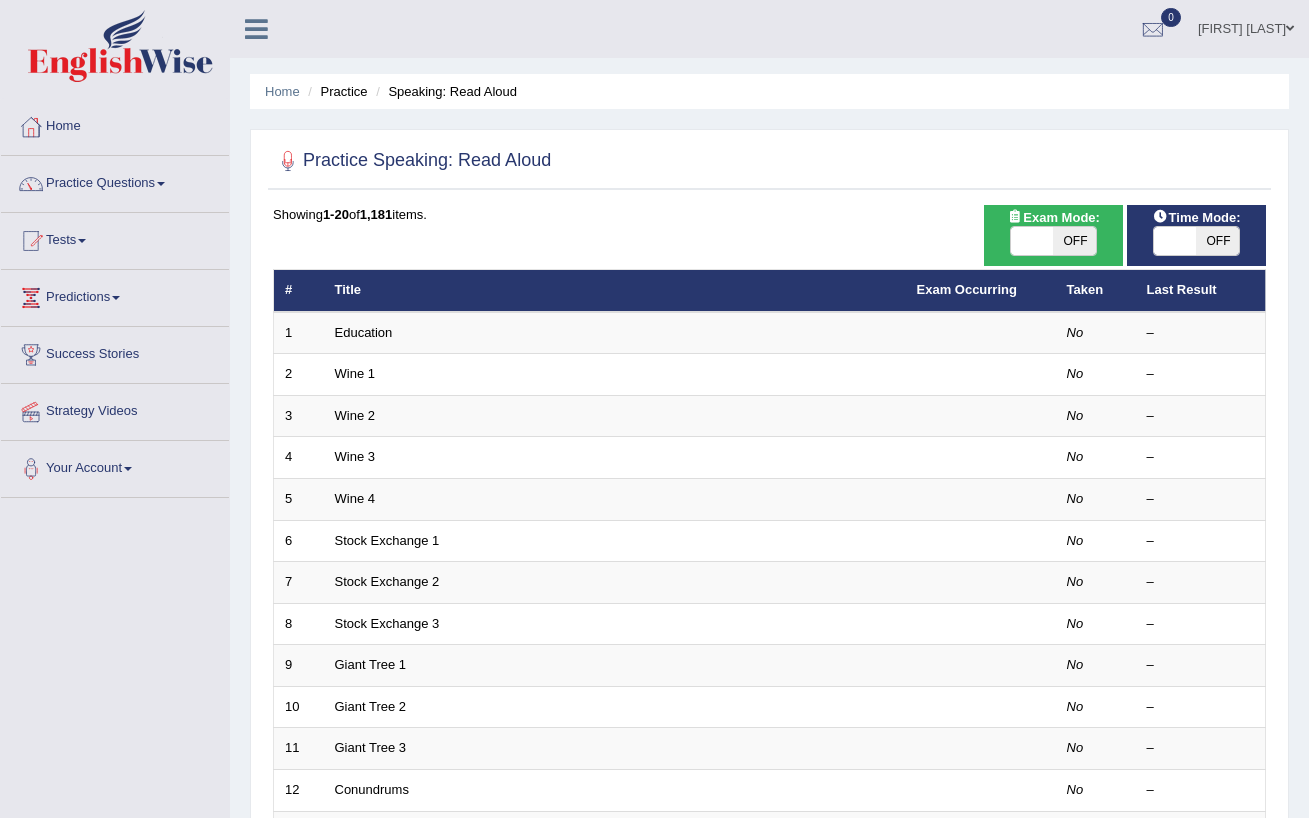 scroll, scrollTop: 0, scrollLeft: 0, axis: both 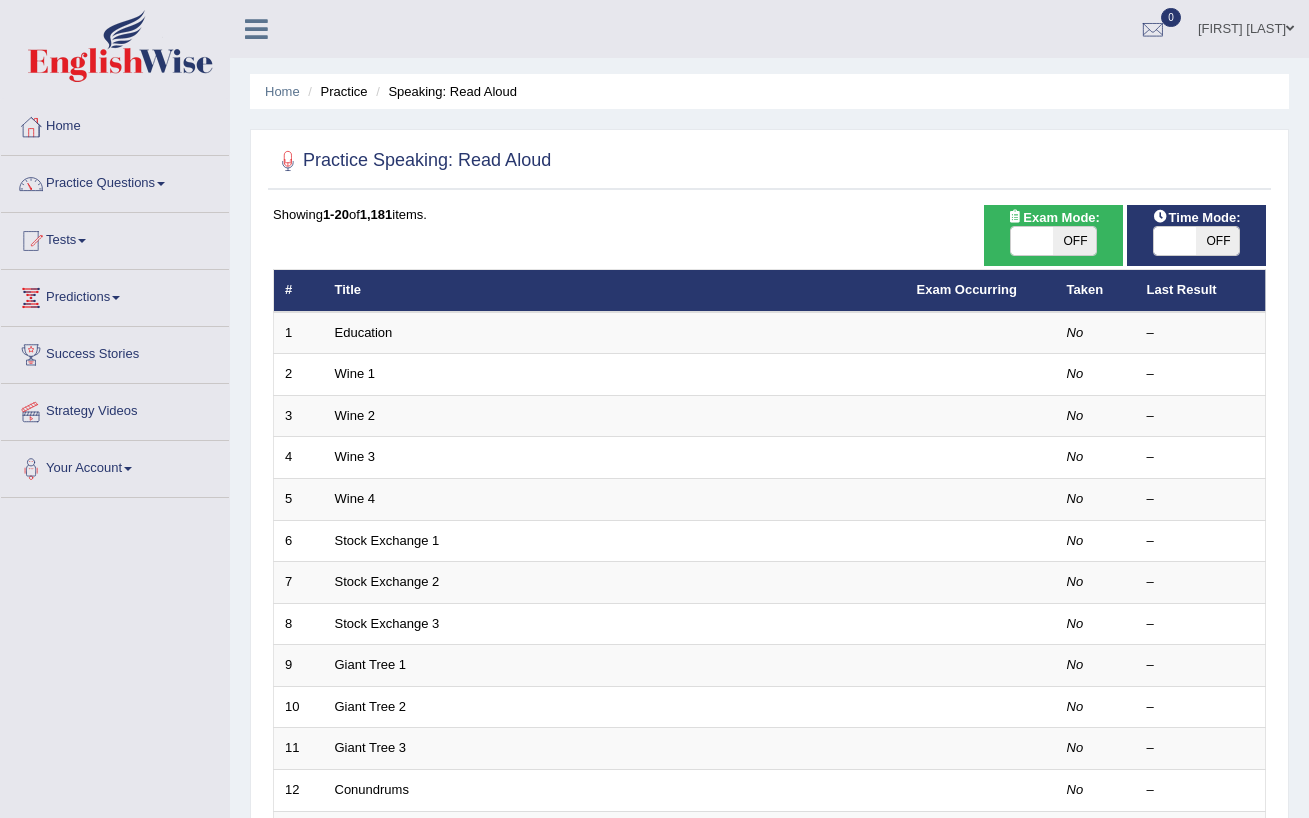 click on "Title" at bounding box center (615, 291) 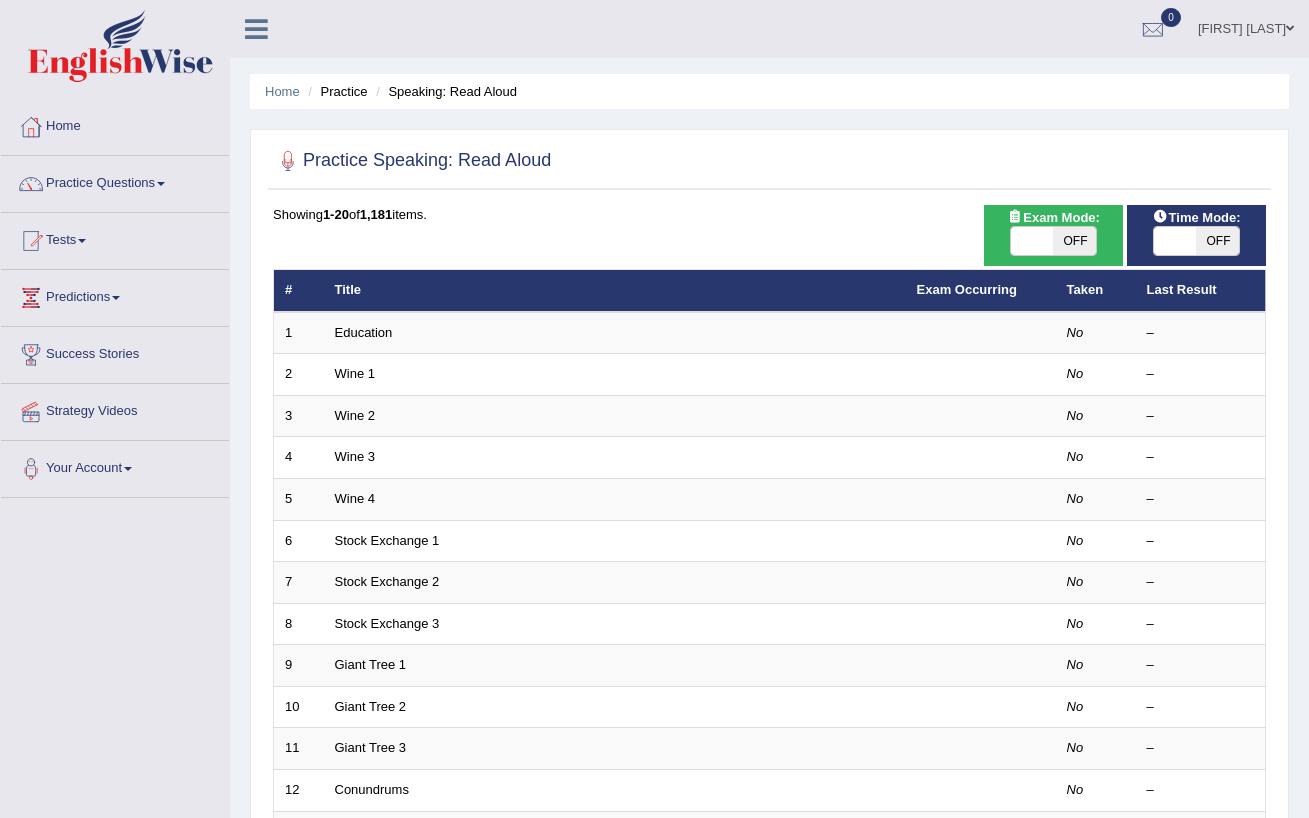 click on "#" at bounding box center [299, 291] 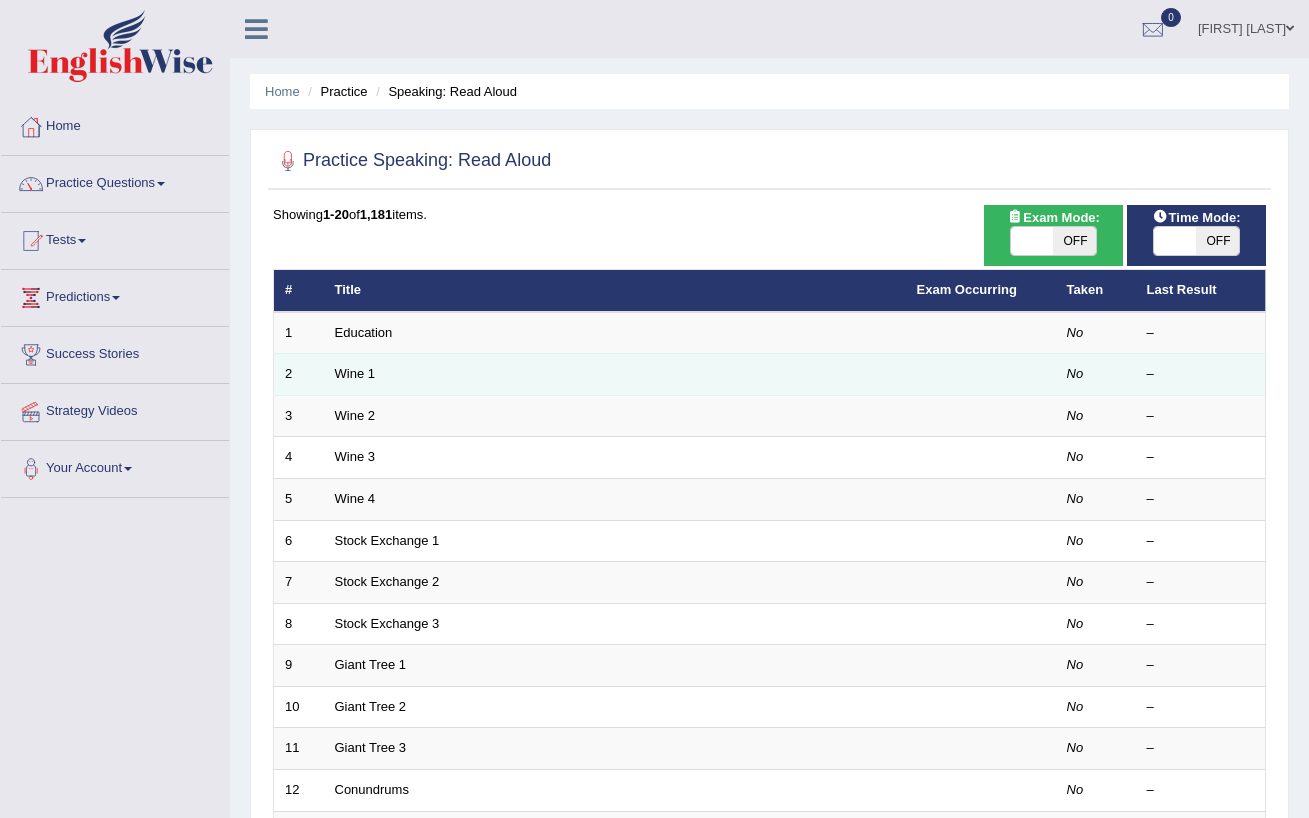 scroll, scrollTop: 0, scrollLeft: 0, axis: both 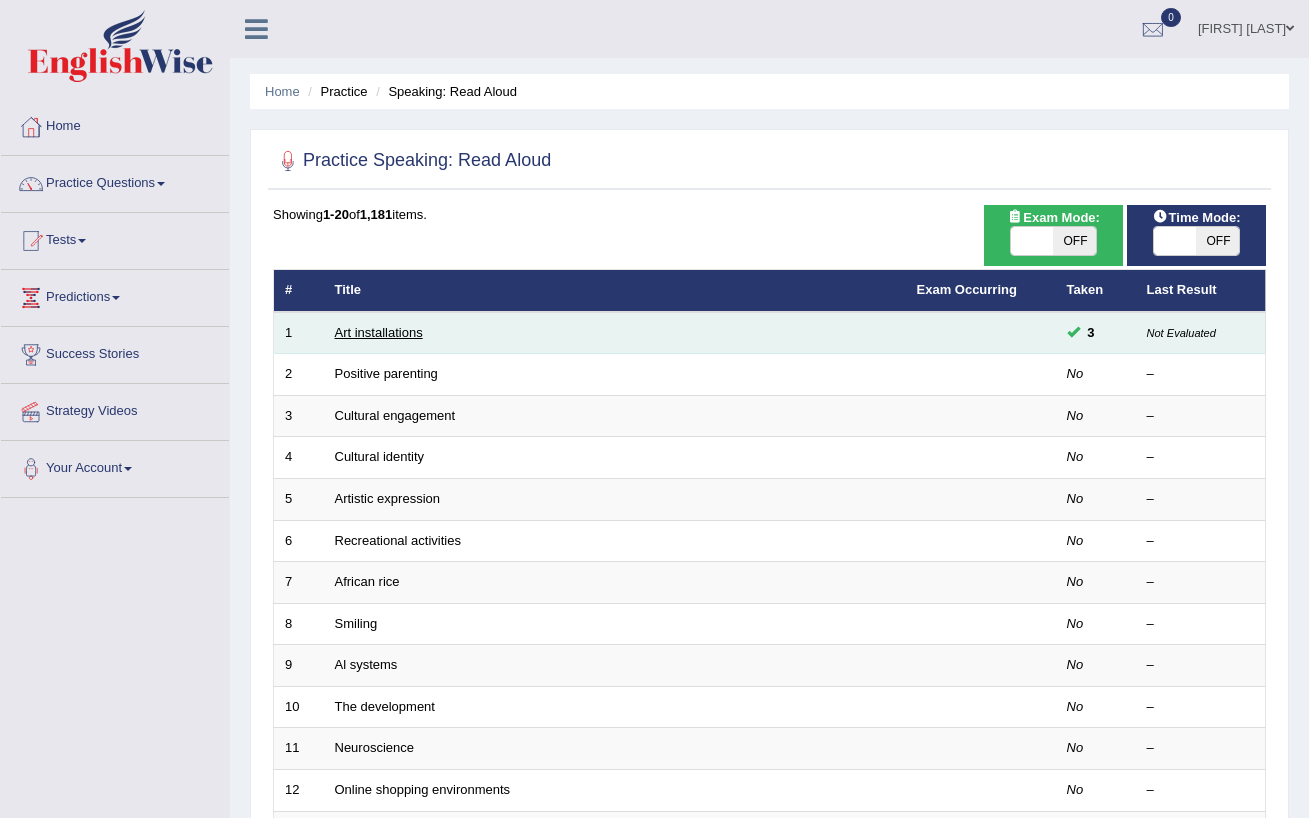 click on "Art installations" at bounding box center [379, 332] 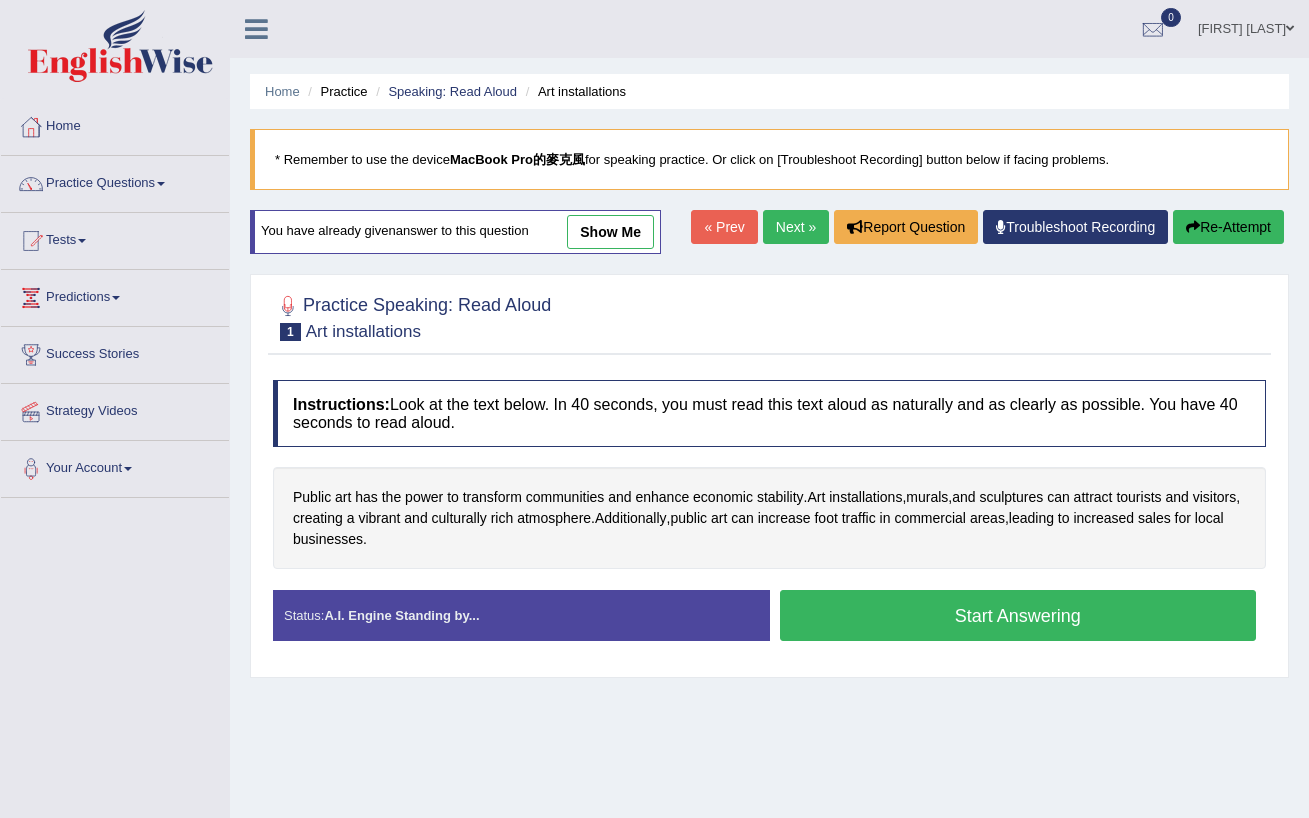scroll, scrollTop: 0, scrollLeft: 0, axis: both 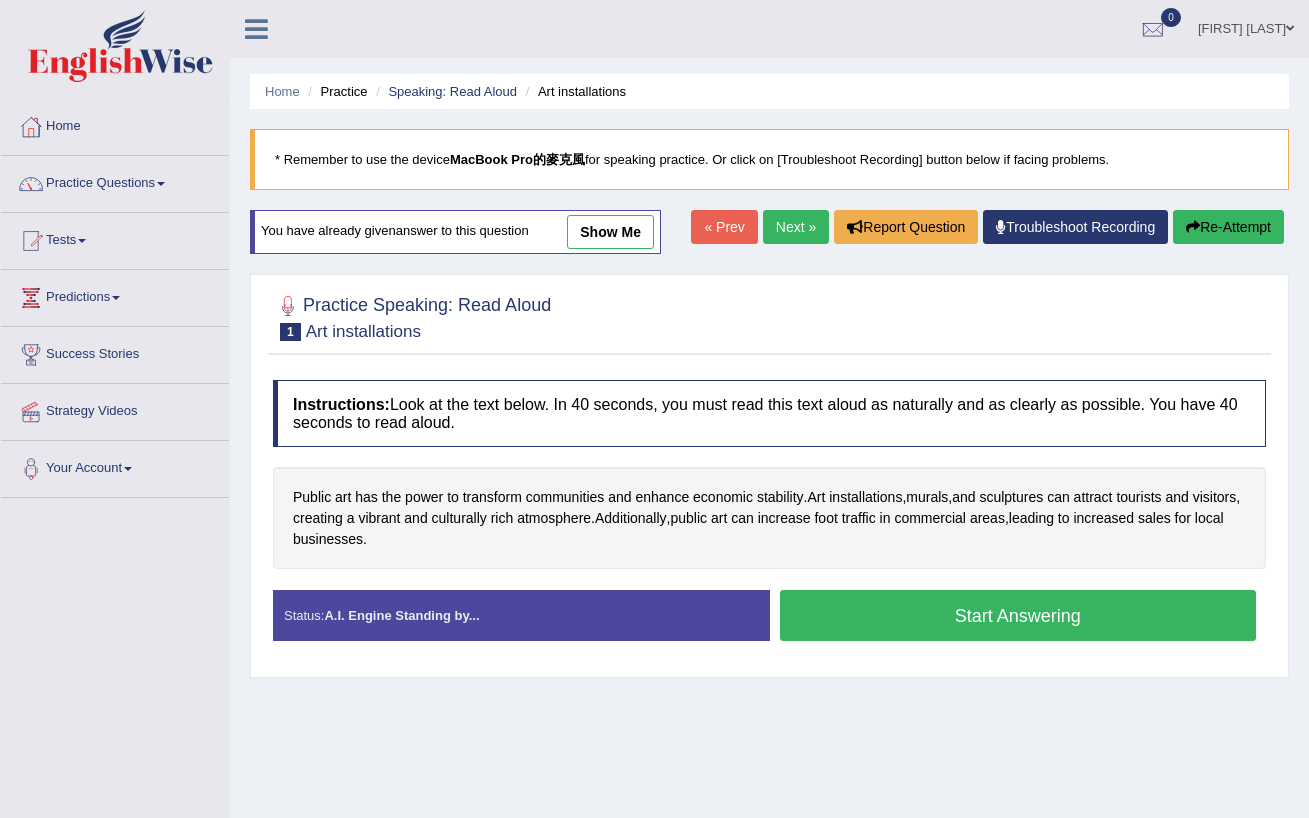 click on "Start Answering" at bounding box center (1018, 615) 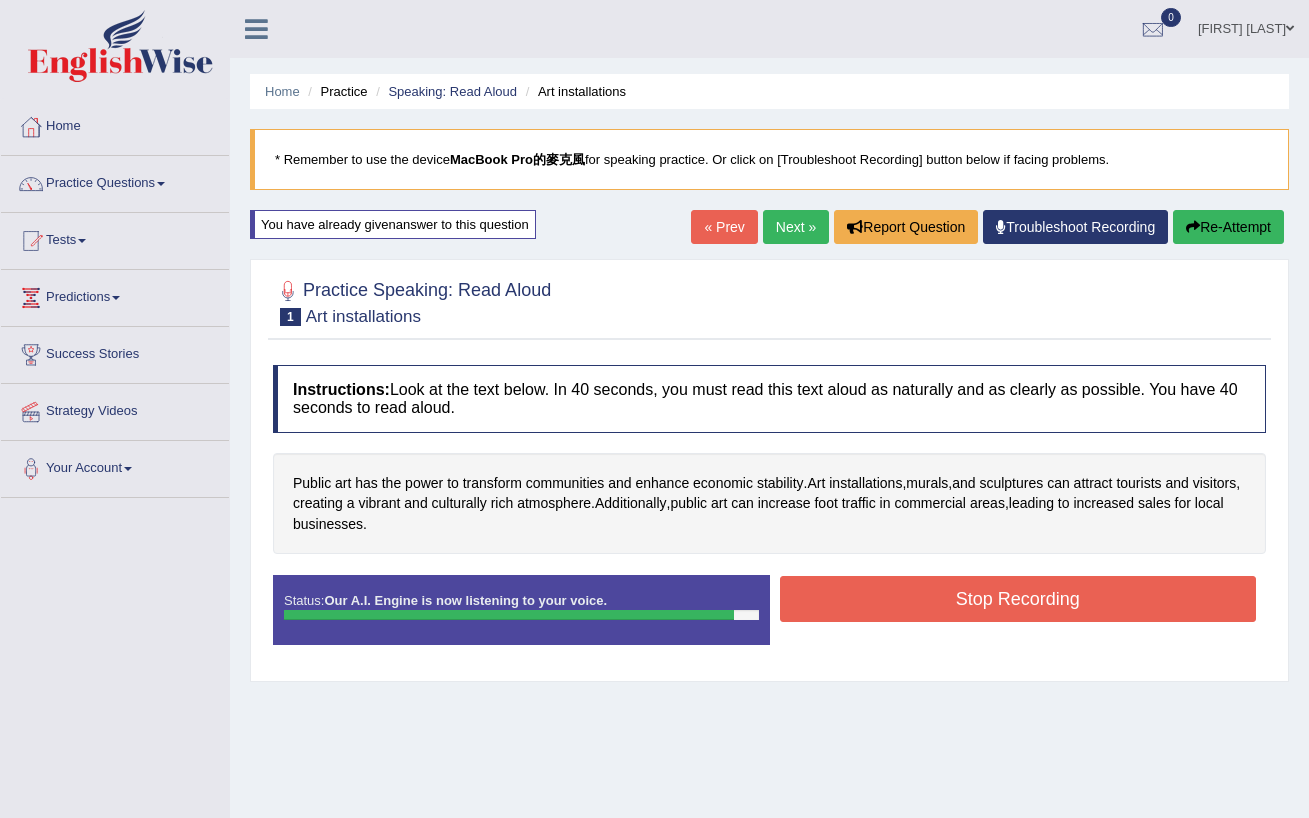 click on "Stop Recording" at bounding box center (1018, 599) 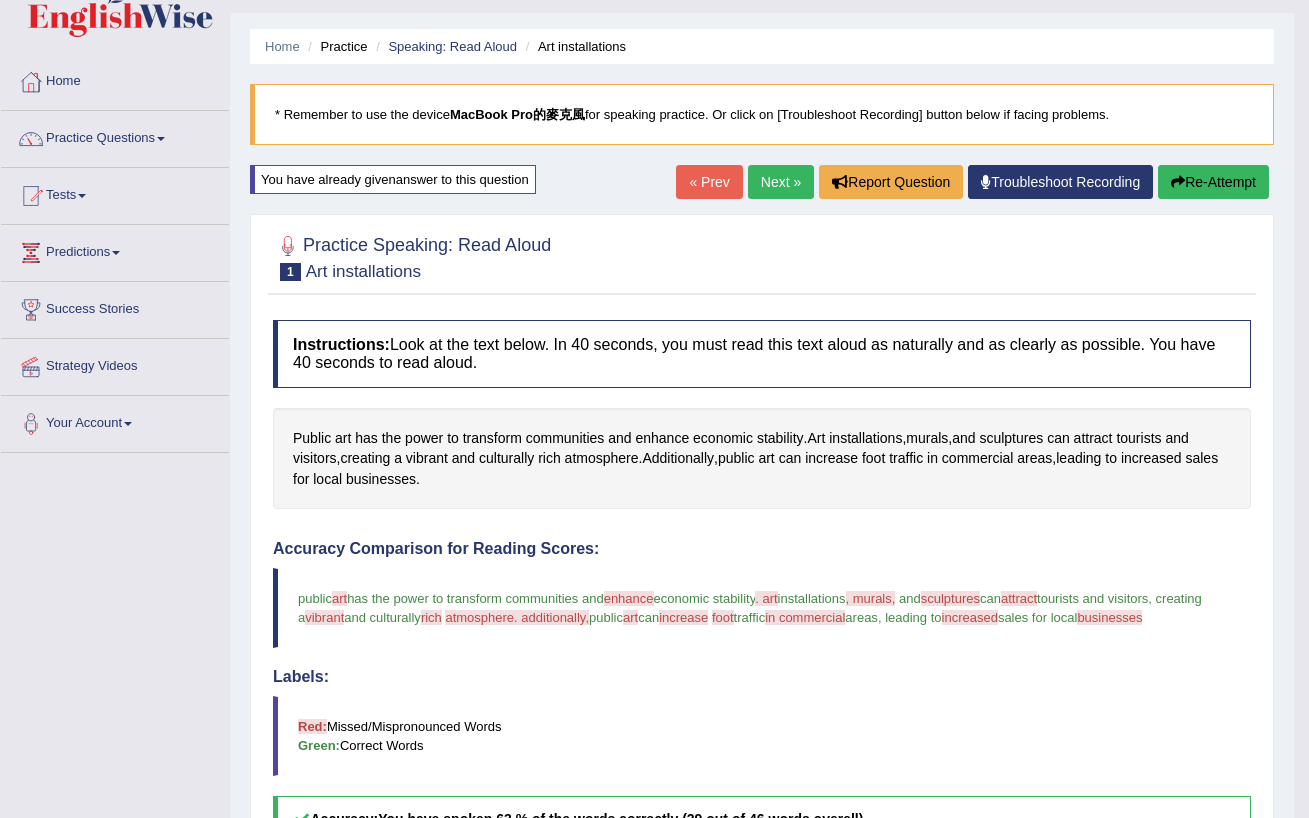 scroll, scrollTop: 56, scrollLeft: 0, axis: vertical 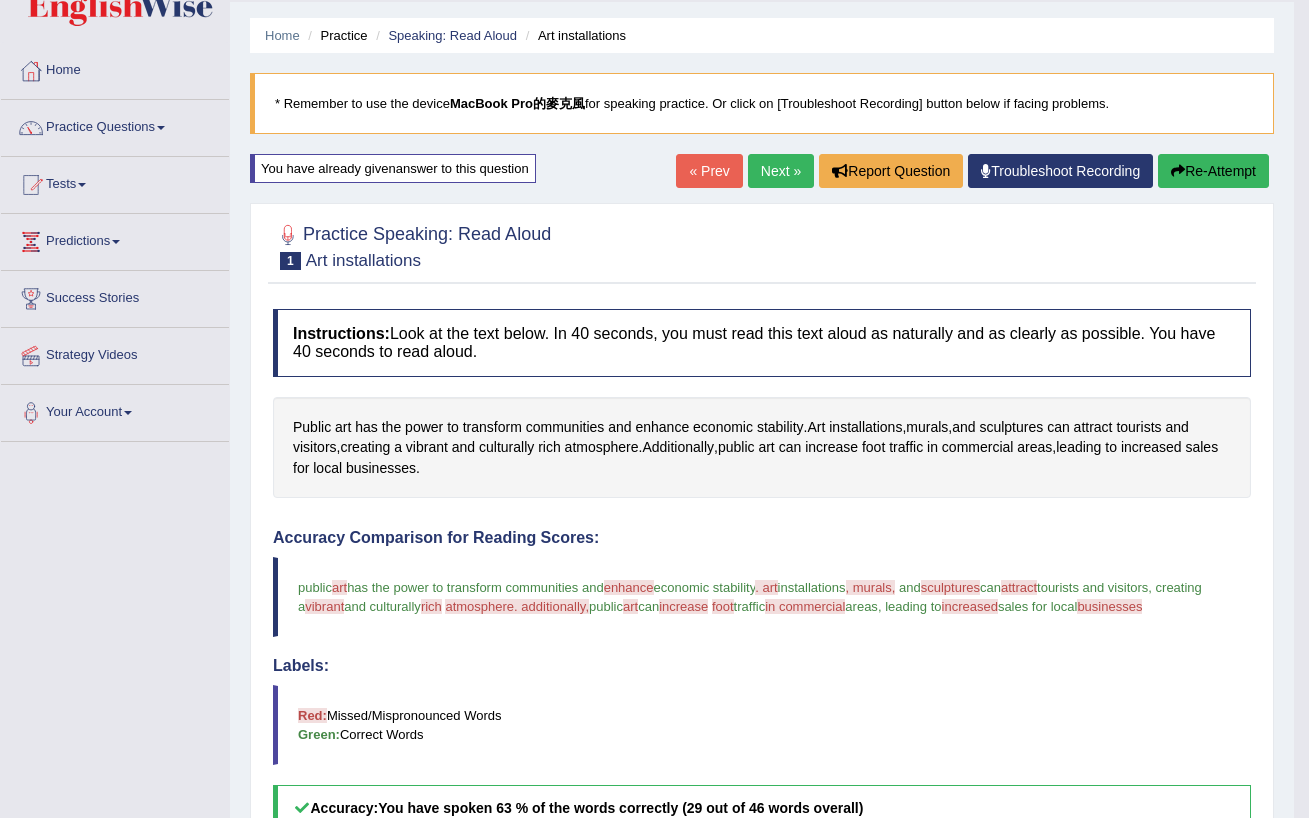 click on "Re-Attempt" at bounding box center (1213, 171) 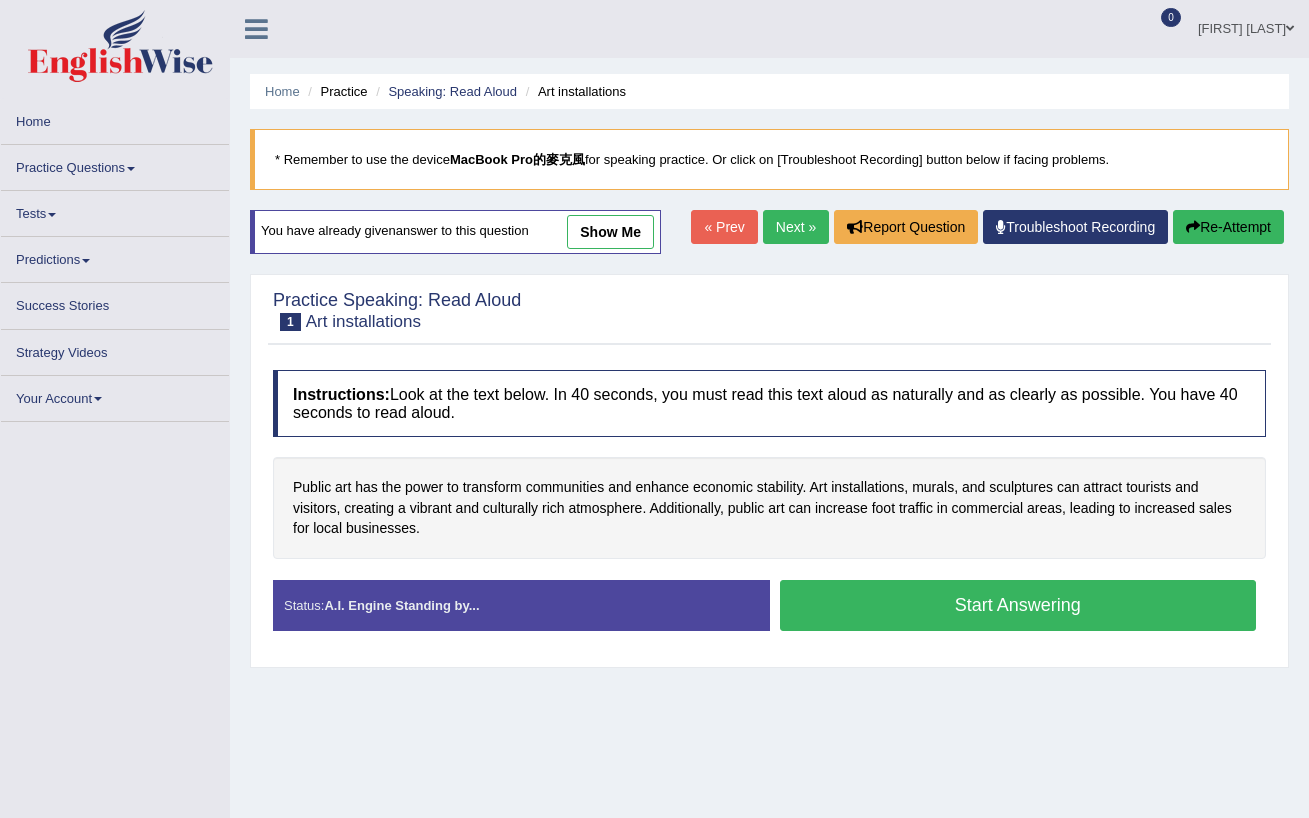 scroll, scrollTop: 48, scrollLeft: 0, axis: vertical 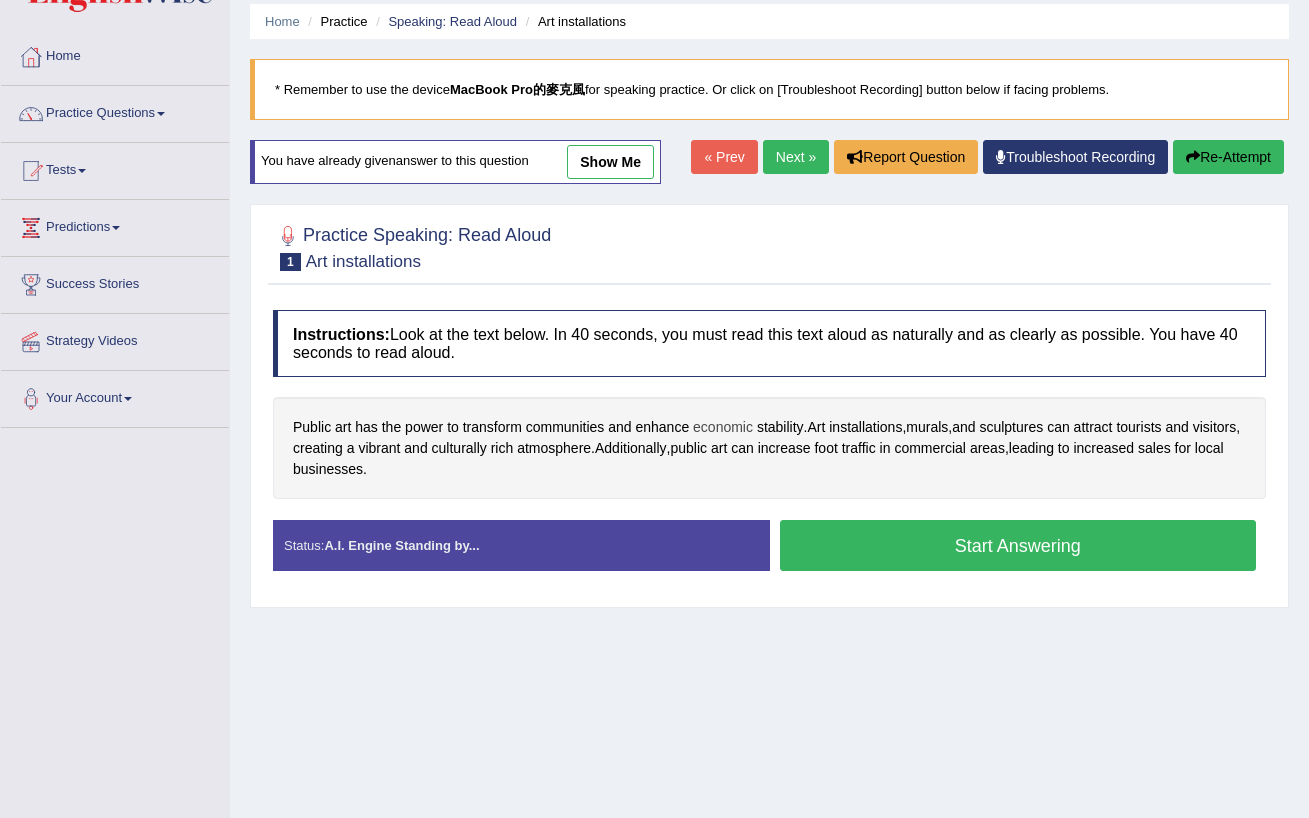 click on "economic" at bounding box center [723, 427] 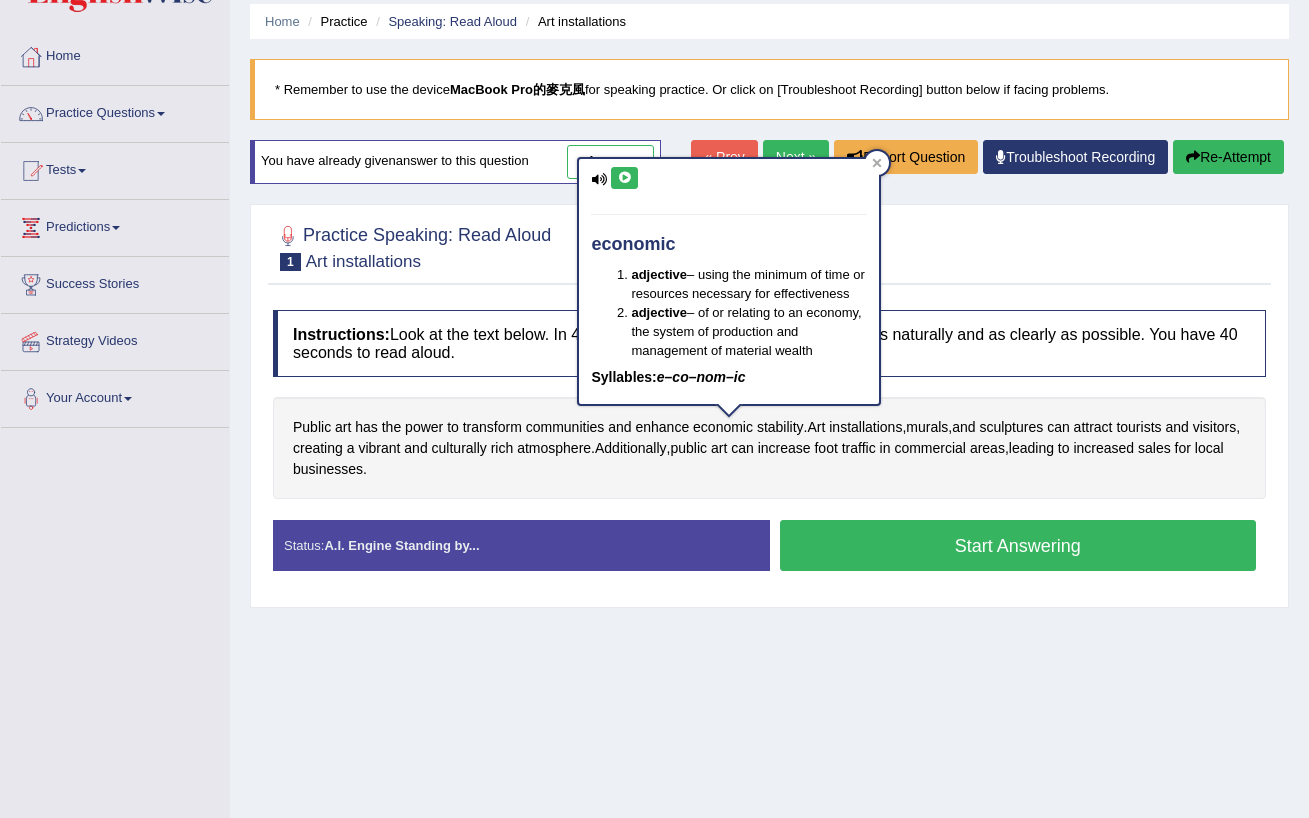 click at bounding box center (624, 178) 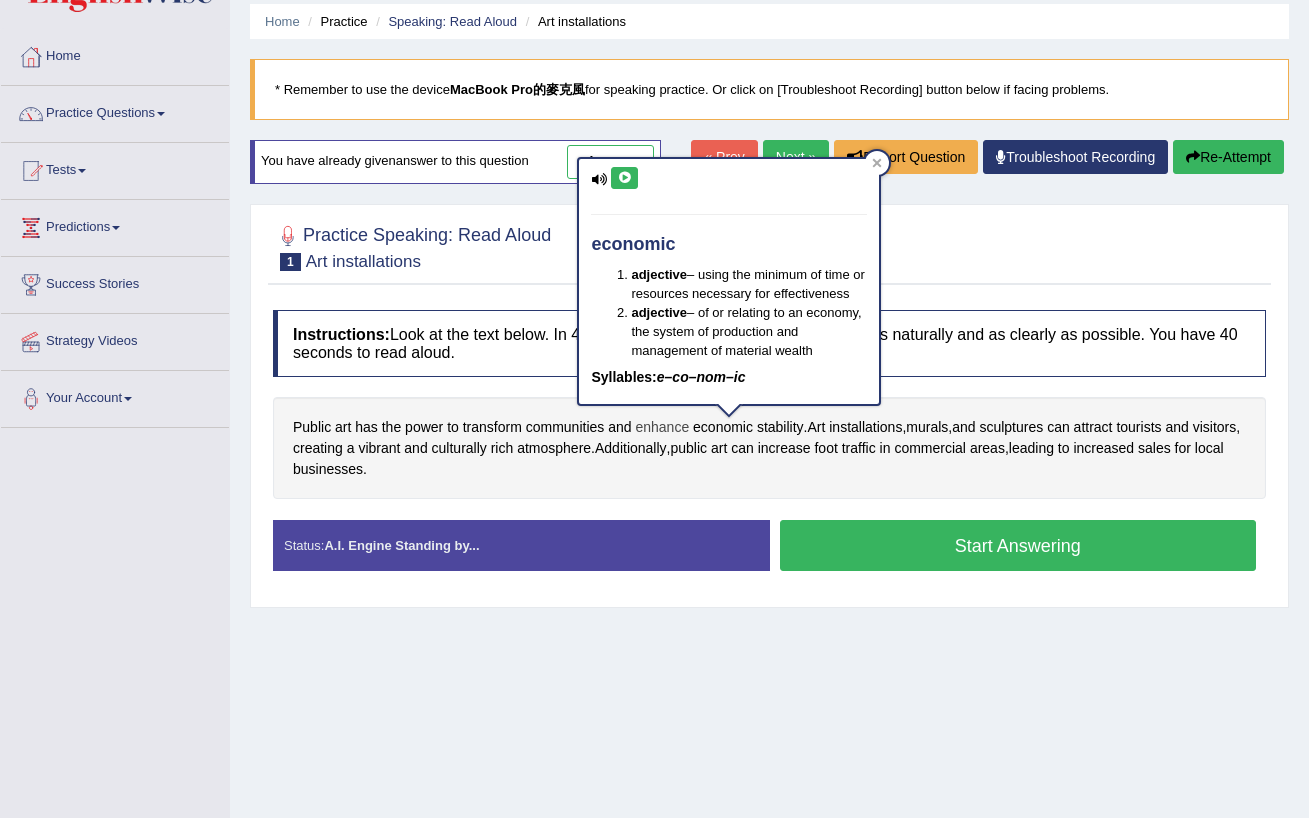 click on "enhance" at bounding box center (662, 427) 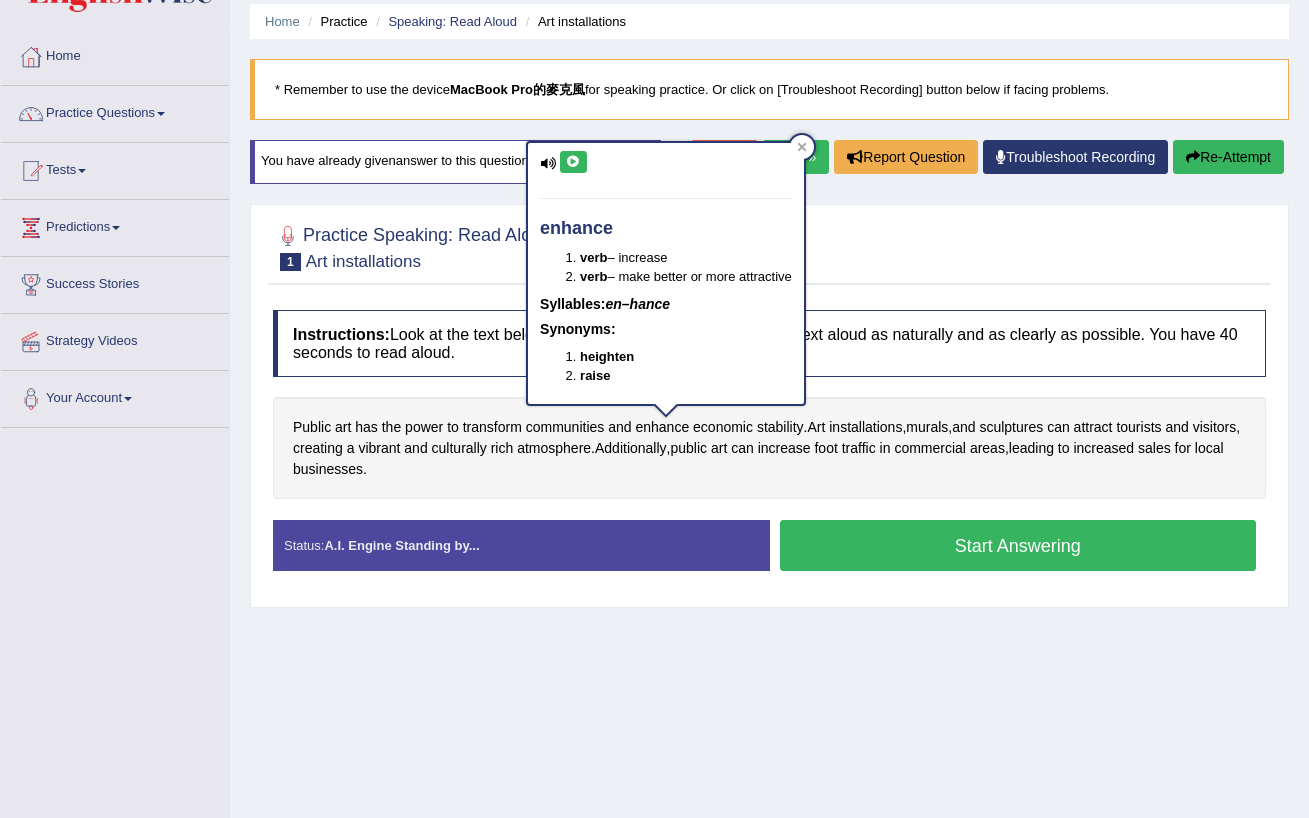 click at bounding box center [573, 162] 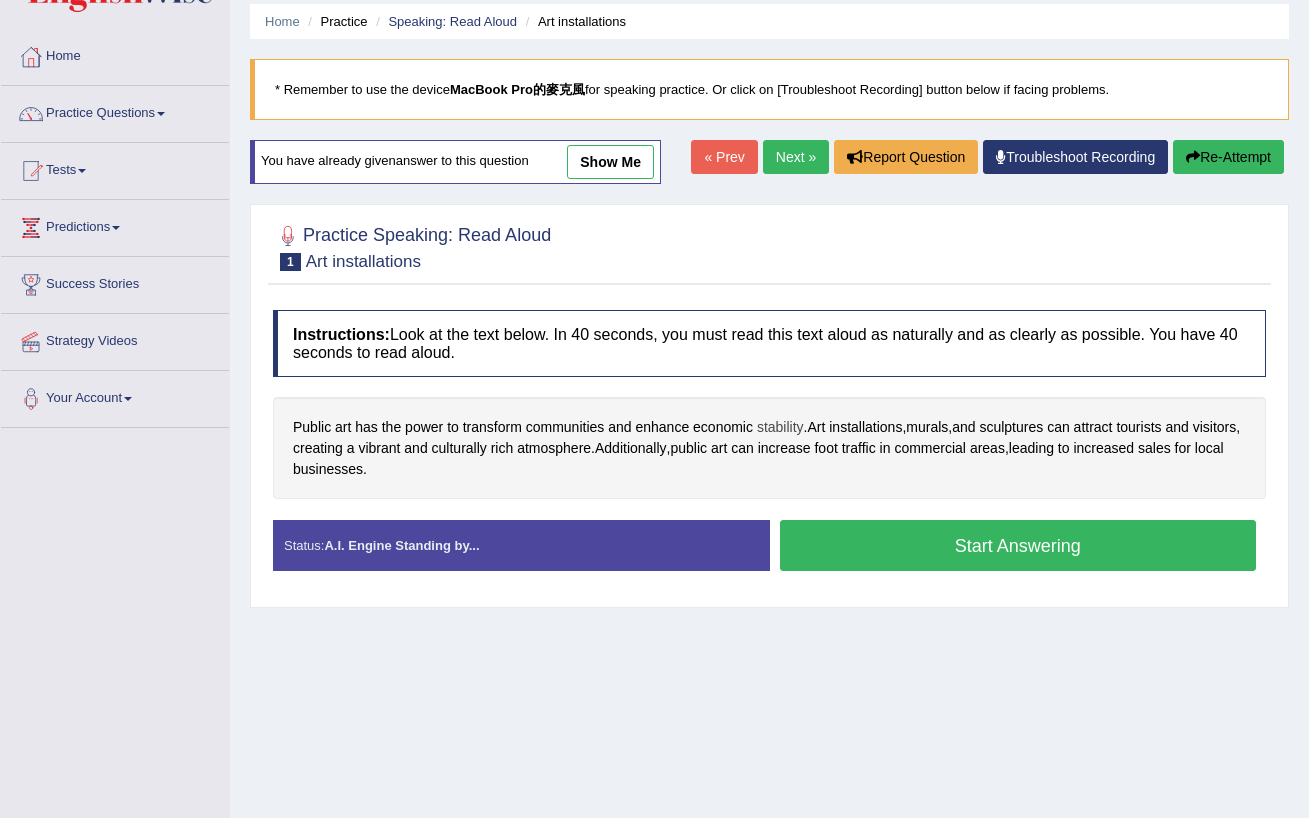 click on "stability" at bounding box center [780, 427] 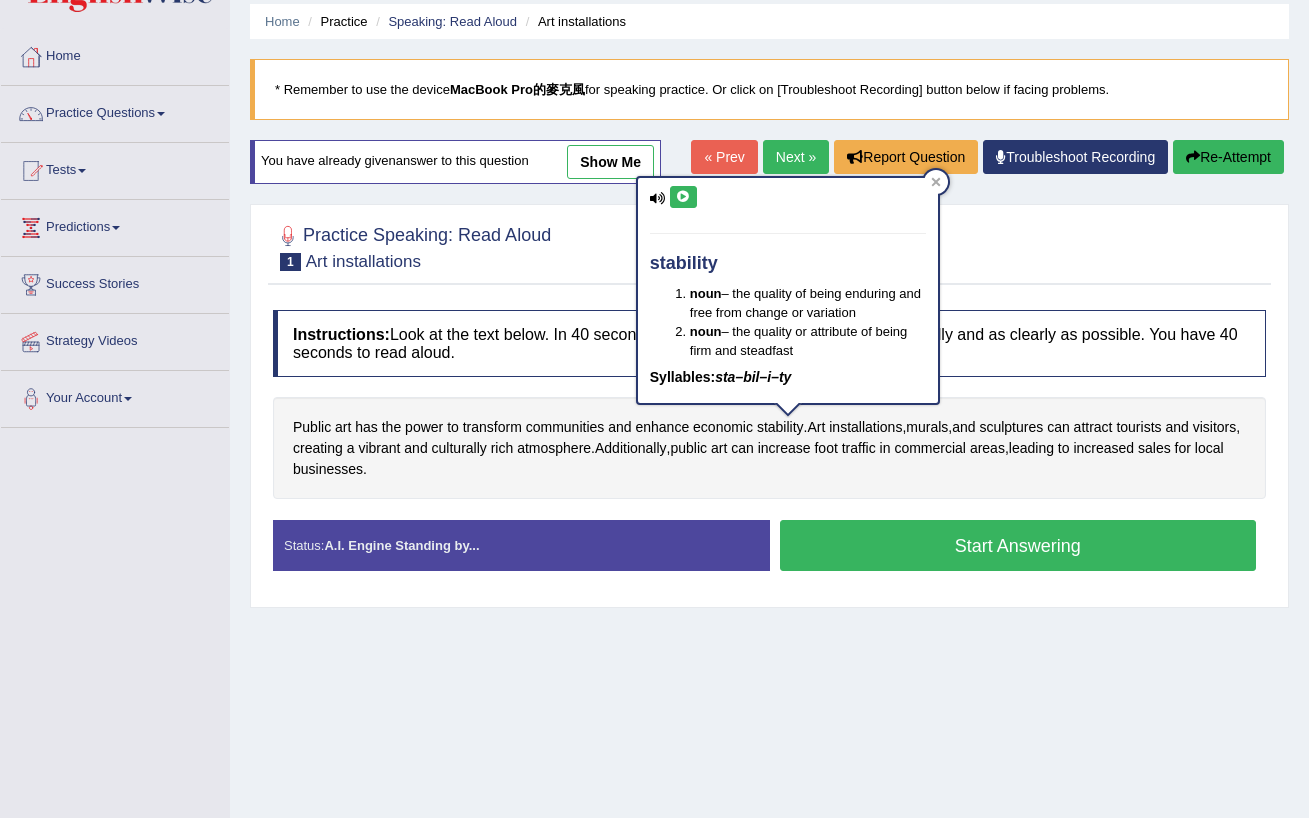 click at bounding box center (683, 197) 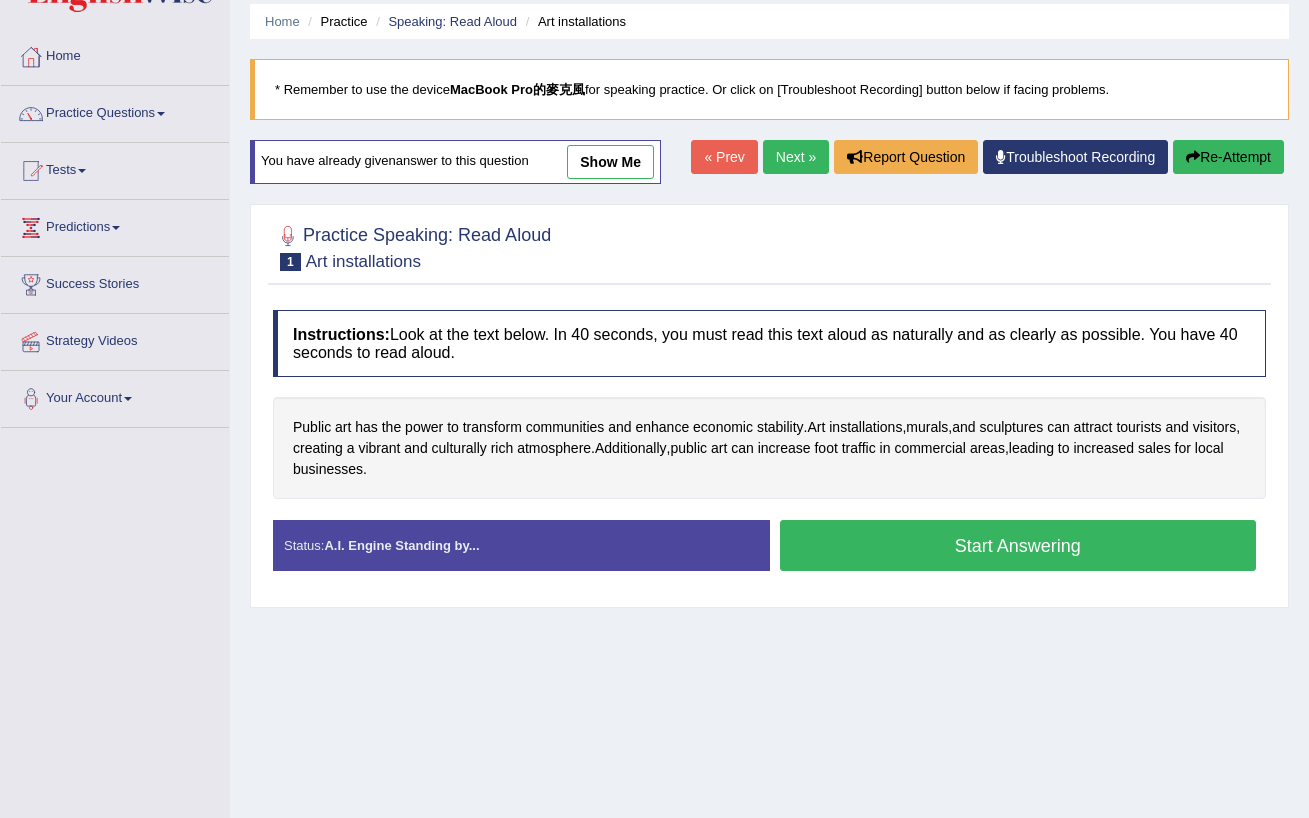 click on "Start Answering" at bounding box center [1018, 545] 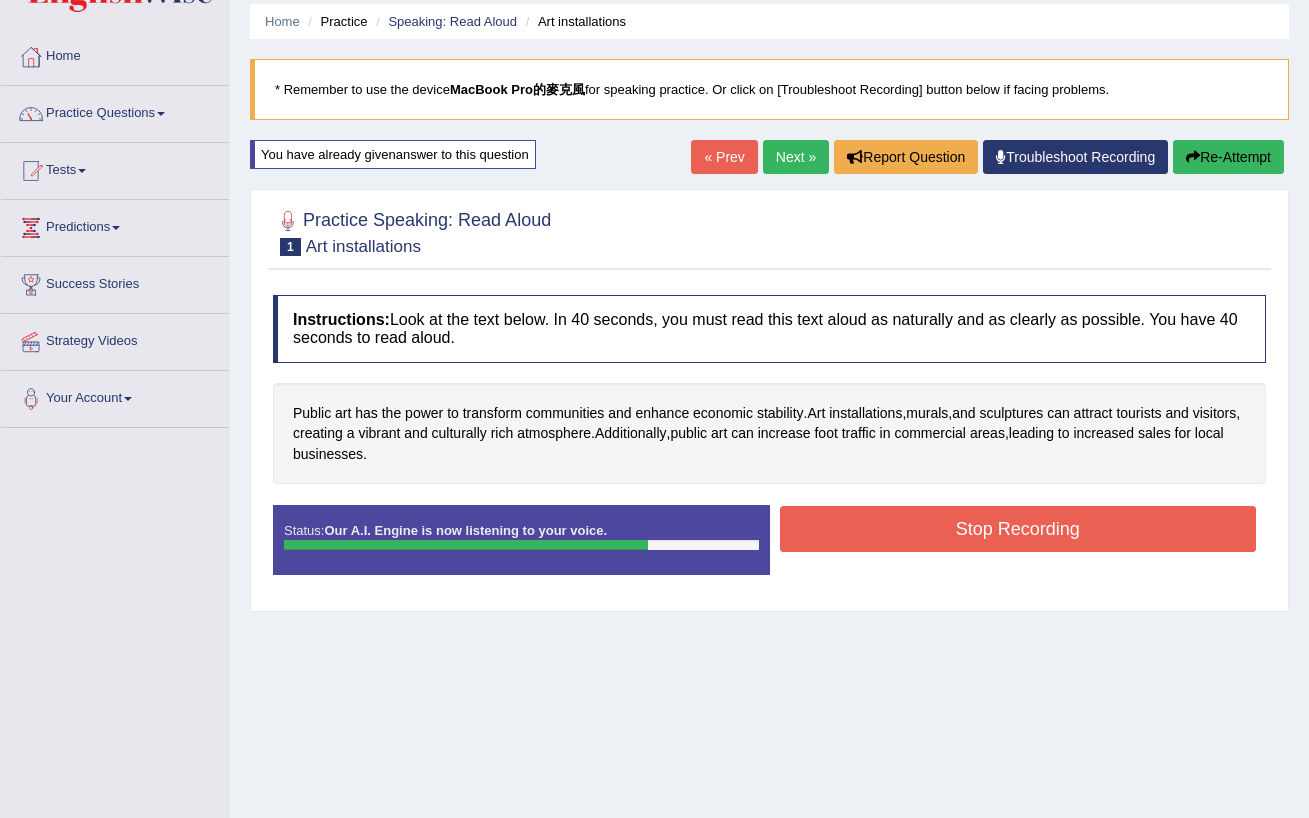 click on "Stop Recording" at bounding box center [1018, 529] 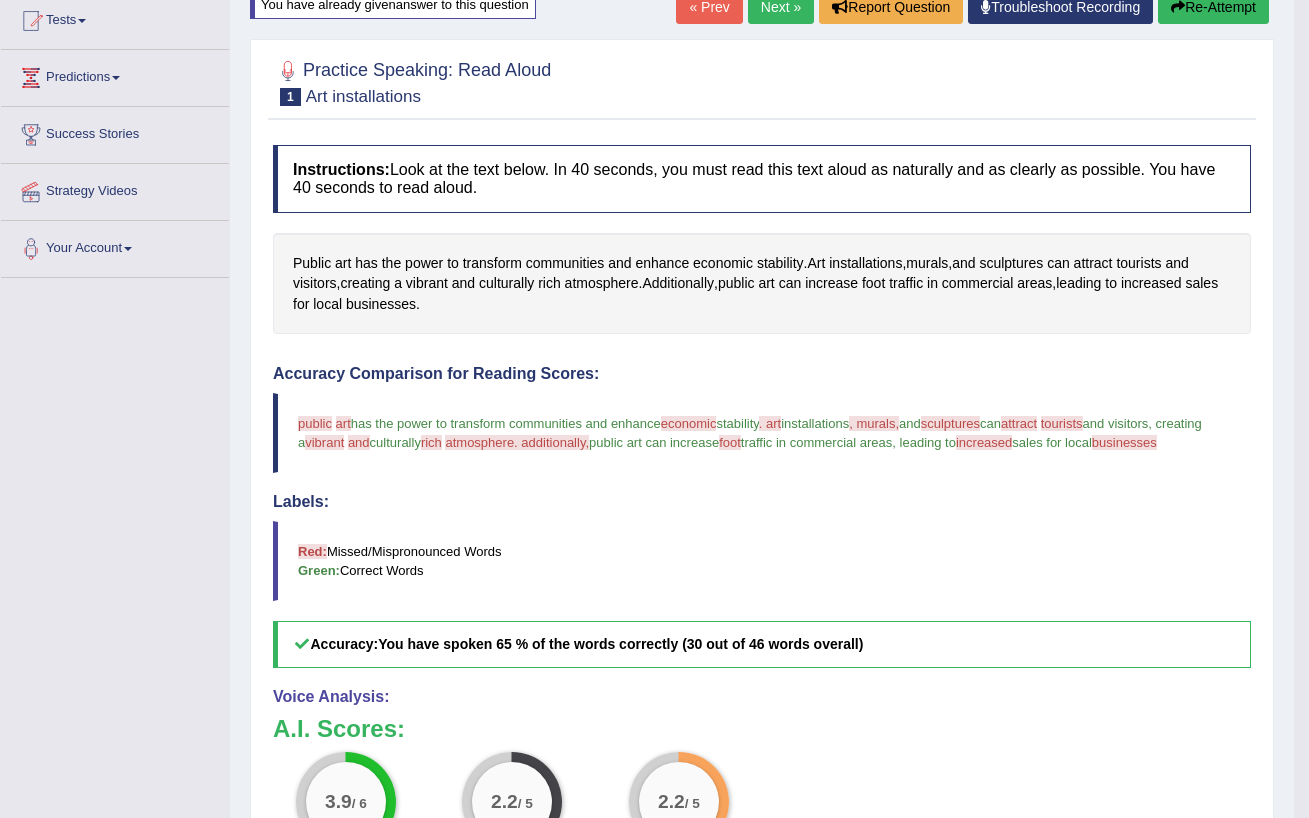 scroll, scrollTop: 221, scrollLeft: 0, axis: vertical 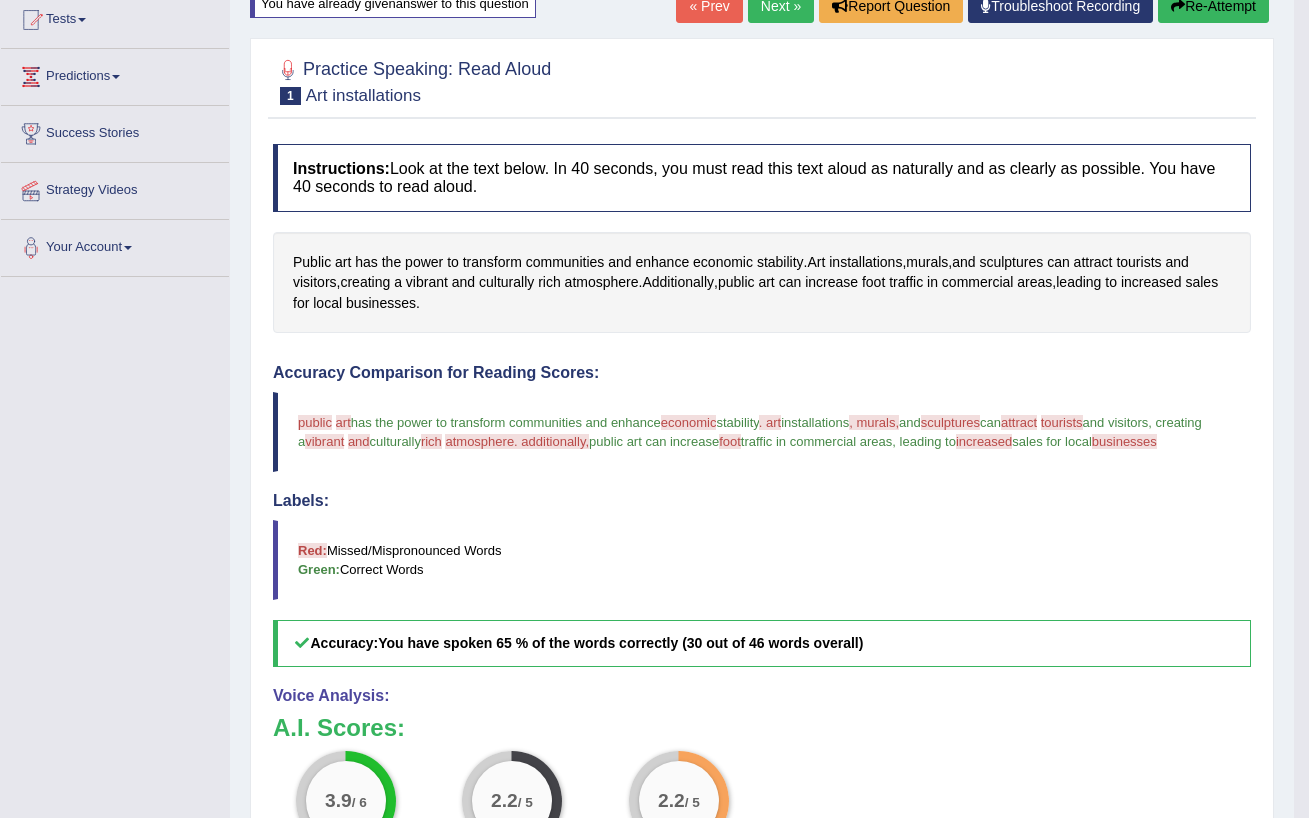 click on "public" at bounding box center [315, 422] 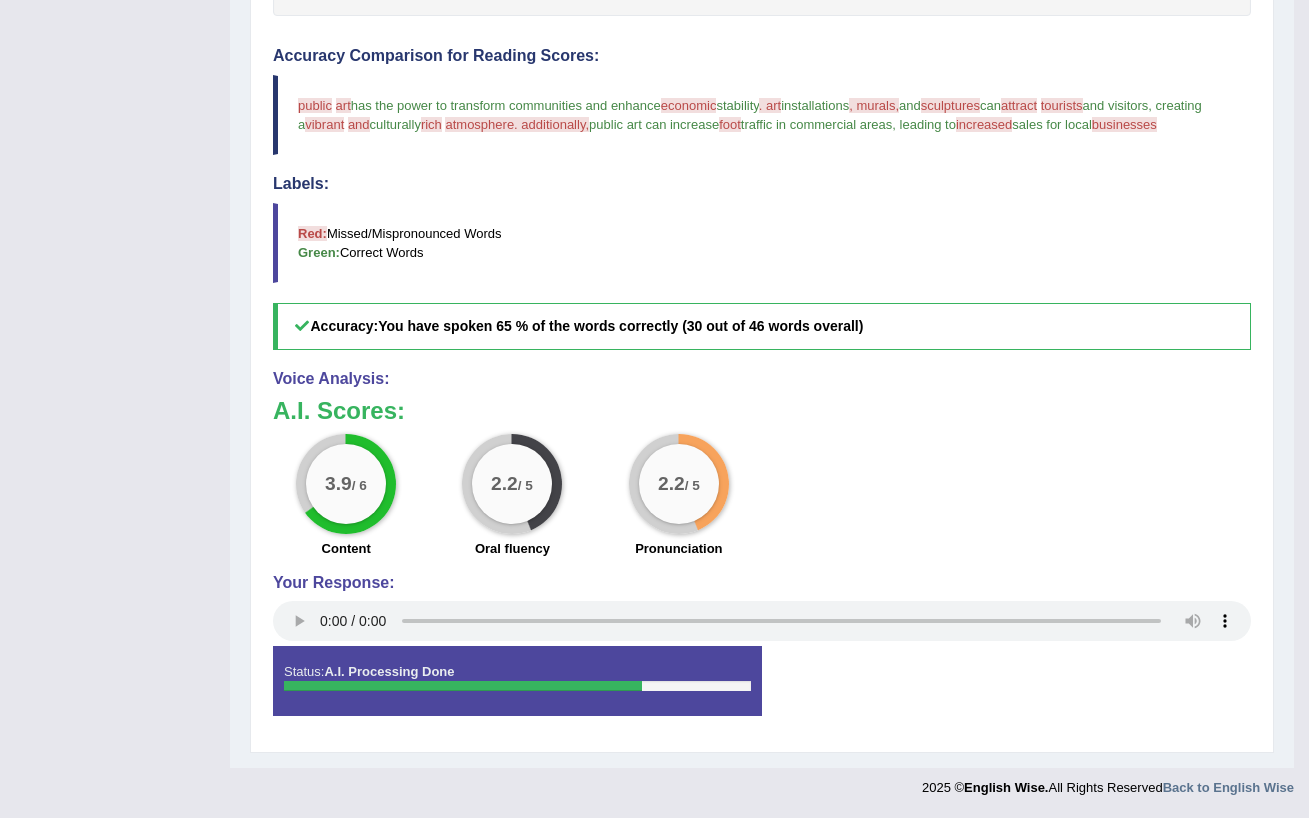 scroll, scrollTop: 551, scrollLeft: 0, axis: vertical 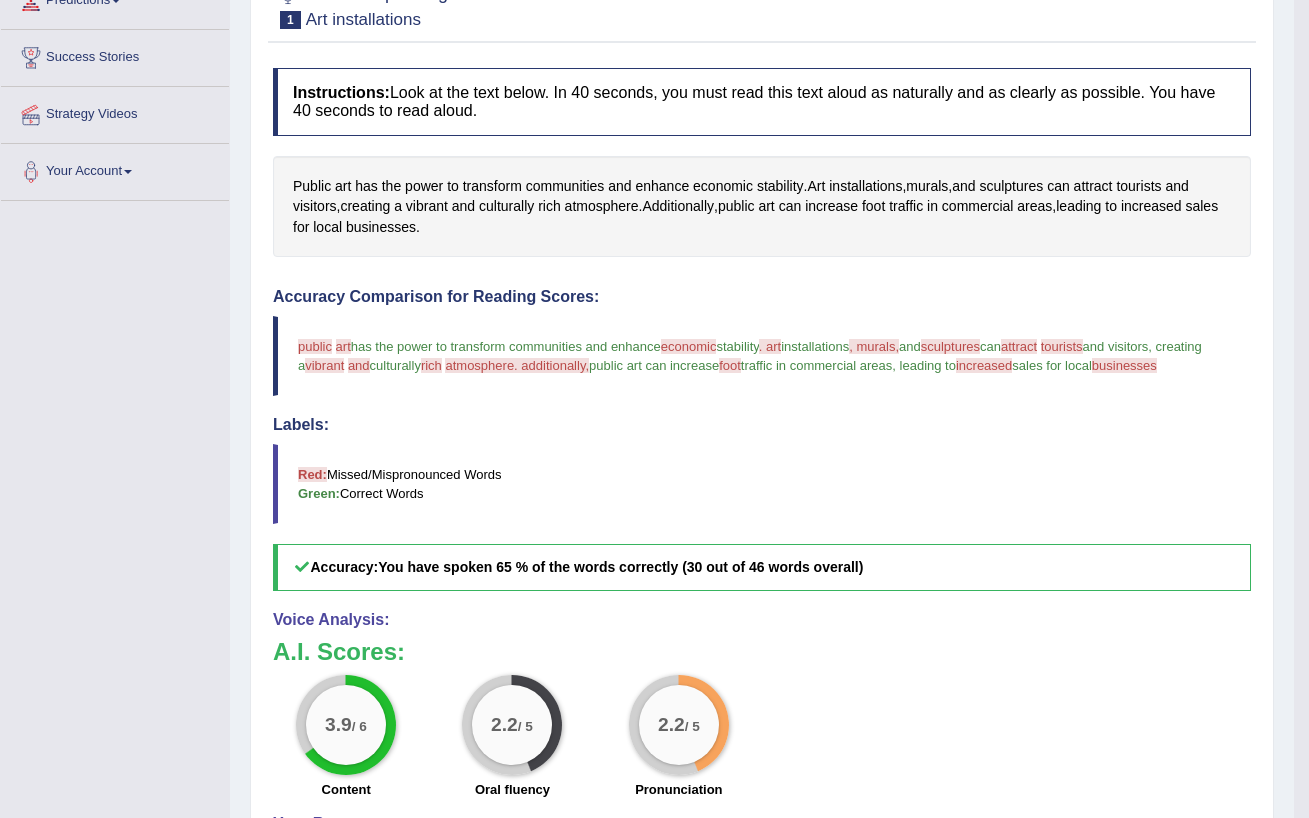 click on "economic" at bounding box center (689, 346) 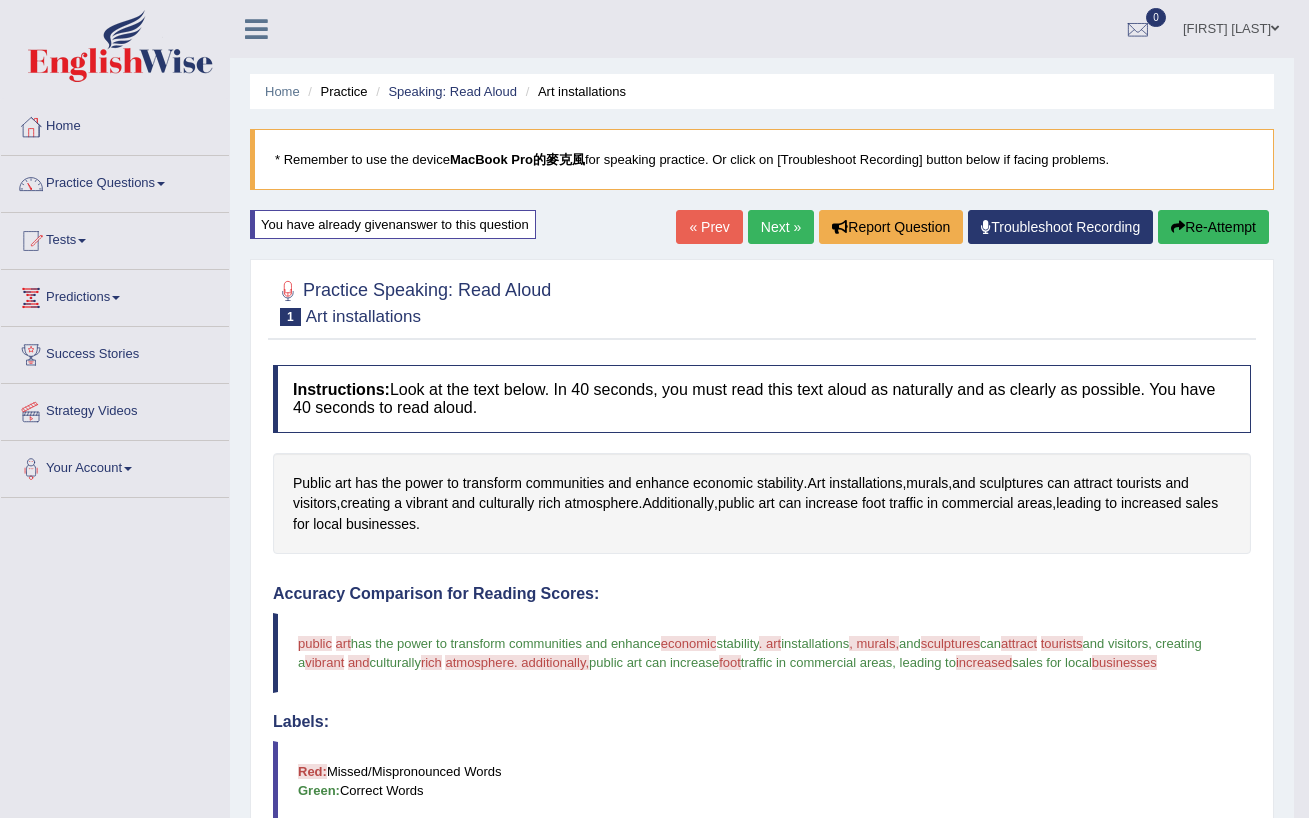 scroll, scrollTop: 0, scrollLeft: 0, axis: both 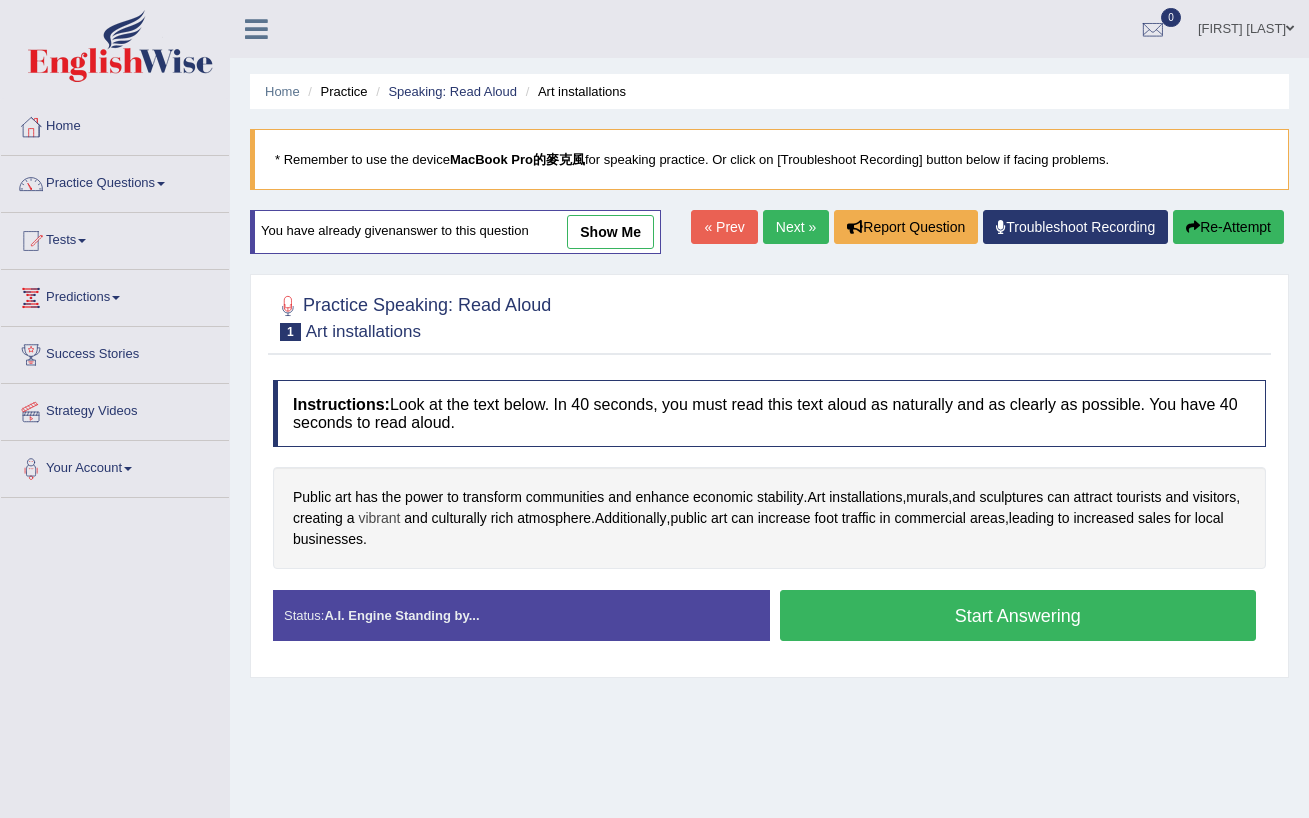 click on "vibrant" at bounding box center (379, 518) 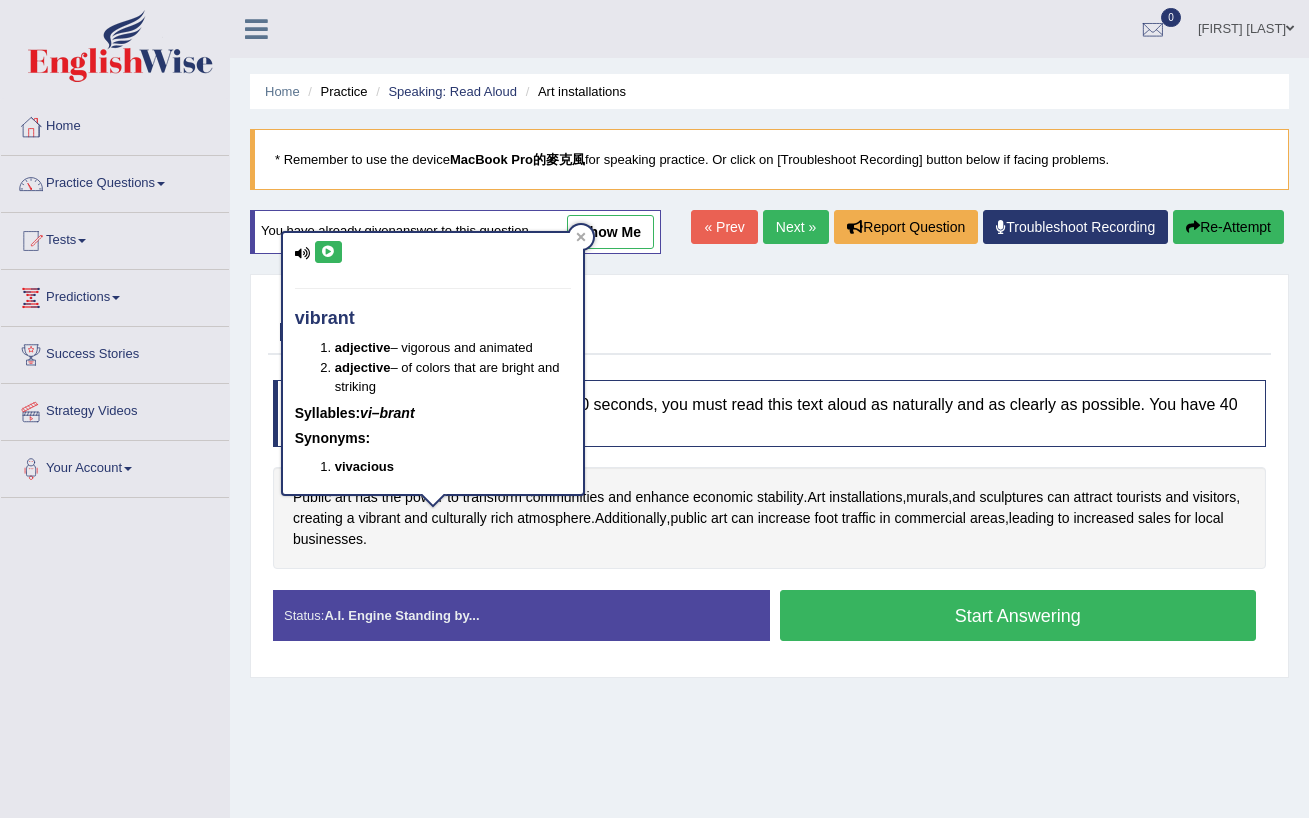 click at bounding box center [328, 252] 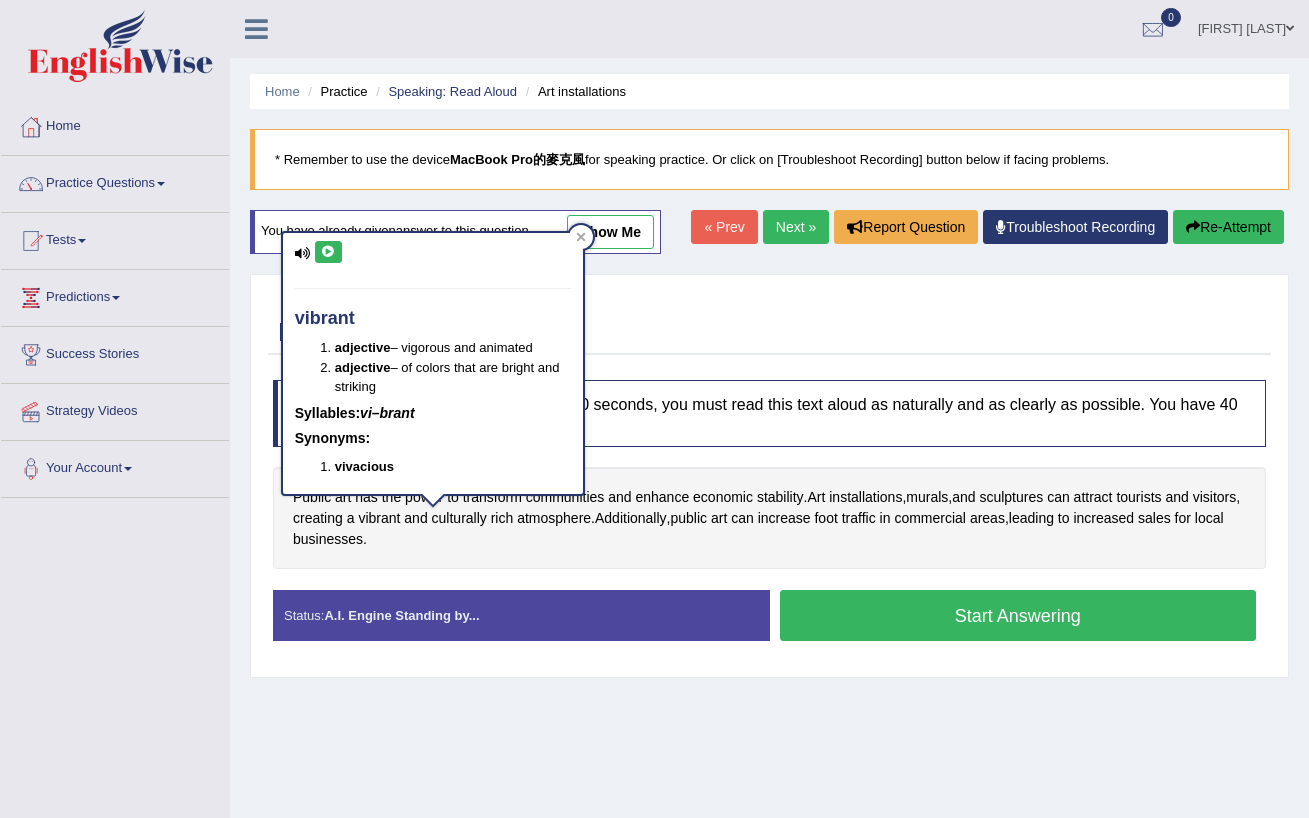 click at bounding box center [769, 316] 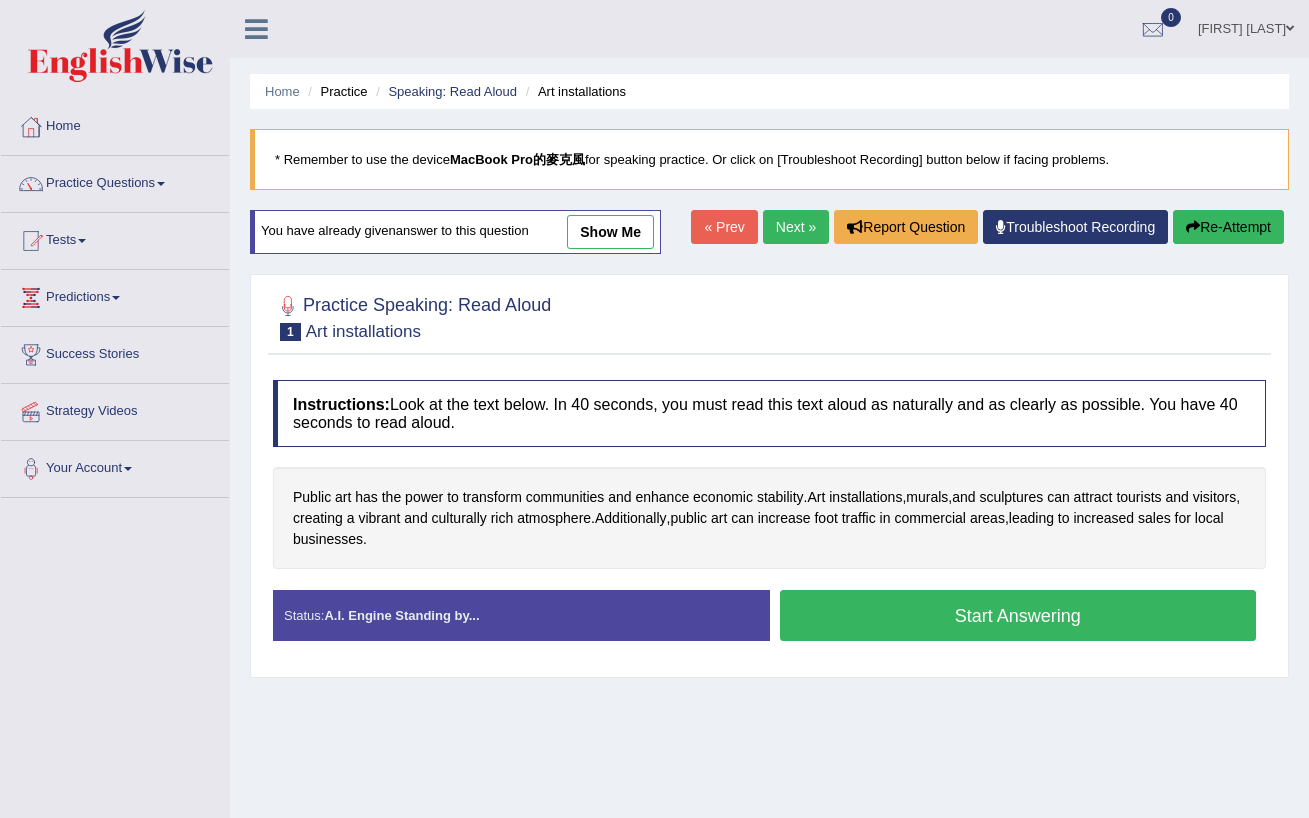 scroll, scrollTop: 0, scrollLeft: 0, axis: both 